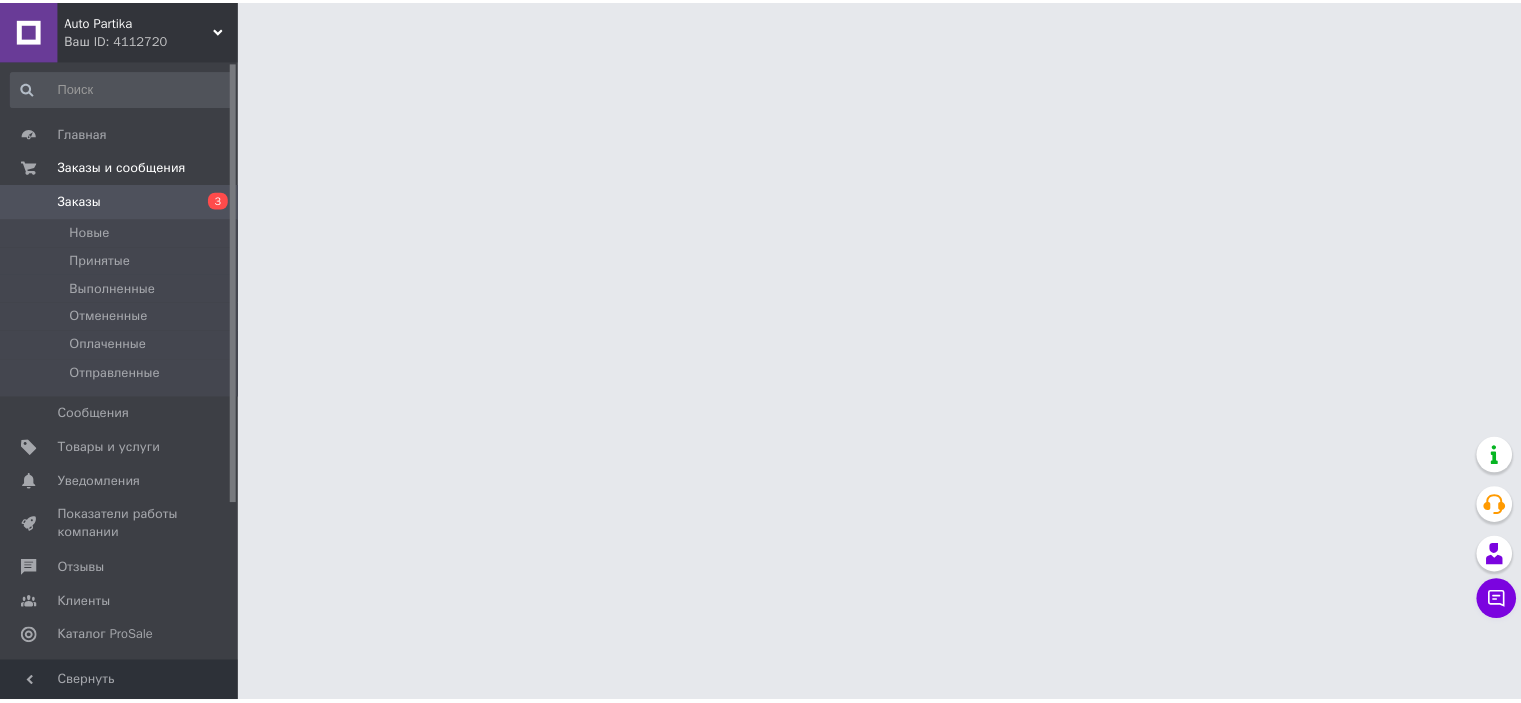scroll, scrollTop: 0, scrollLeft: 0, axis: both 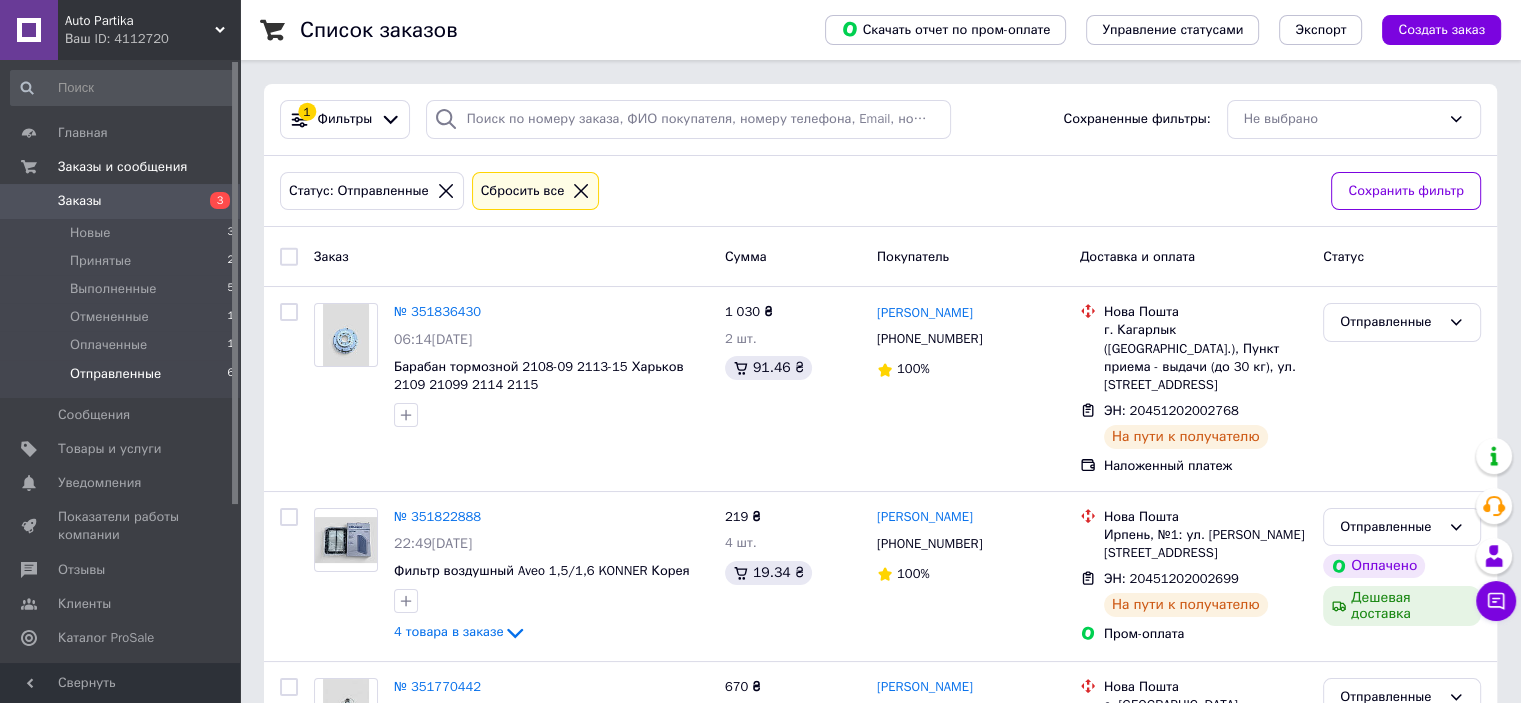 click on "Заказы" at bounding box center (80, 201) 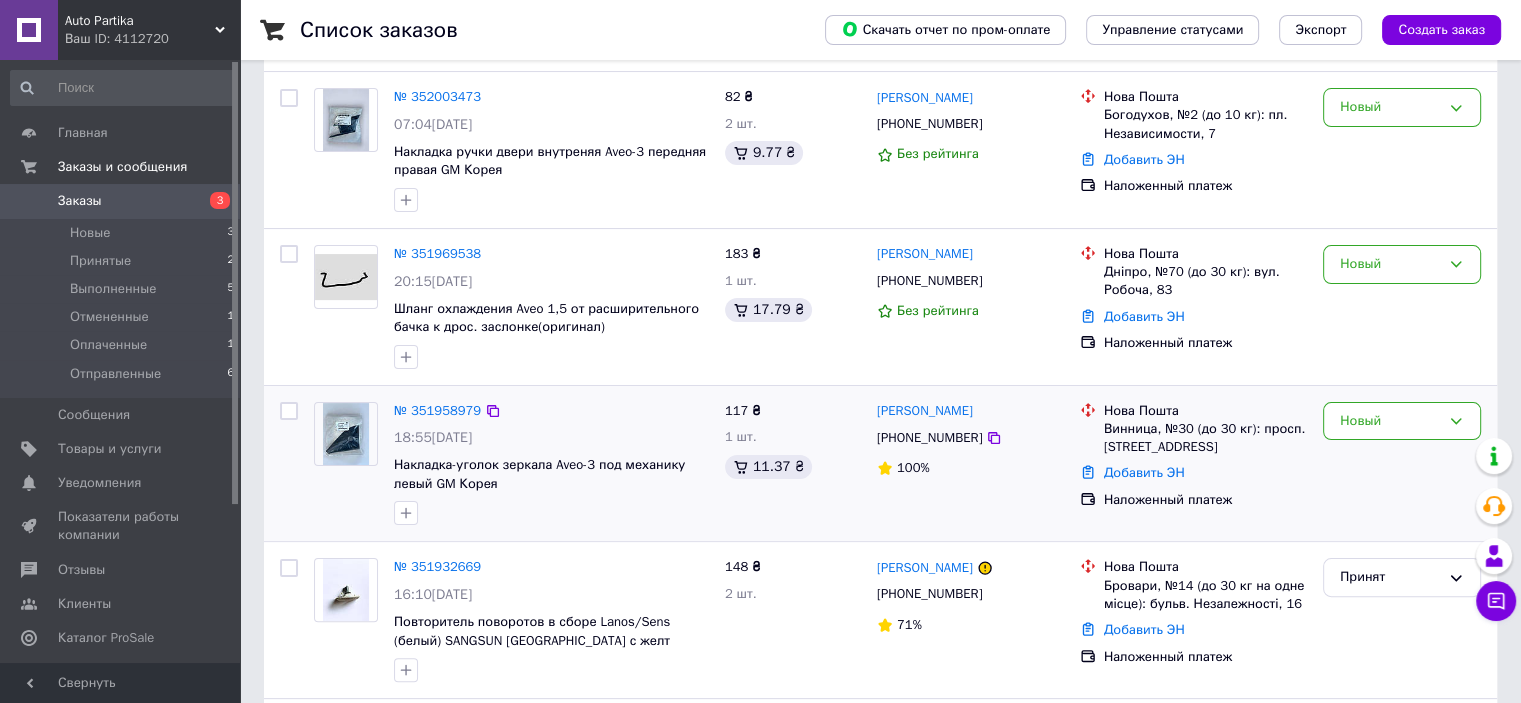 scroll, scrollTop: 400, scrollLeft: 0, axis: vertical 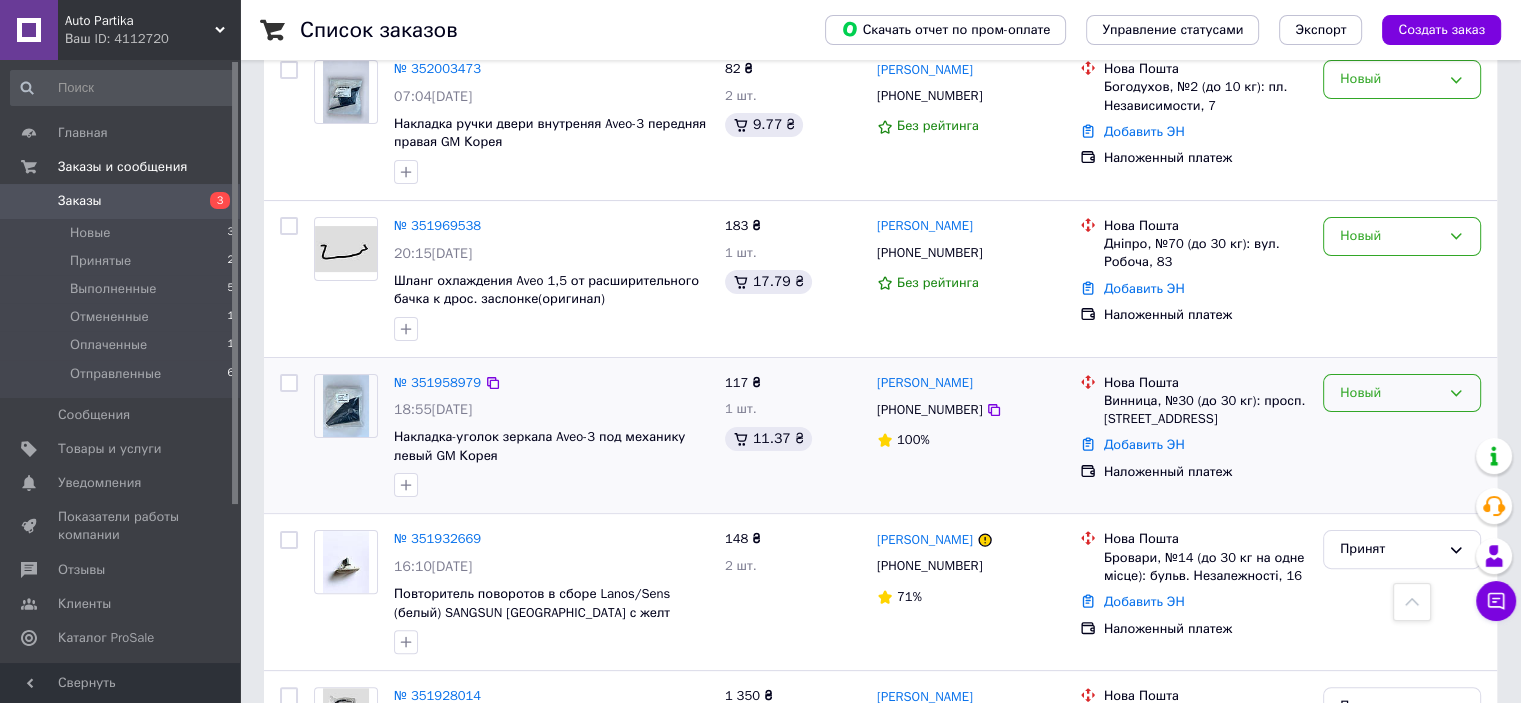 click on "Новый" at bounding box center [1390, 393] 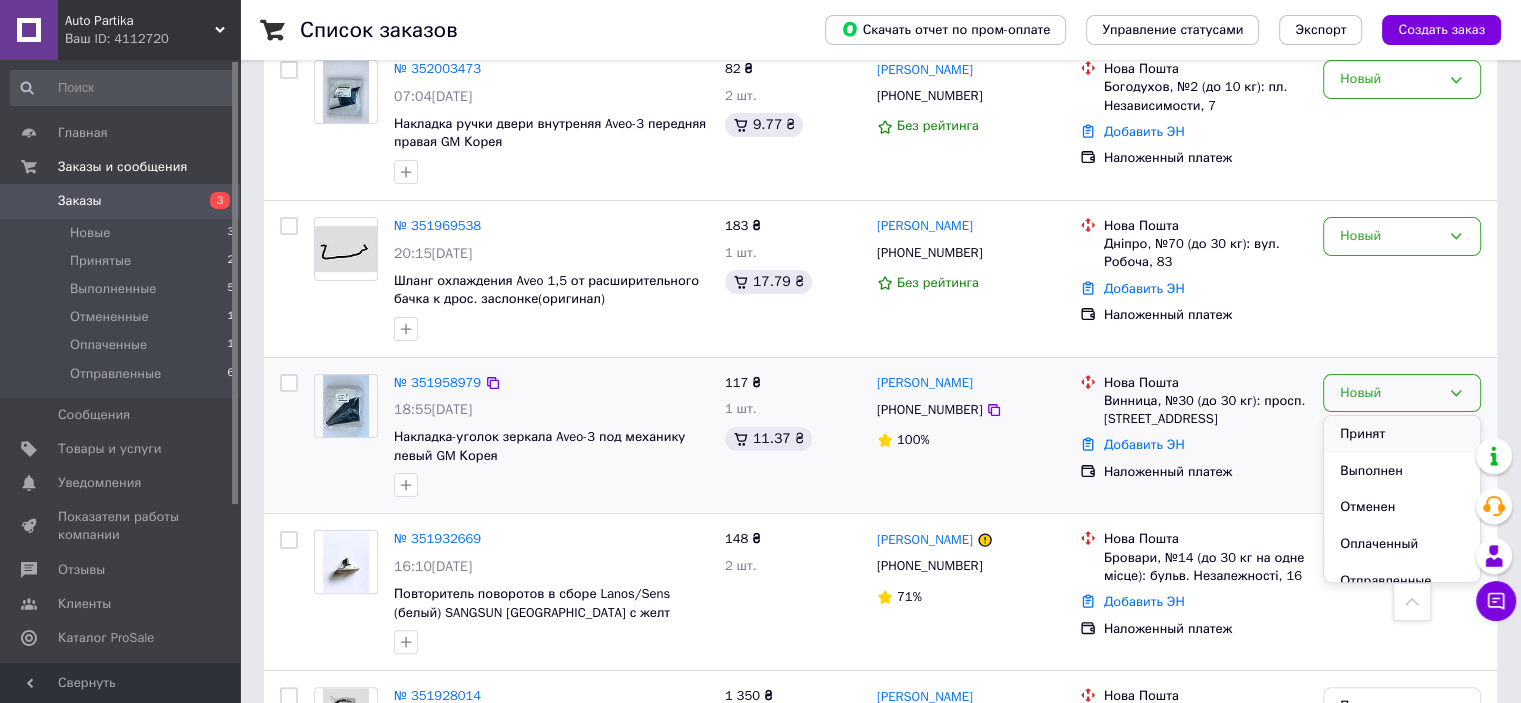 click on "Принят" at bounding box center [1402, 434] 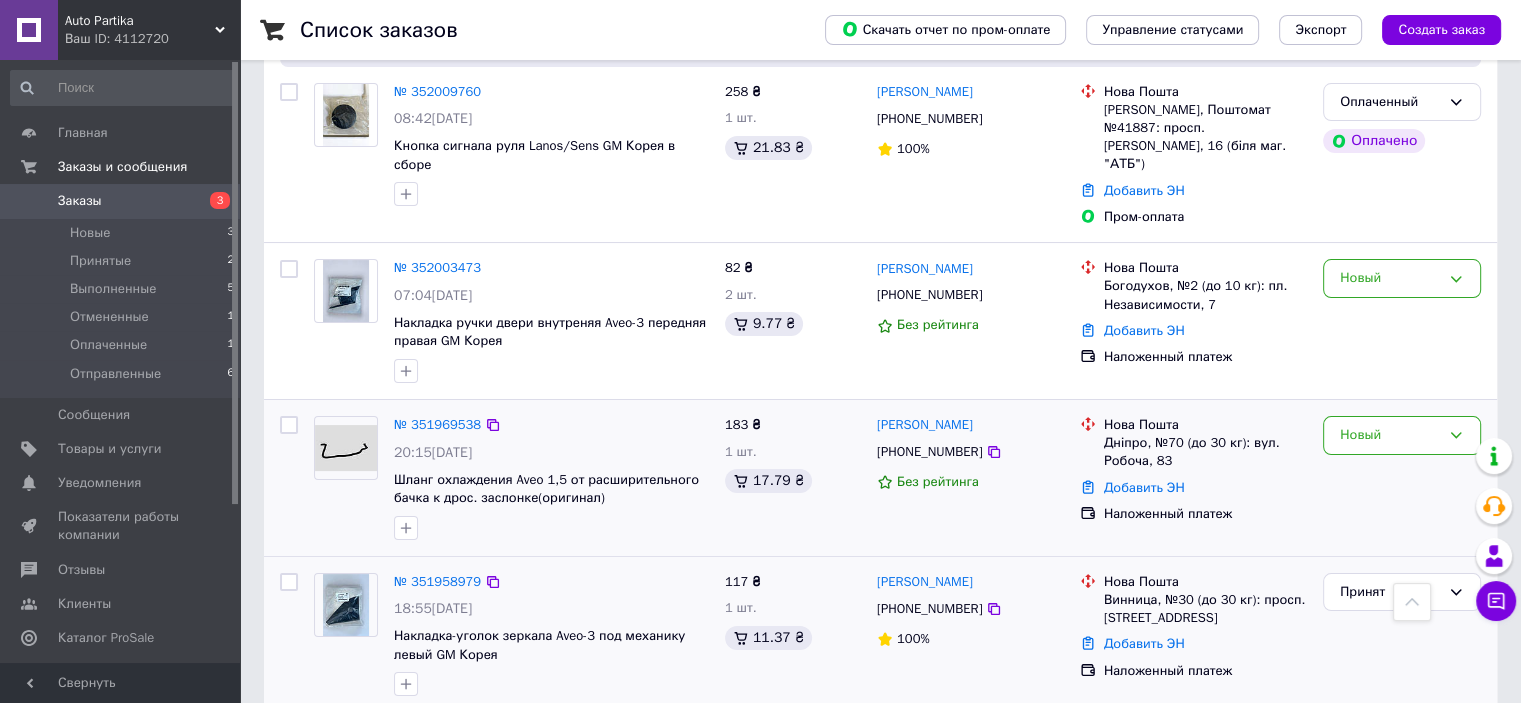 scroll, scrollTop: 200, scrollLeft: 0, axis: vertical 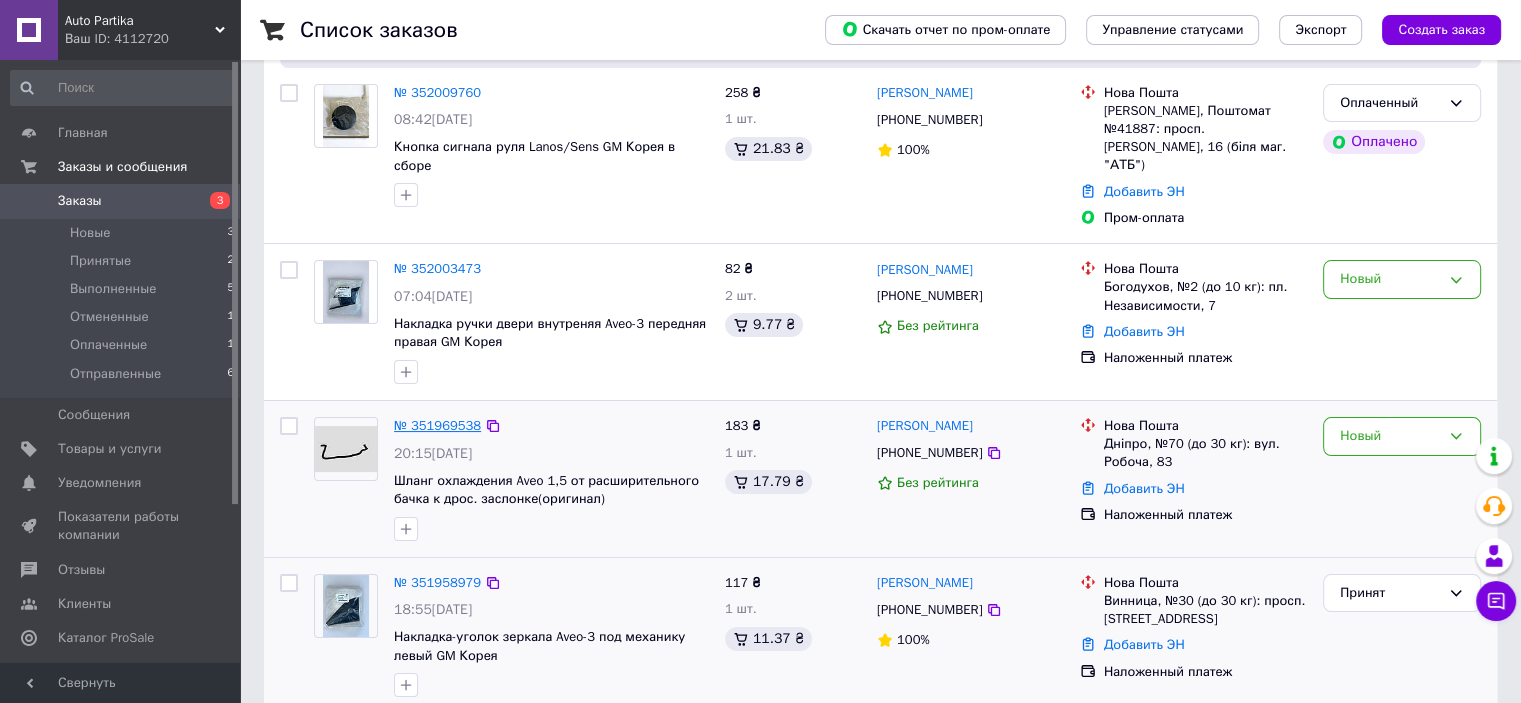 click on "№ 351969538" at bounding box center (437, 425) 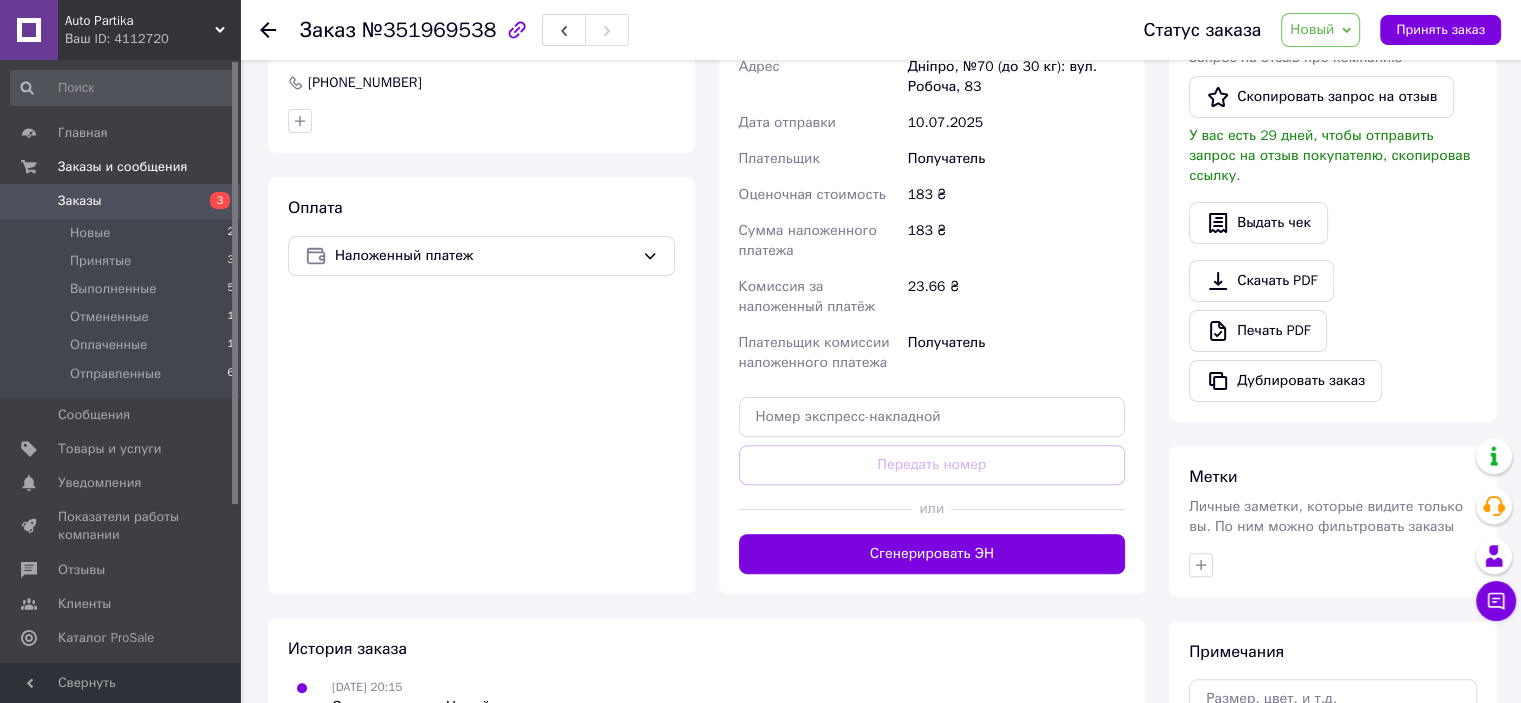 scroll, scrollTop: 690, scrollLeft: 0, axis: vertical 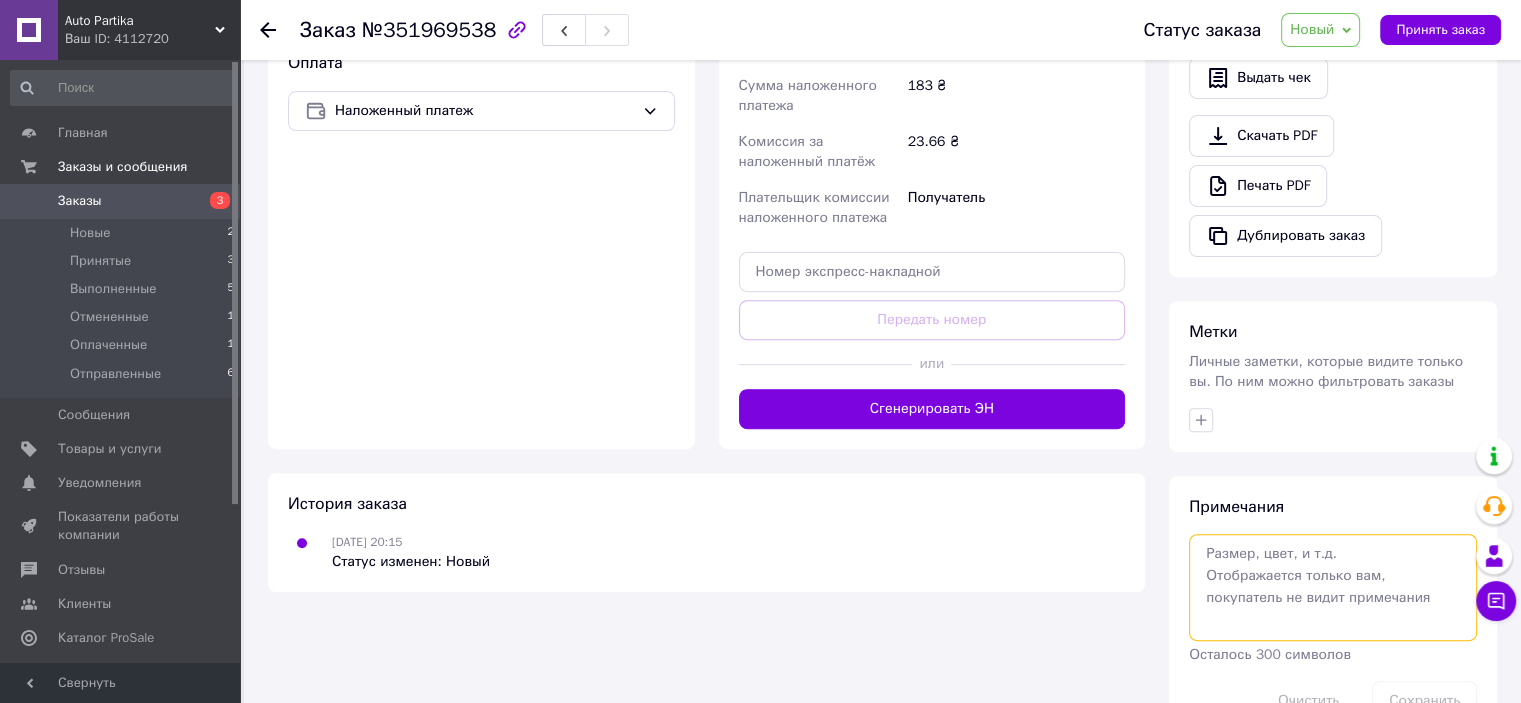 click at bounding box center [1333, 587] 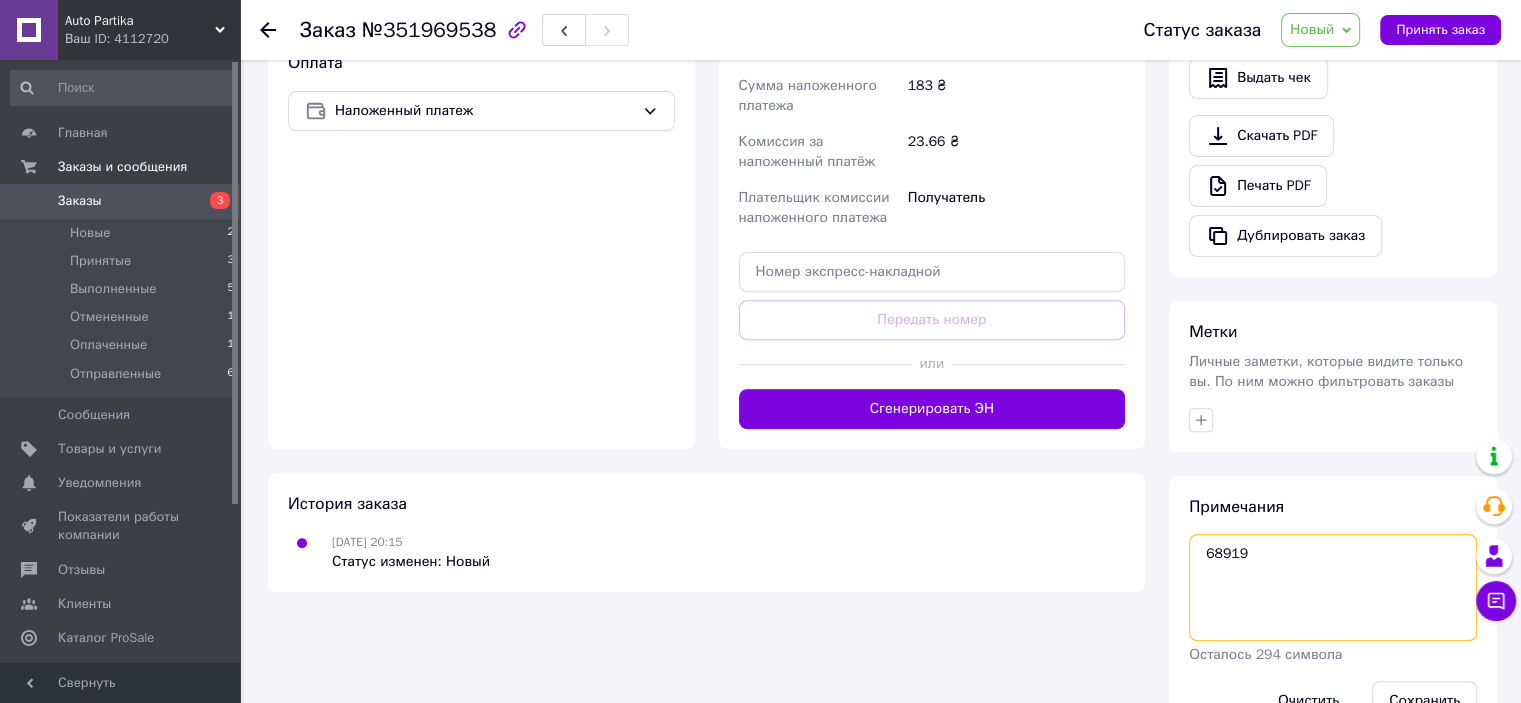 click on "68919" at bounding box center [1333, 587] 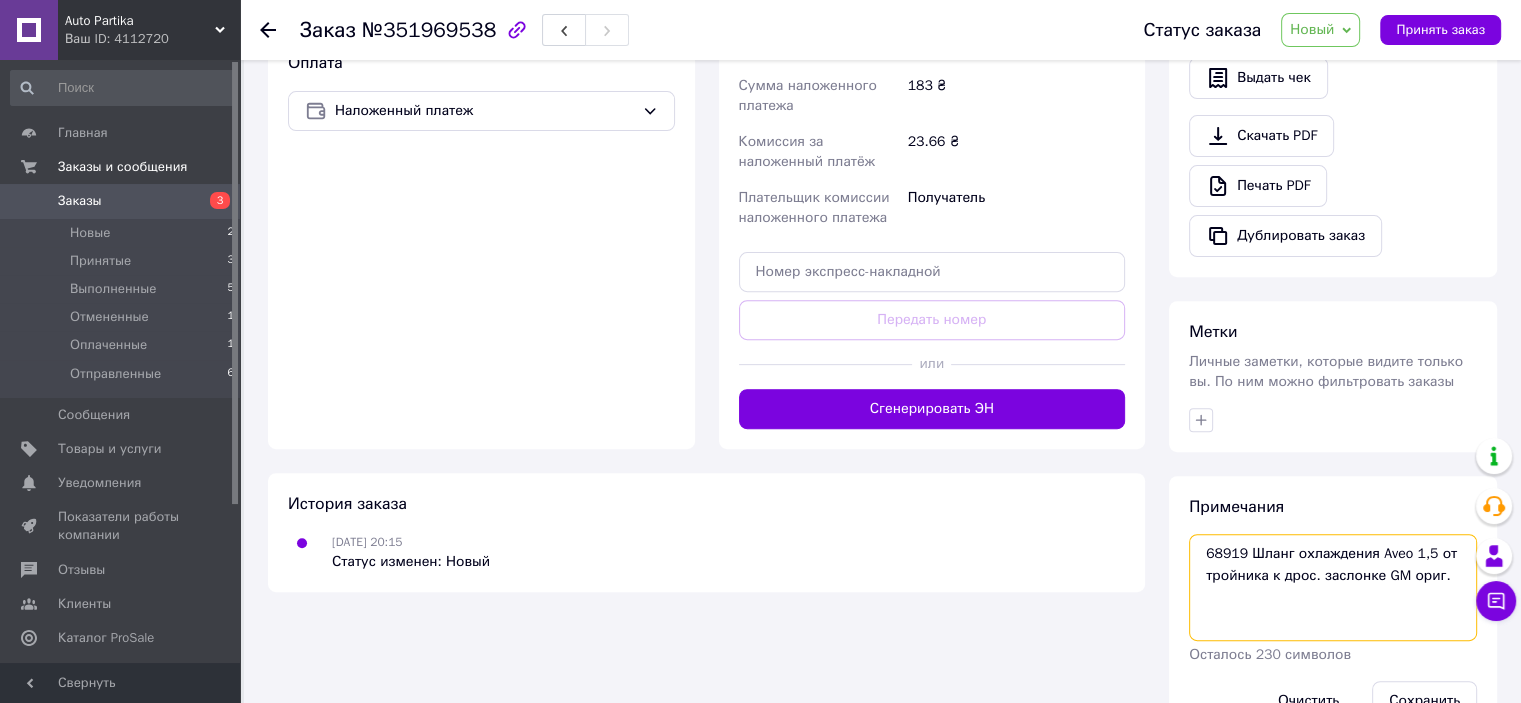 type on "68919 Шланг охлаждения Aveo 1,5 от тройника к дрос. заслонке GM ориг." 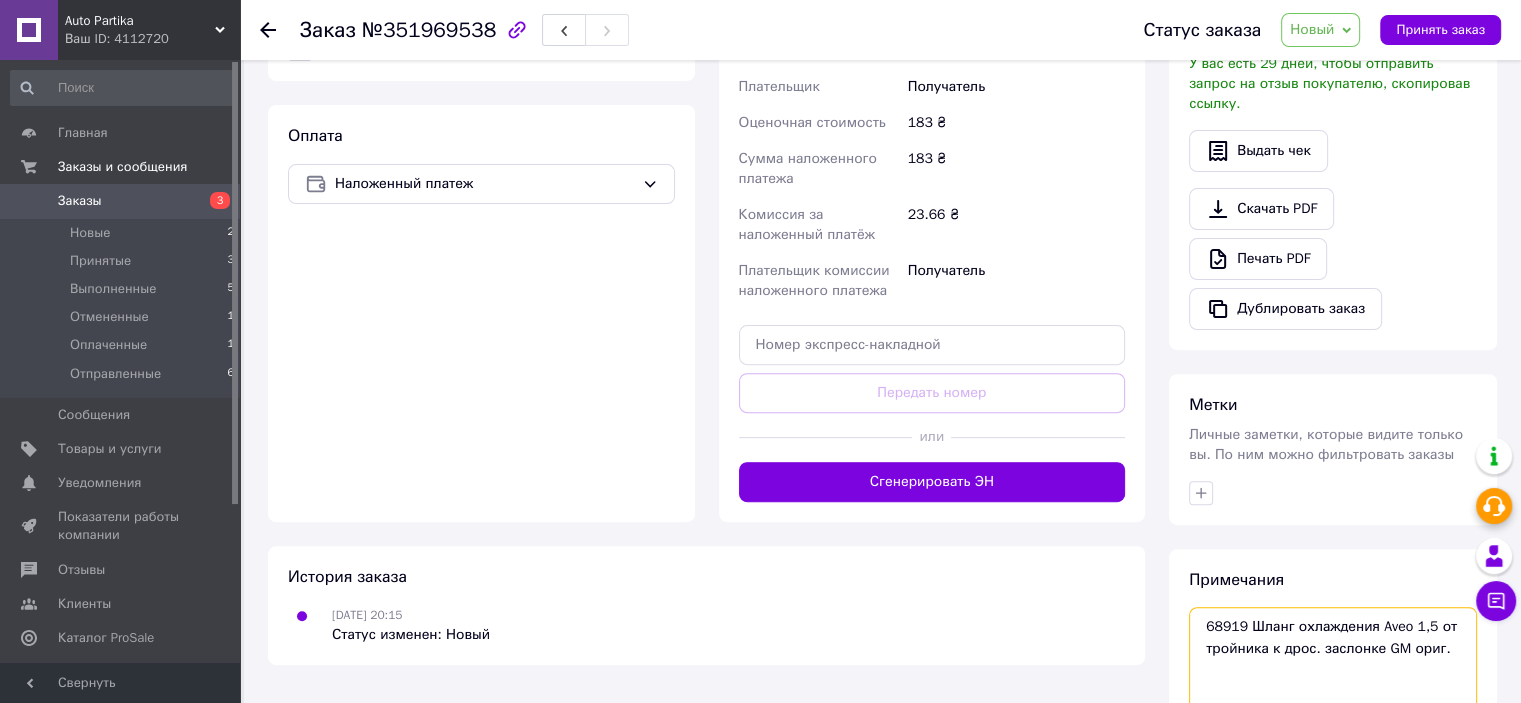 scroll, scrollTop: 690, scrollLeft: 0, axis: vertical 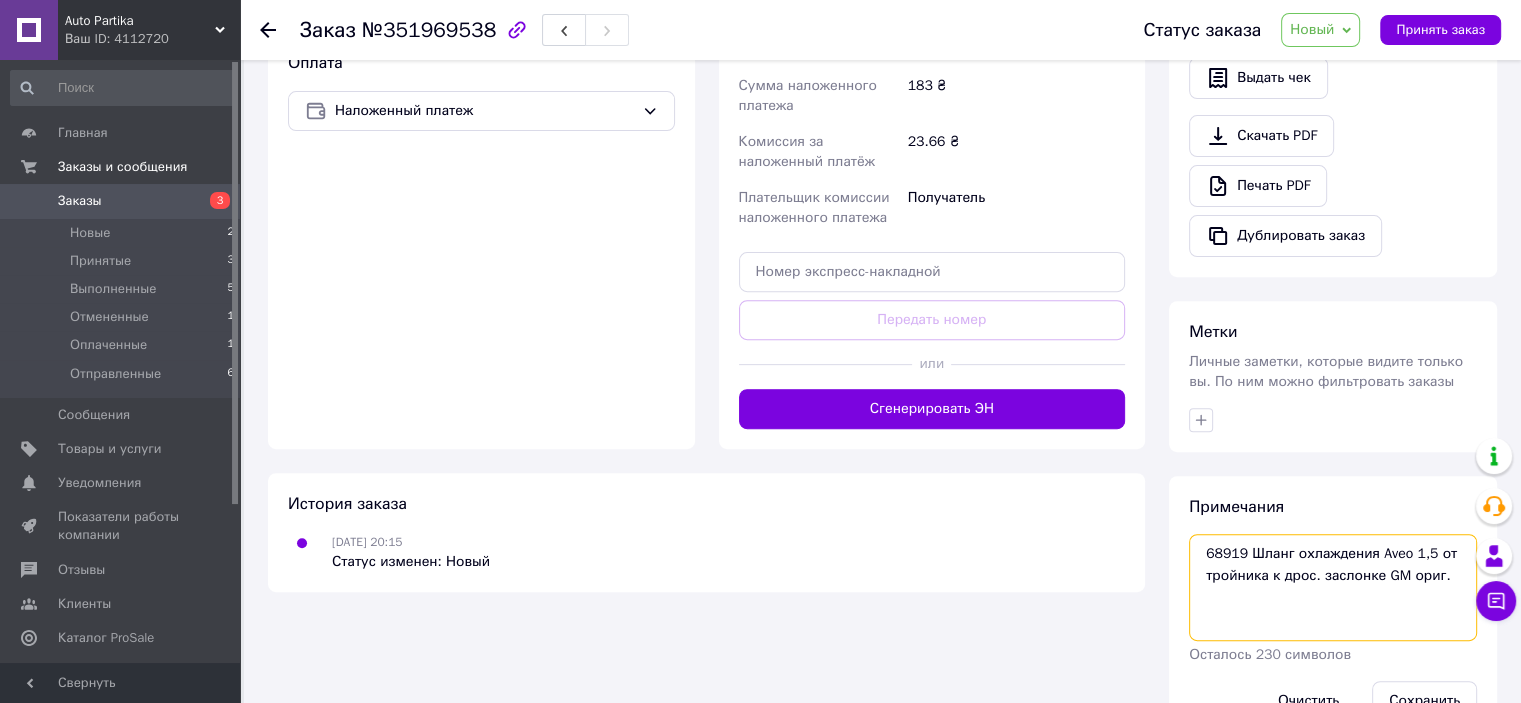 click on "68919 Шланг охлаждения Aveo 1,5 от тройника к дрос. заслонке GM ориг." at bounding box center [1333, 587] 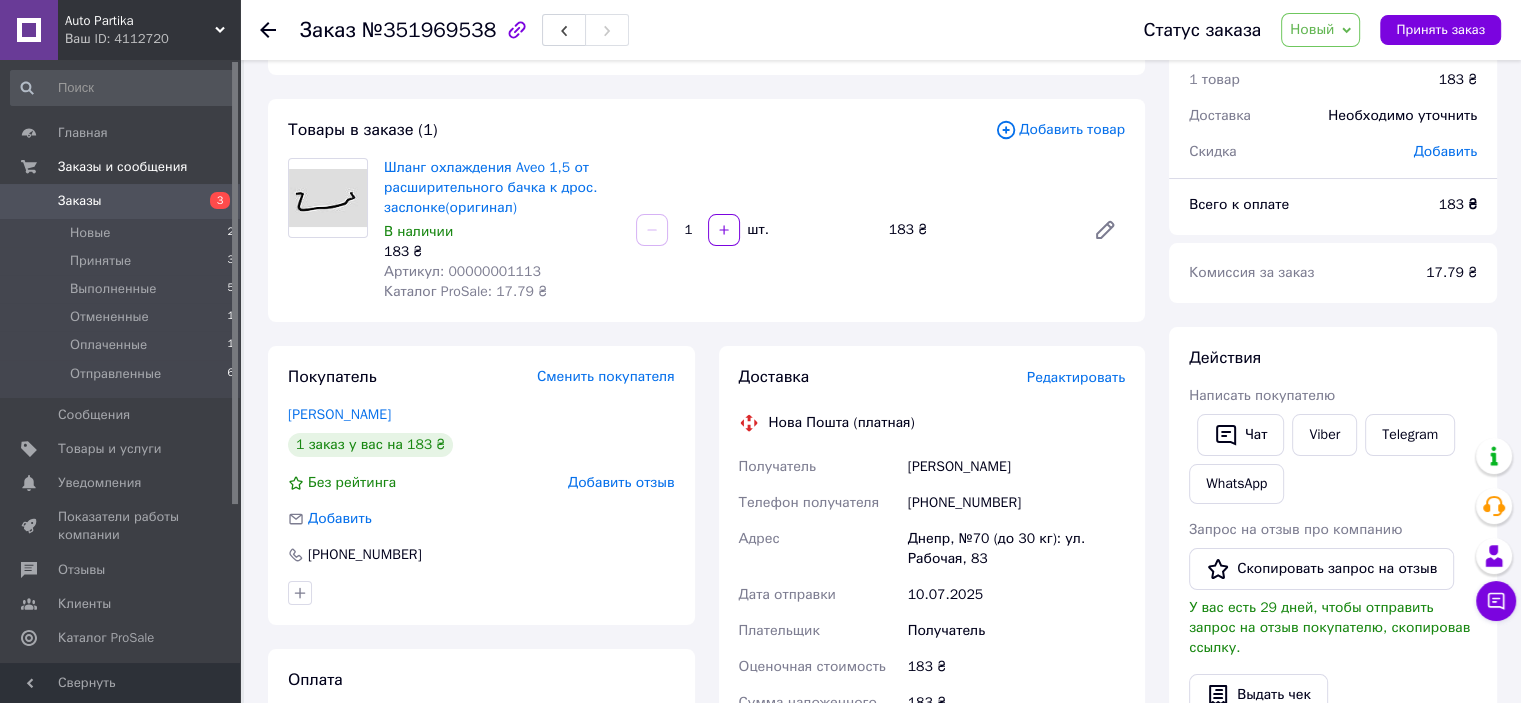 scroll, scrollTop: 0, scrollLeft: 0, axis: both 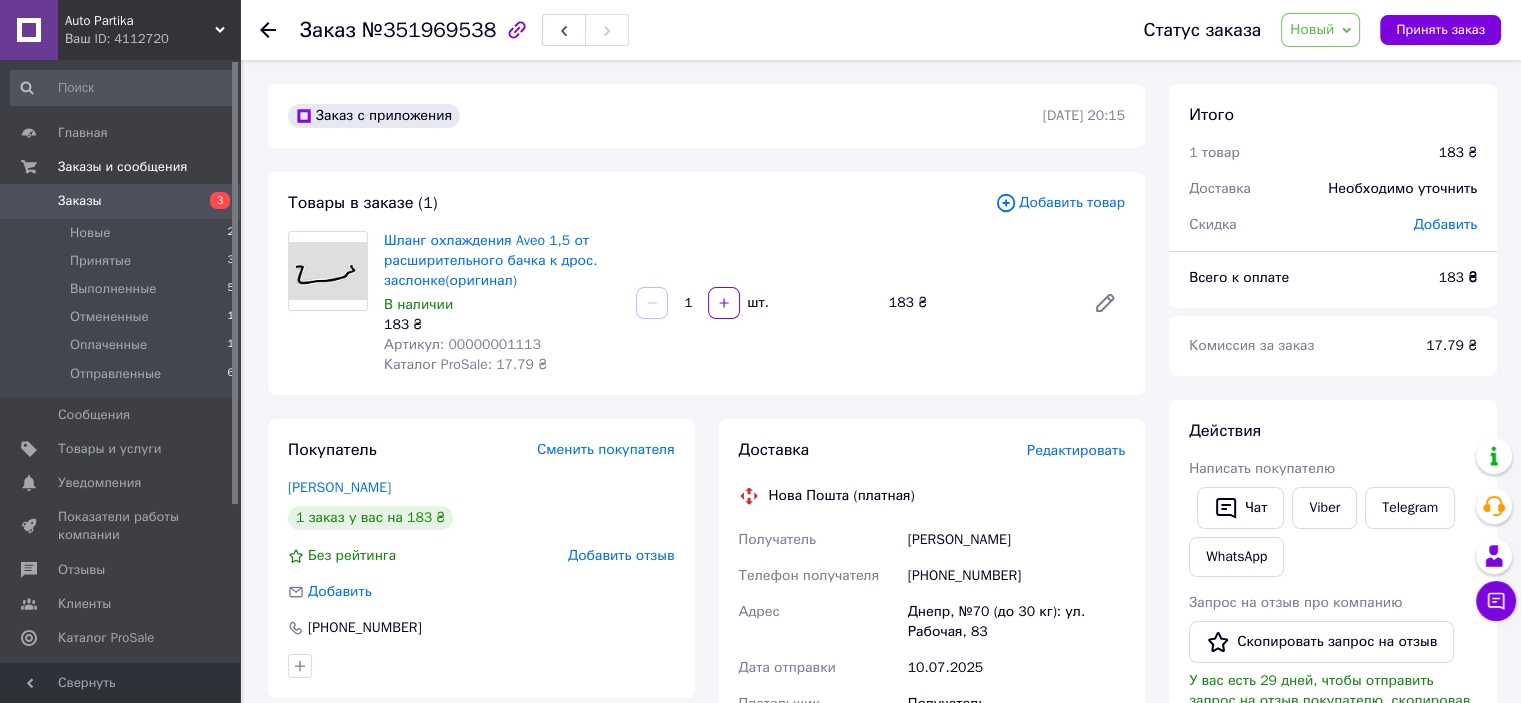 click on "Добавить товар" at bounding box center (1060, 203) 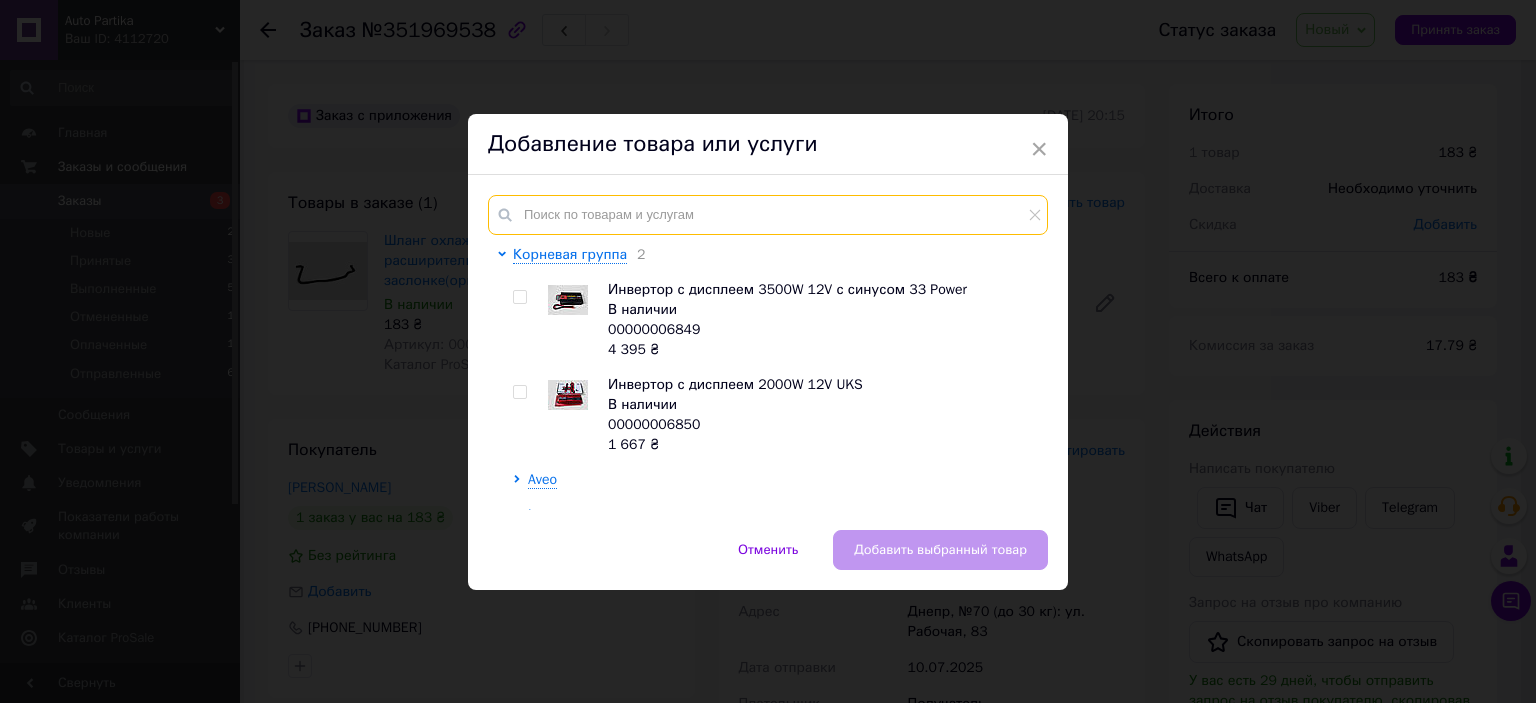 click at bounding box center [768, 215] 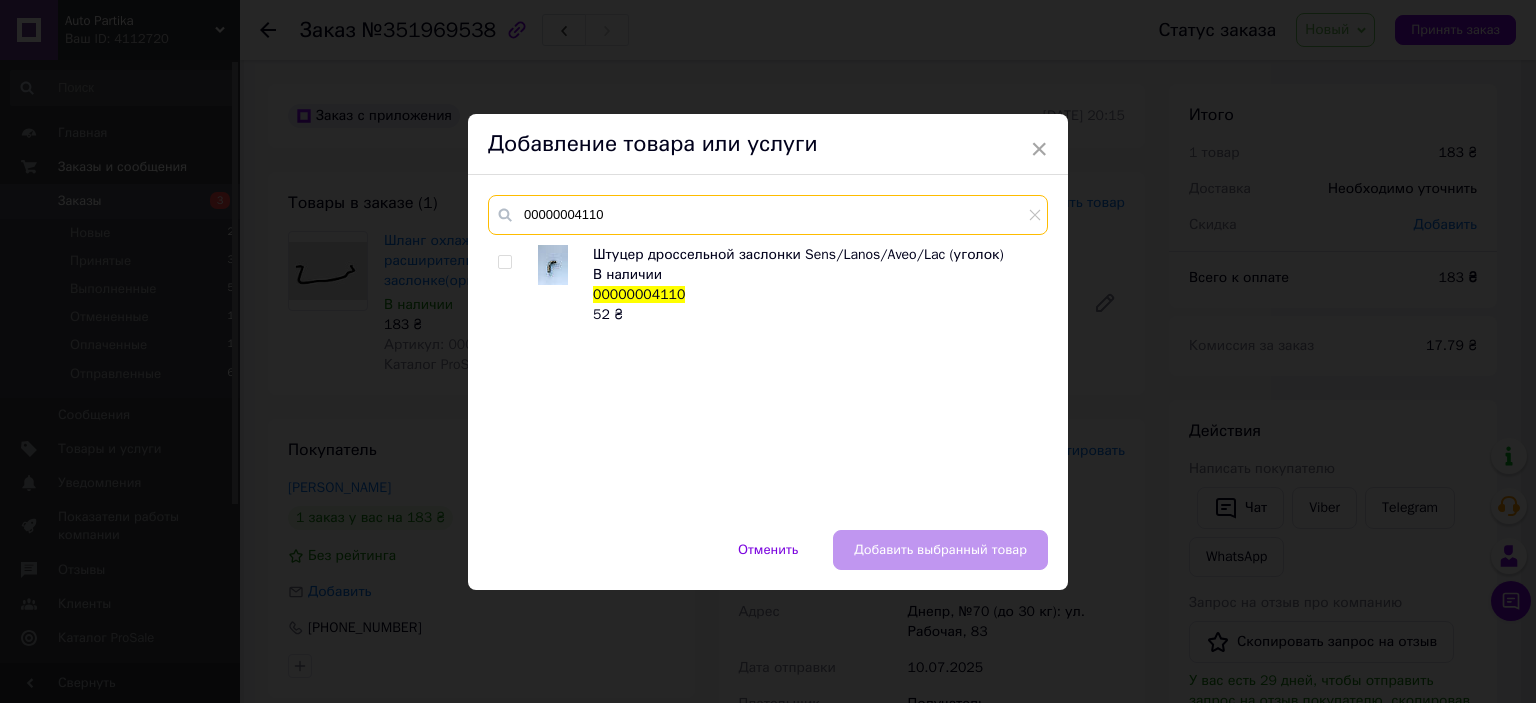 type on "00000004110" 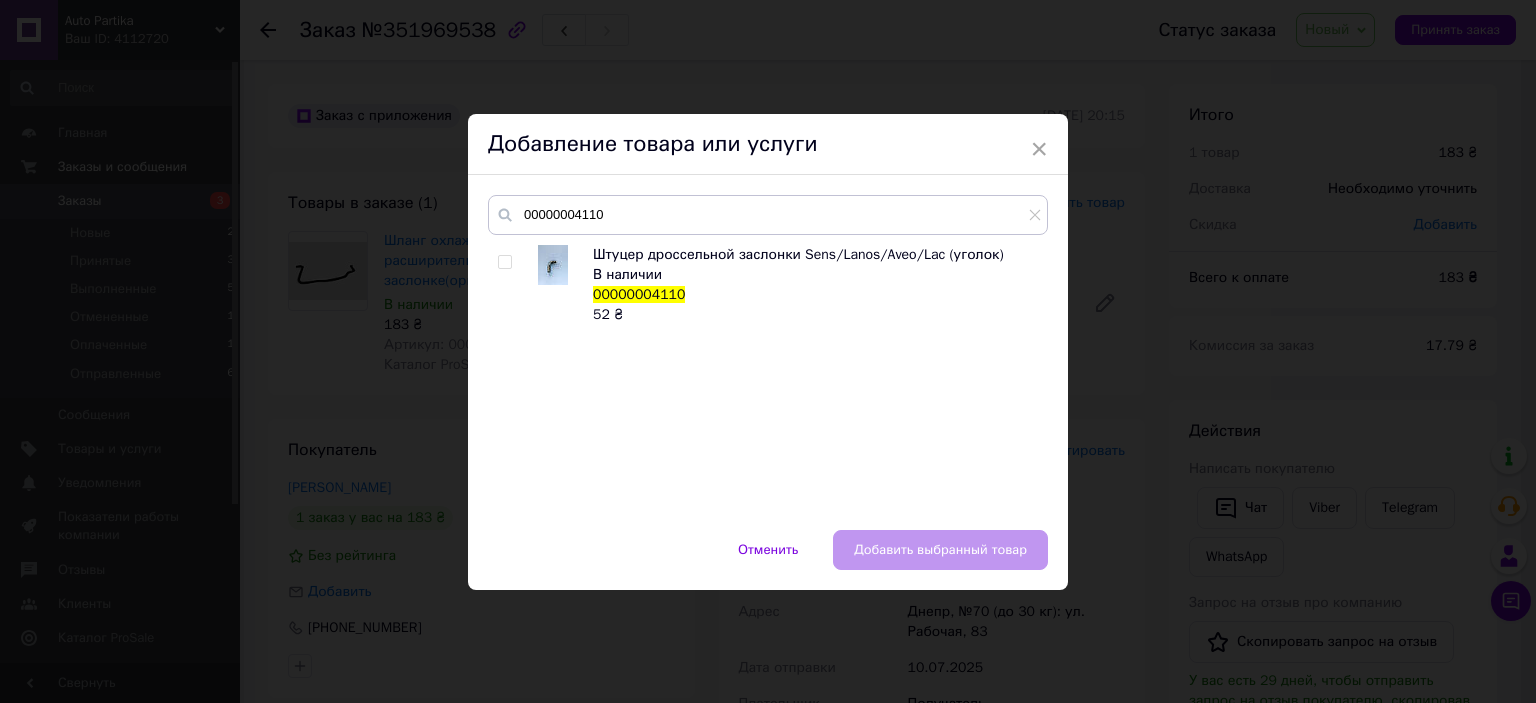 click at bounding box center (504, 262) 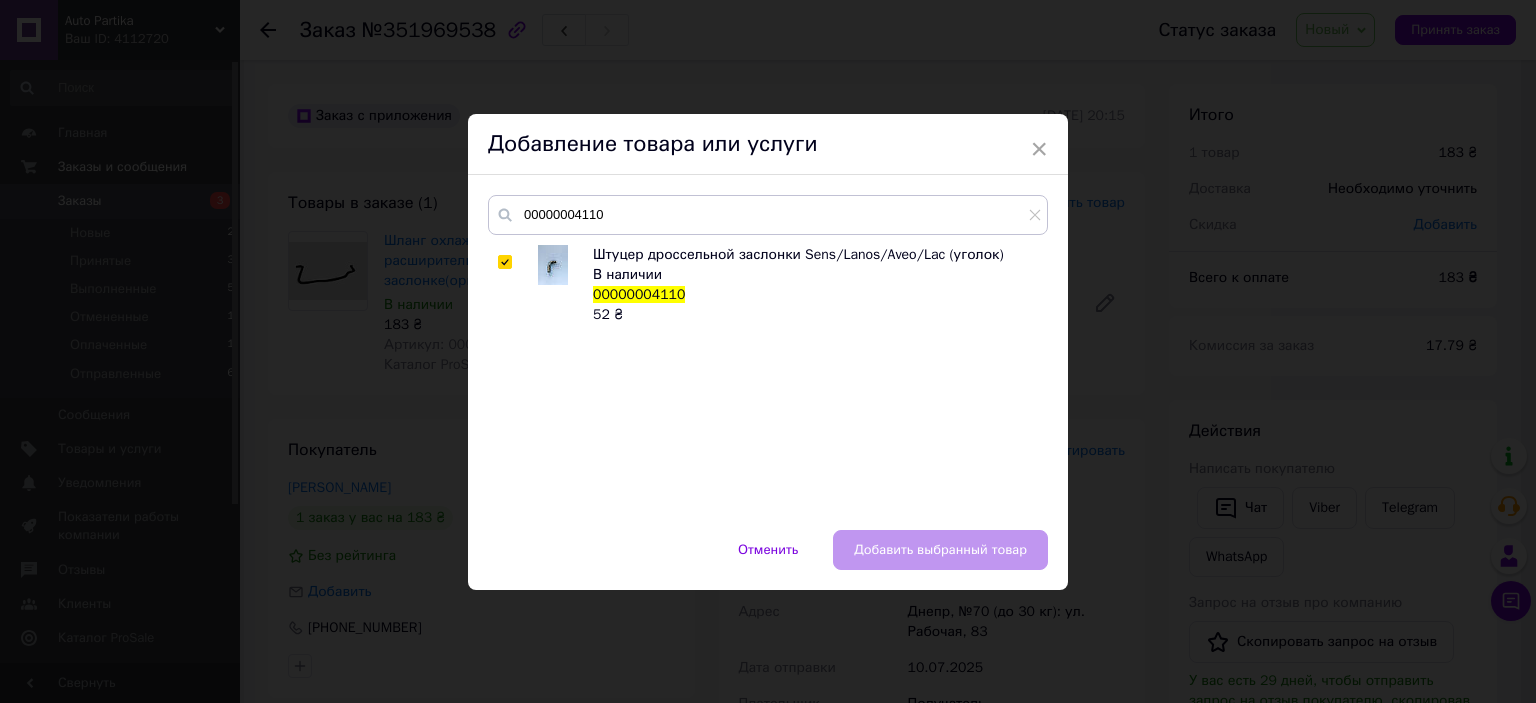 checkbox on "true" 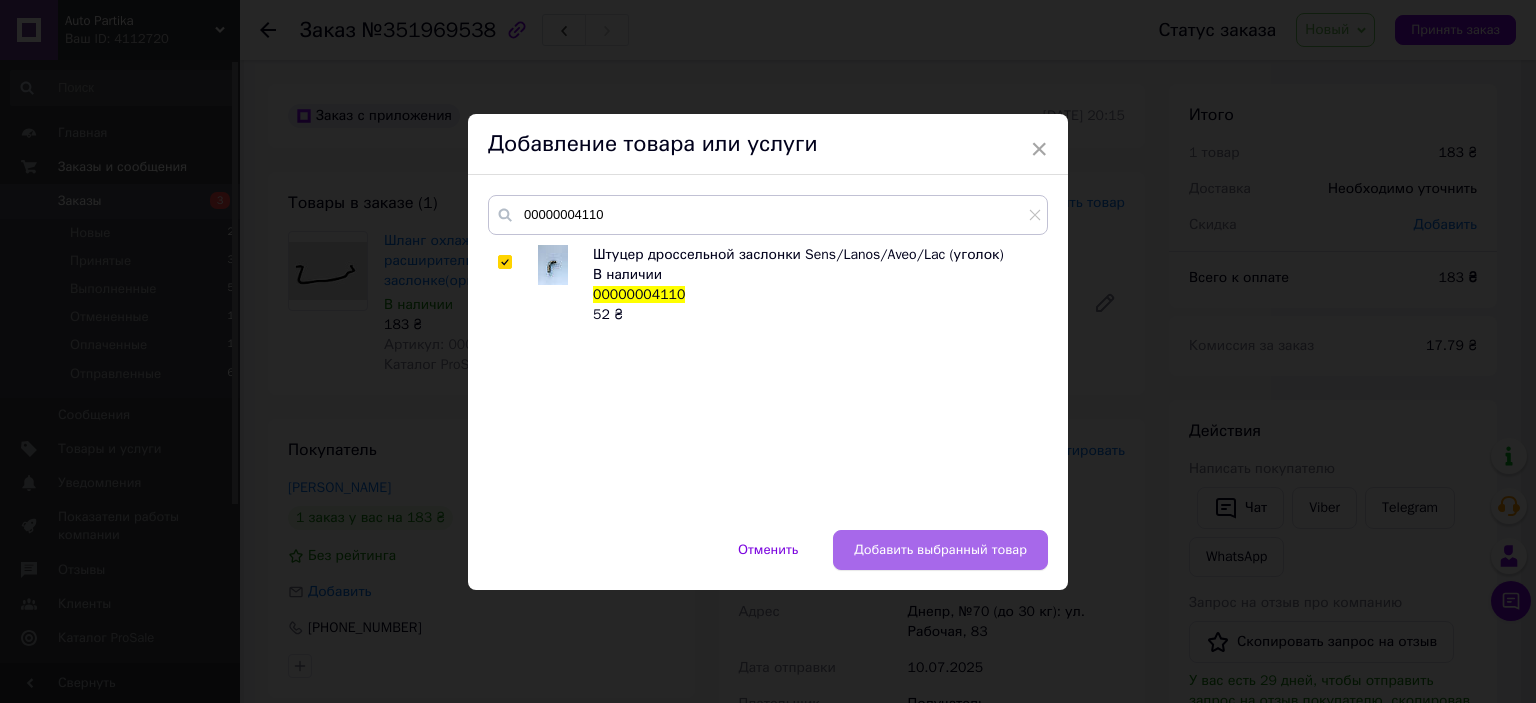 click on "Добавить выбранный товар" at bounding box center [940, 550] 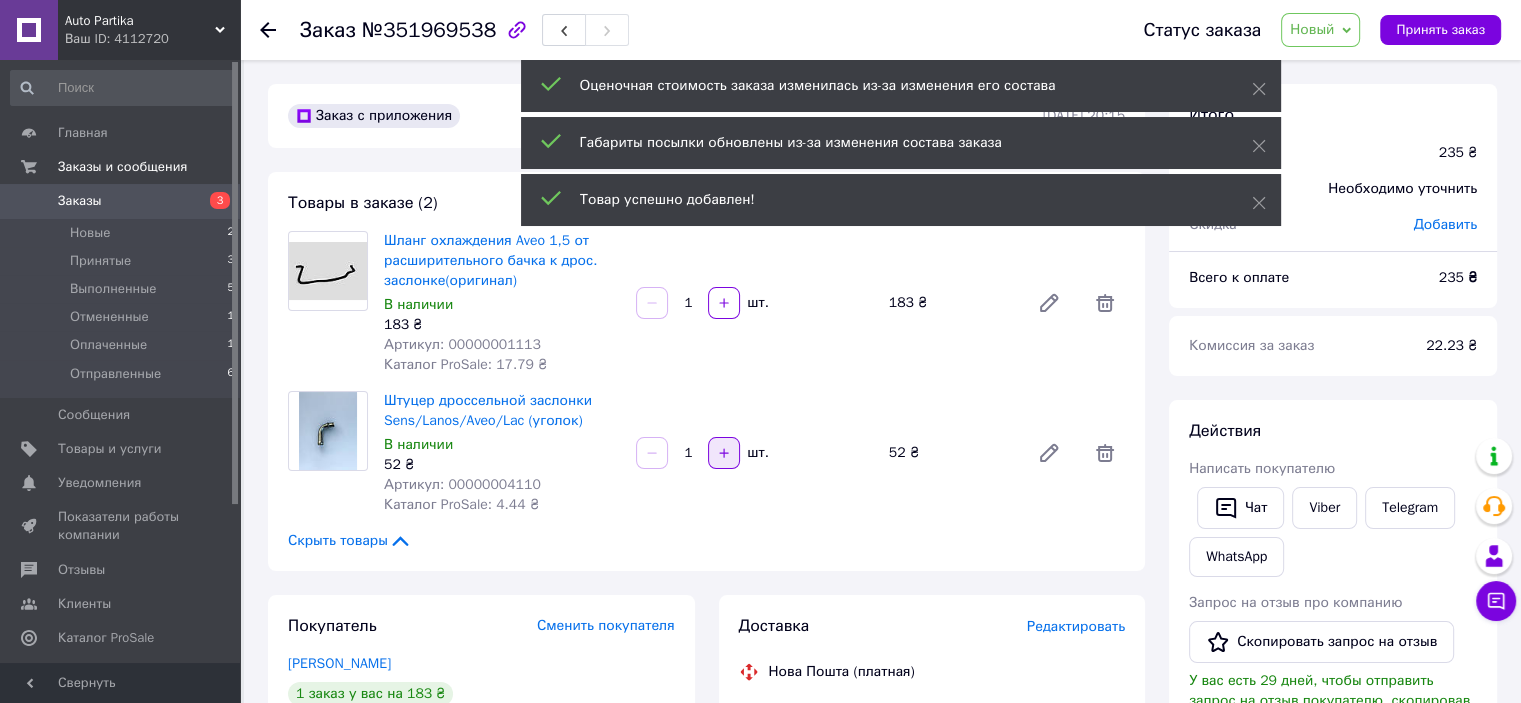 click 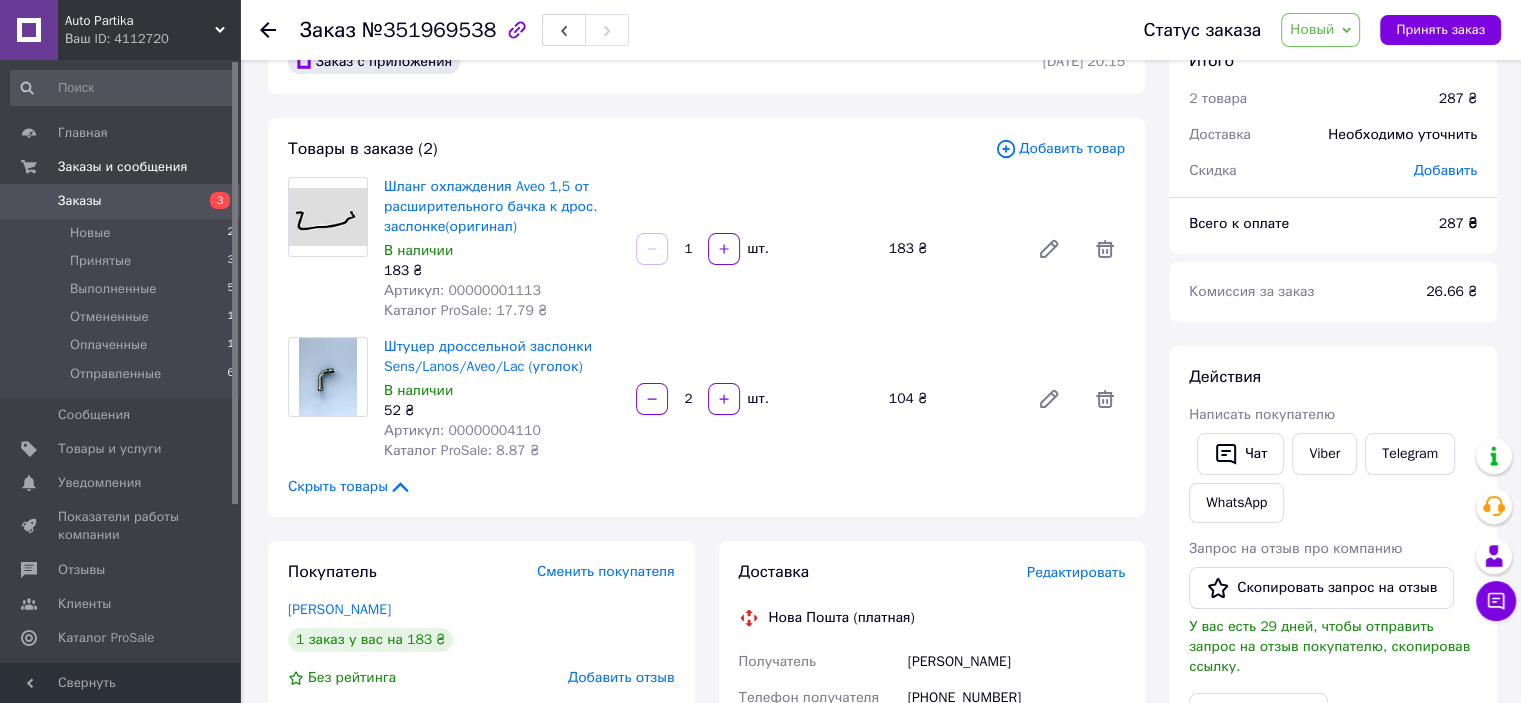 scroll, scrollTop: 100, scrollLeft: 0, axis: vertical 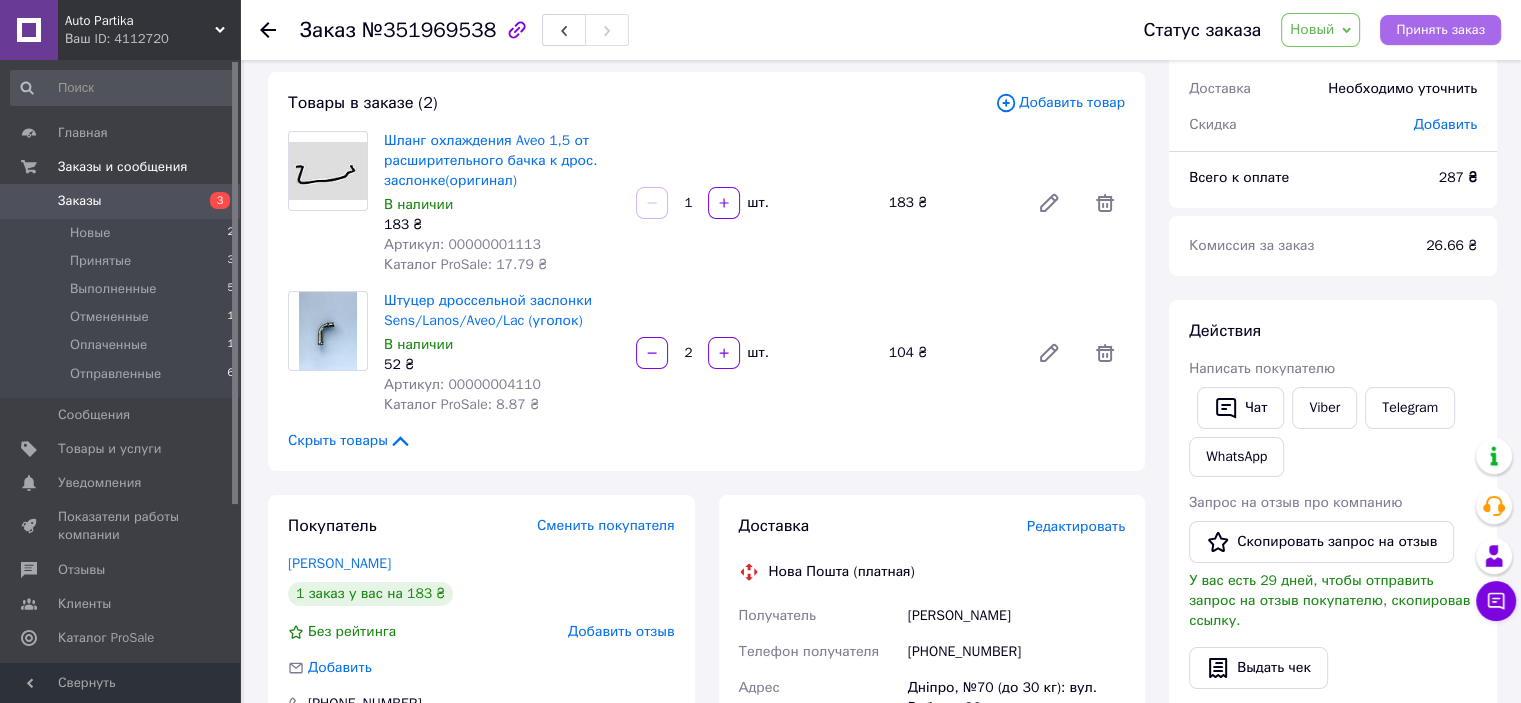 click on "Принять заказ" at bounding box center (1440, 30) 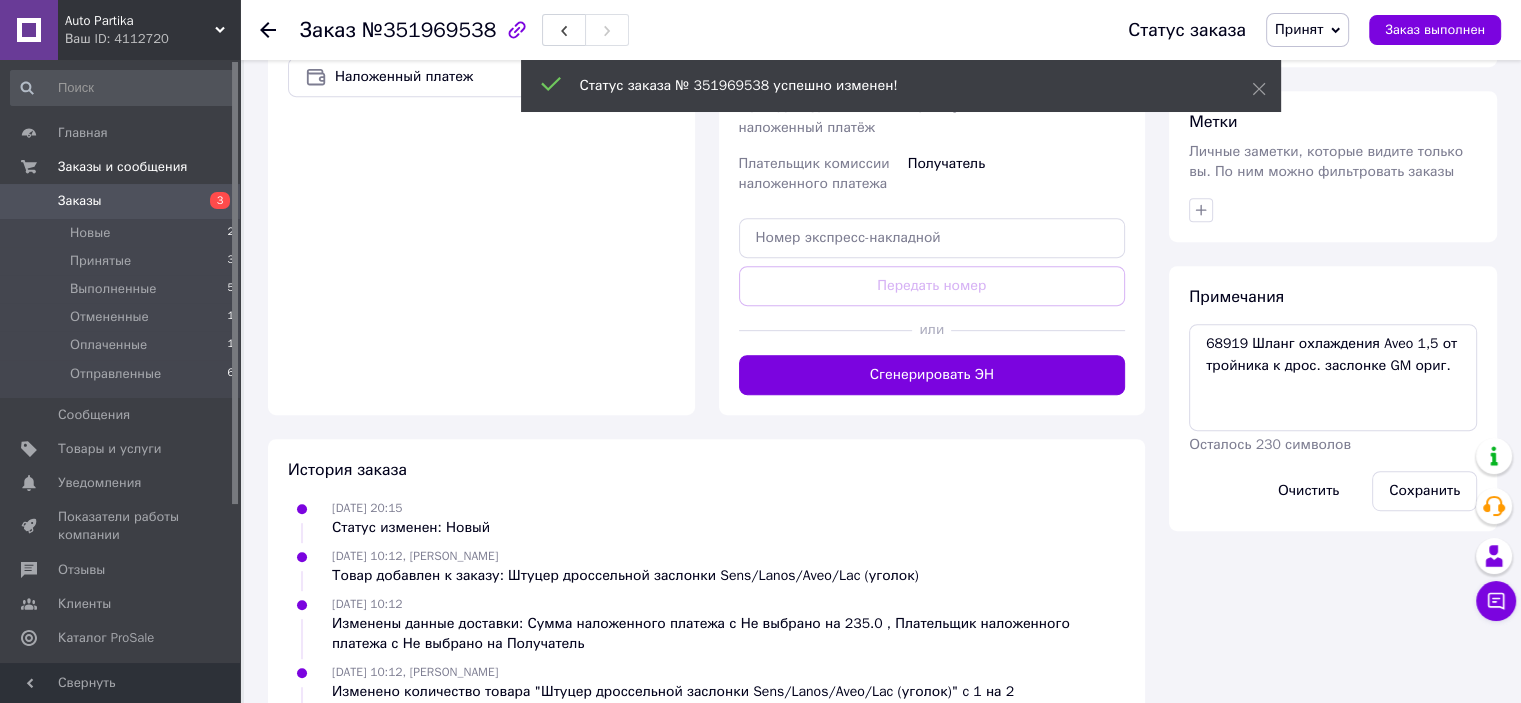 scroll, scrollTop: 991, scrollLeft: 0, axis: vertical 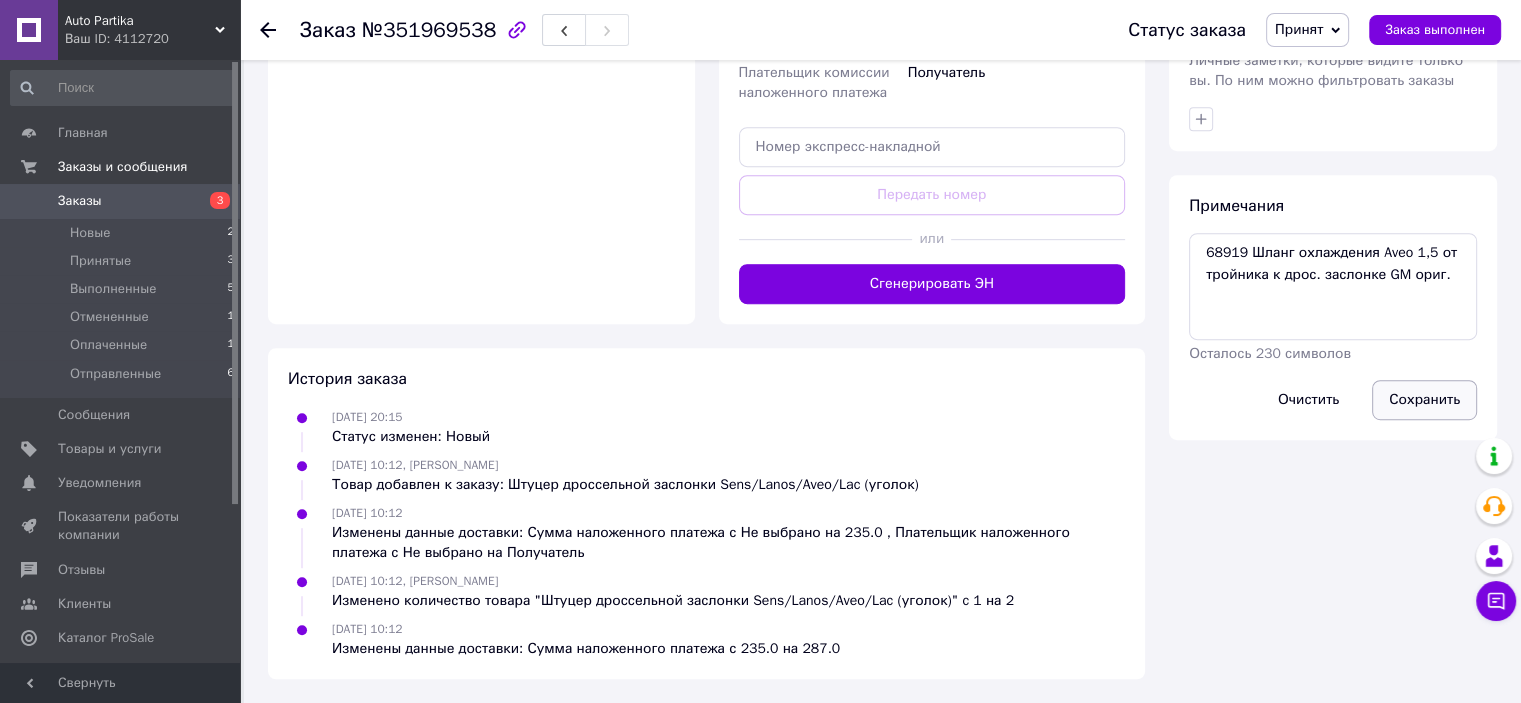 click on "Сохранить" at bounding box center [1424, 400] 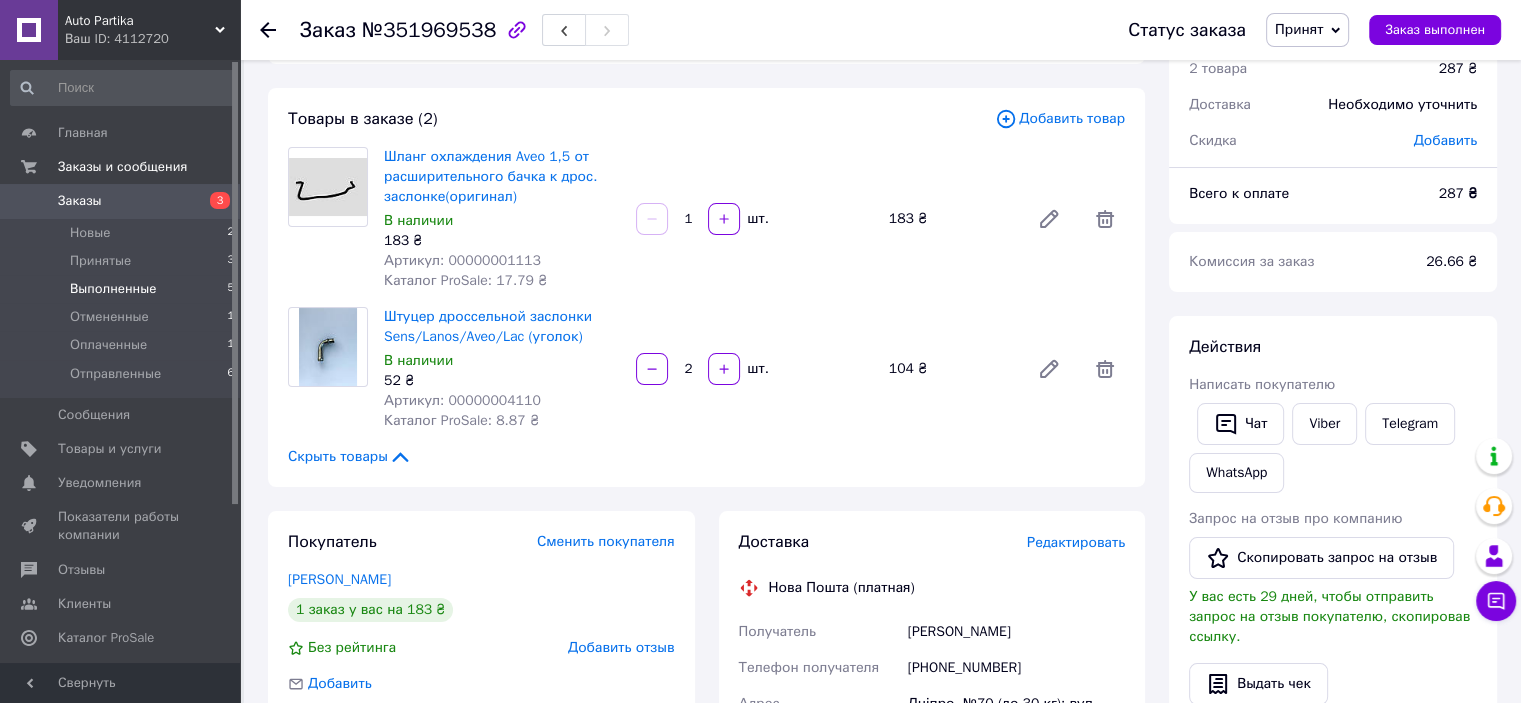 scroll, scrollTop: 0, scrollLeft: 0, axis: both 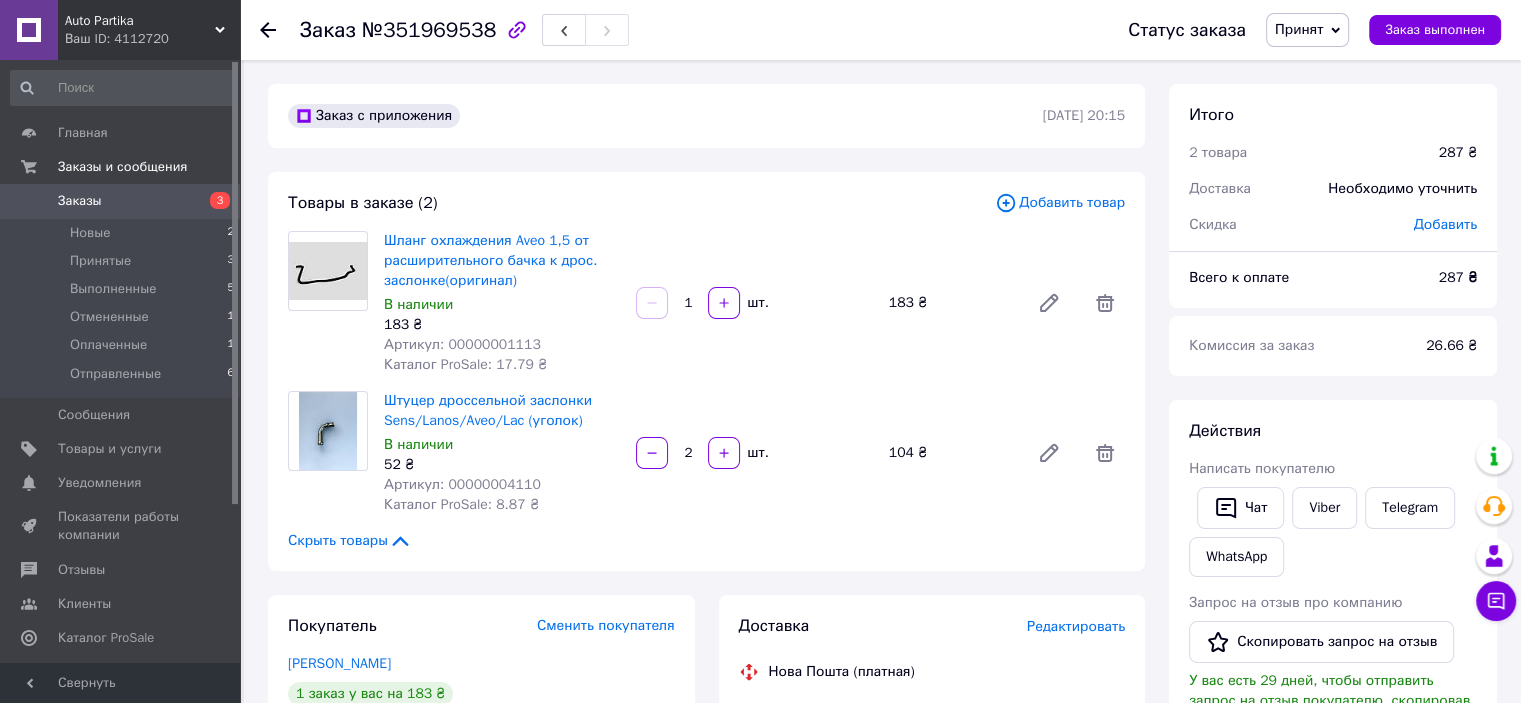 click on "Заказы" at bounding box center (121, 201) 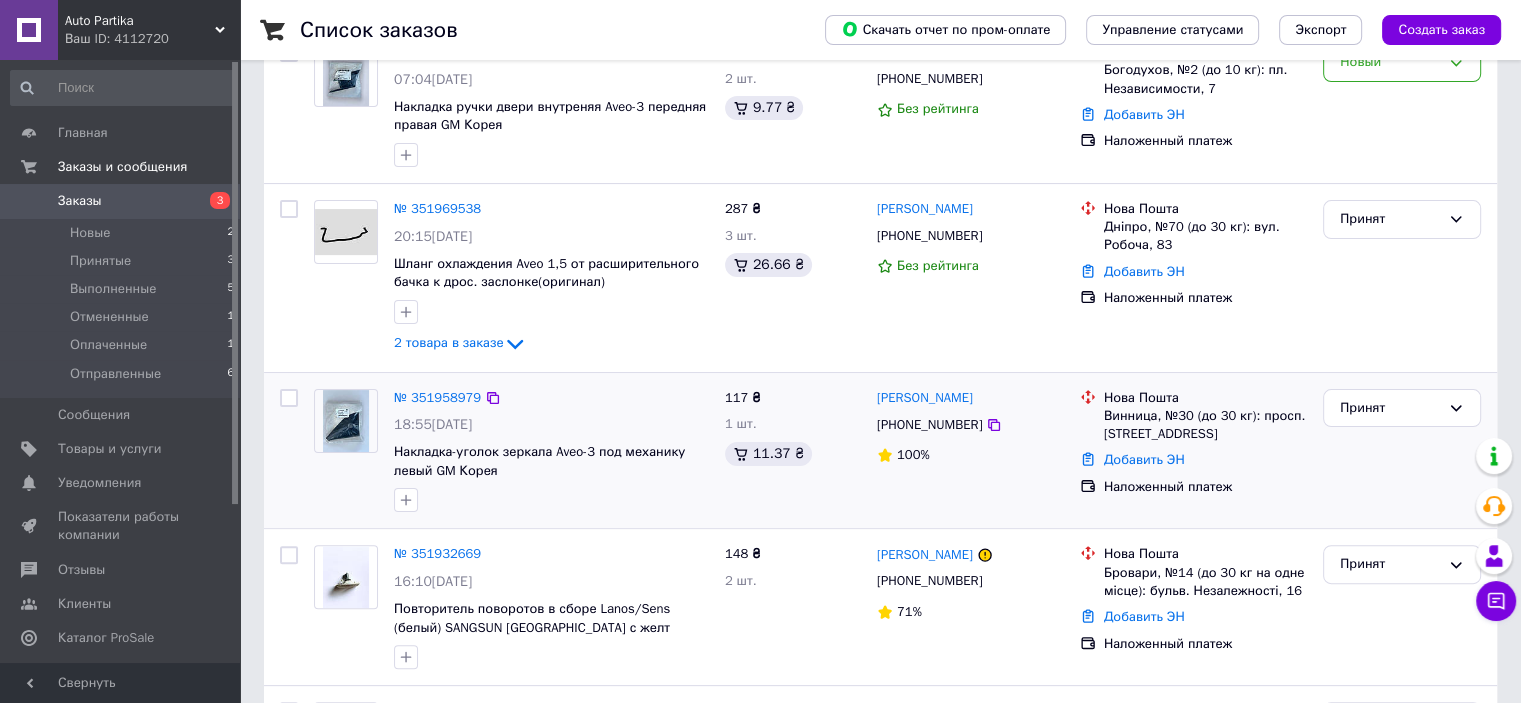 scroll, scrollTop: 500, scrollLeft: 0, axis: vertical 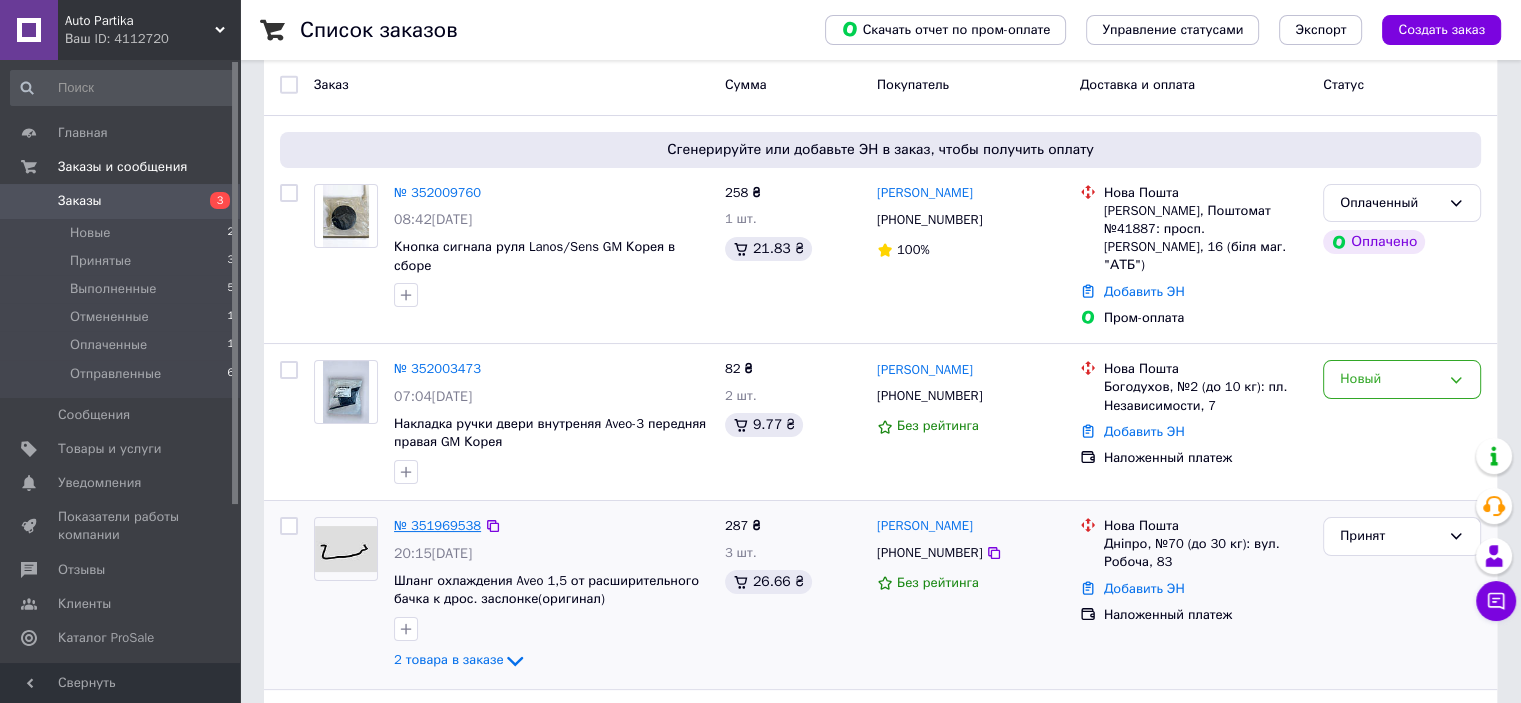 click on "№ 351969538" at bounding box center [437, 525] 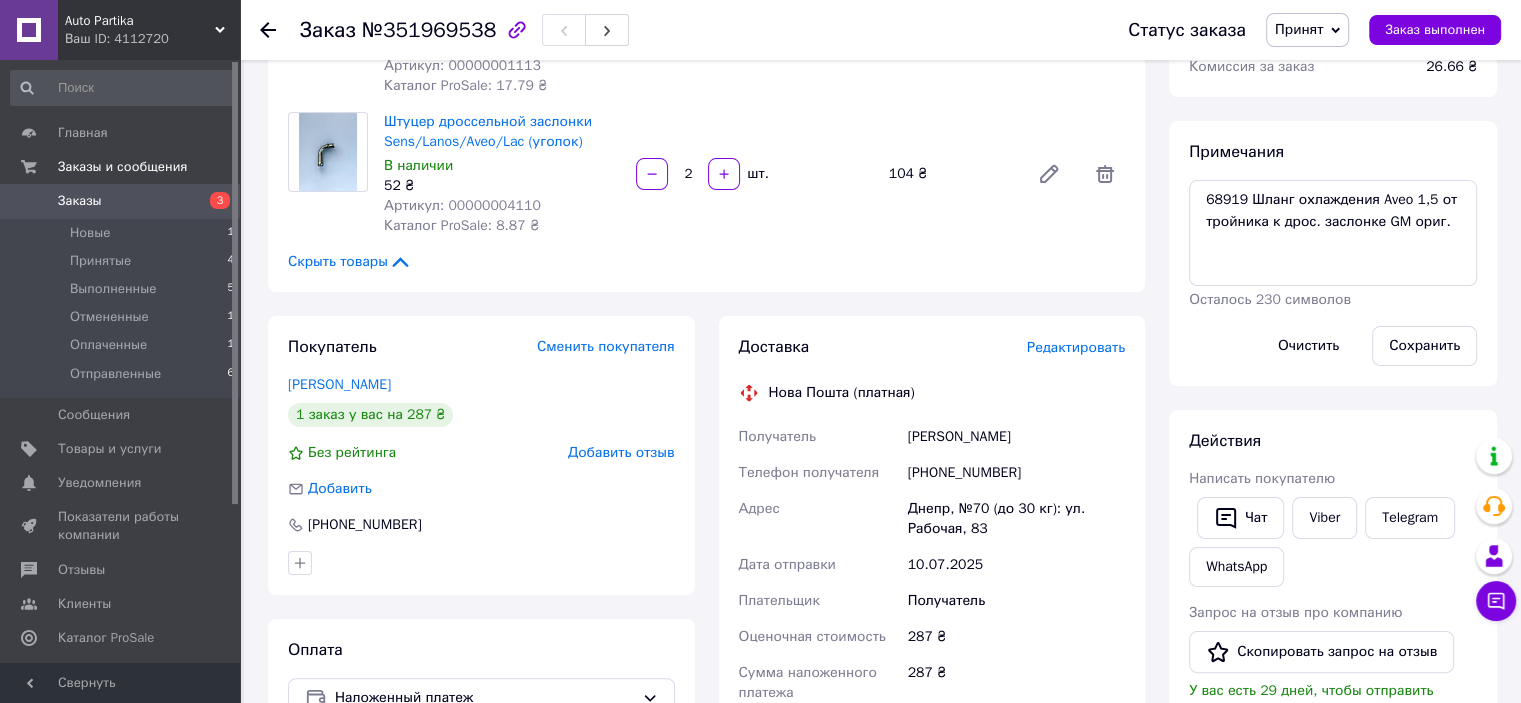 scroll, scrollTop: 100, scrollLeft: 0, axis: vertical 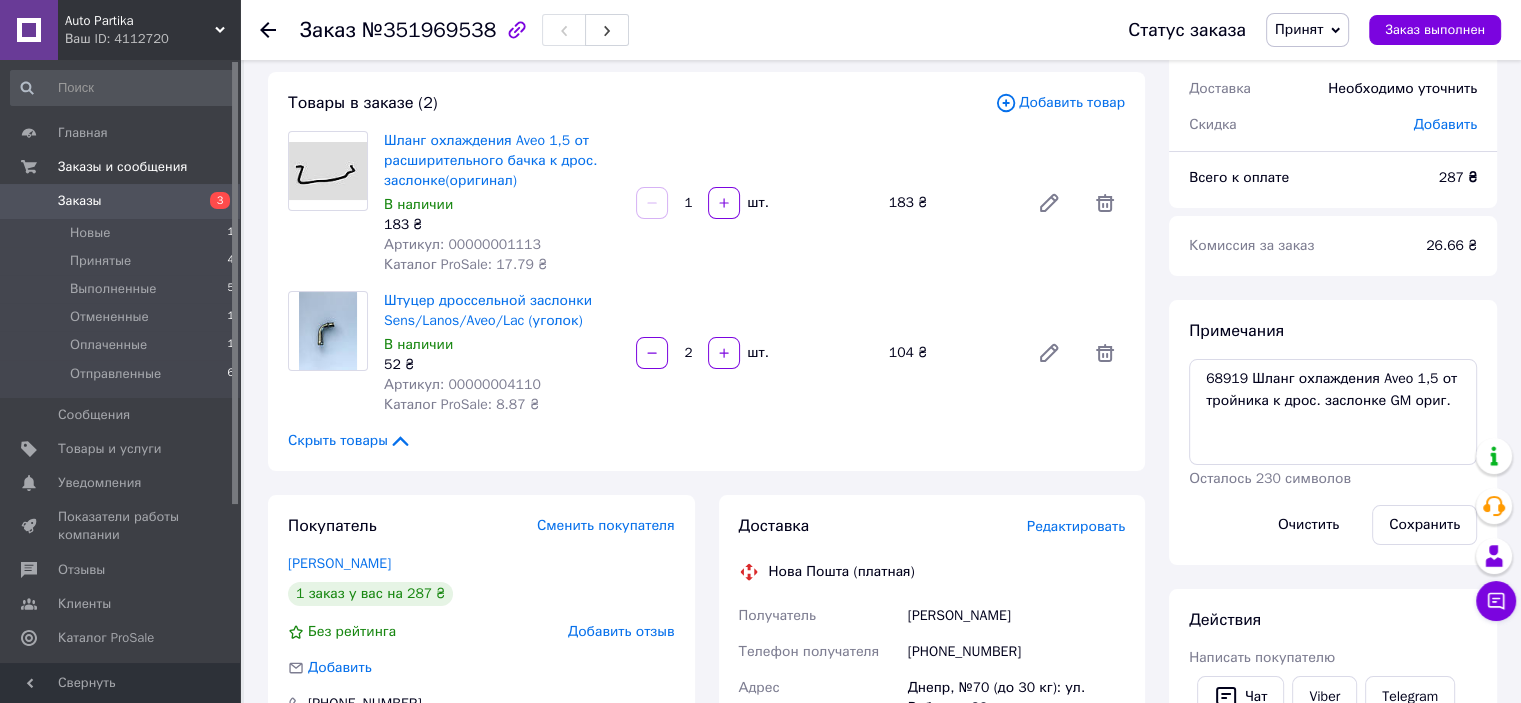 click on "Заказы" at bounding box center [121, 201] 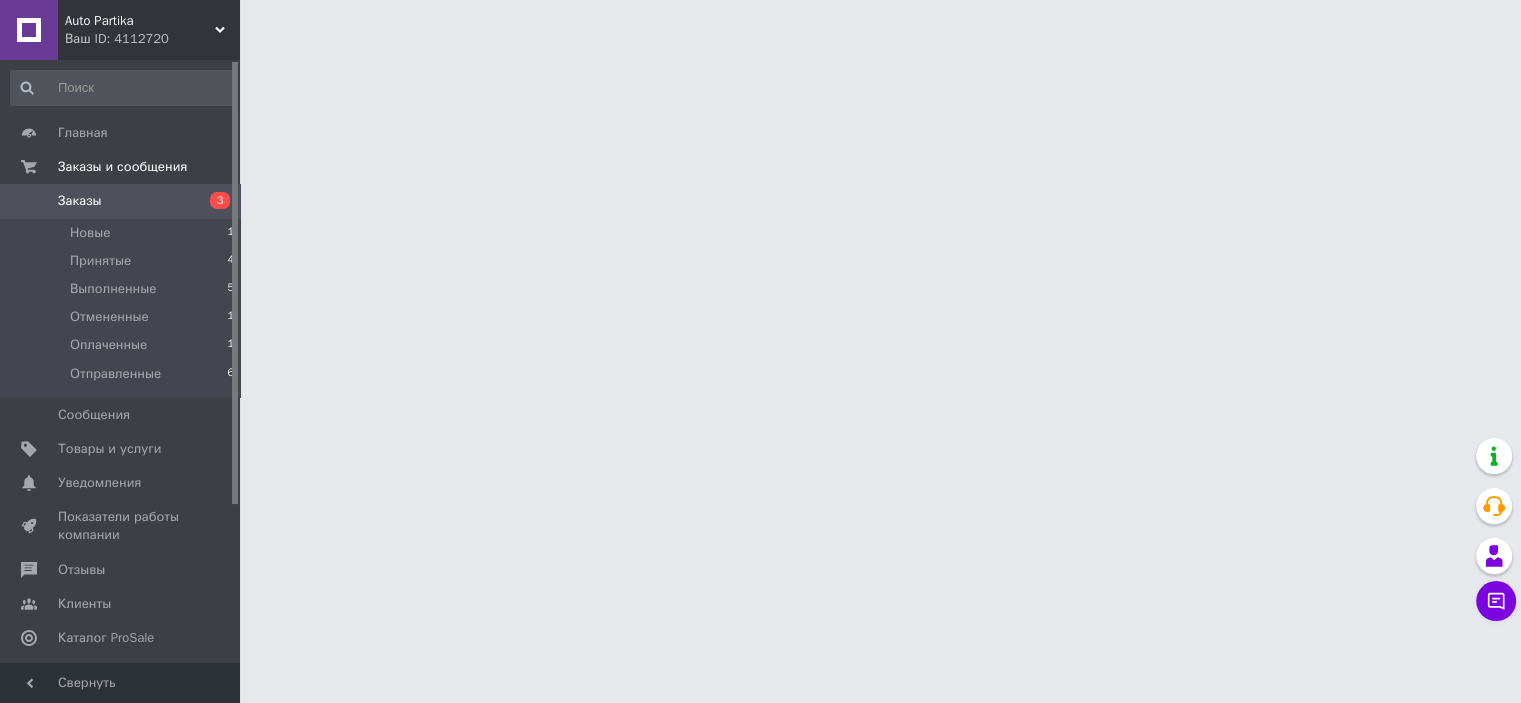 scroll, scrollTop: 0, scrollLeft: 0, axis: both 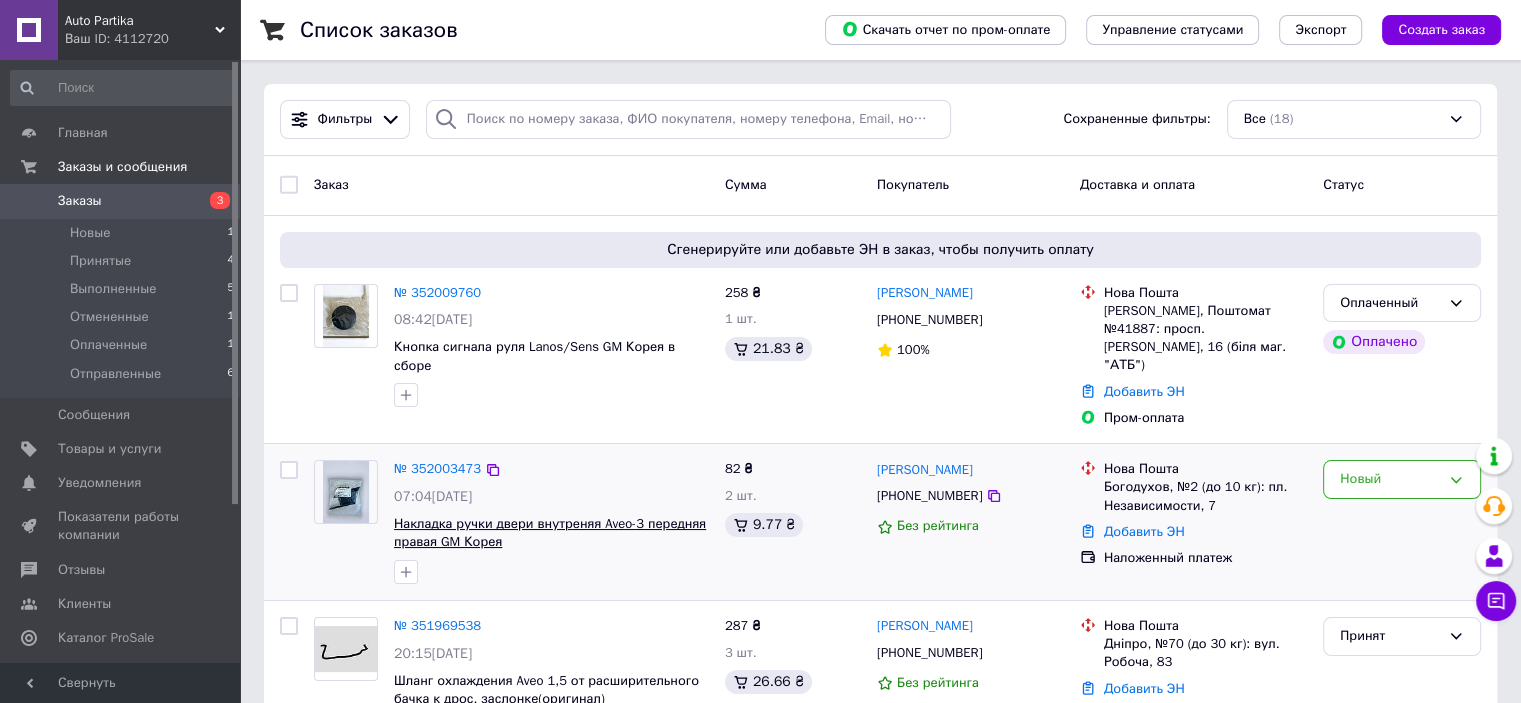 drag, startPoint x: 546, startPoint y: 514, endPoint x: 424, endPoint y: 513, distance: 122.0041 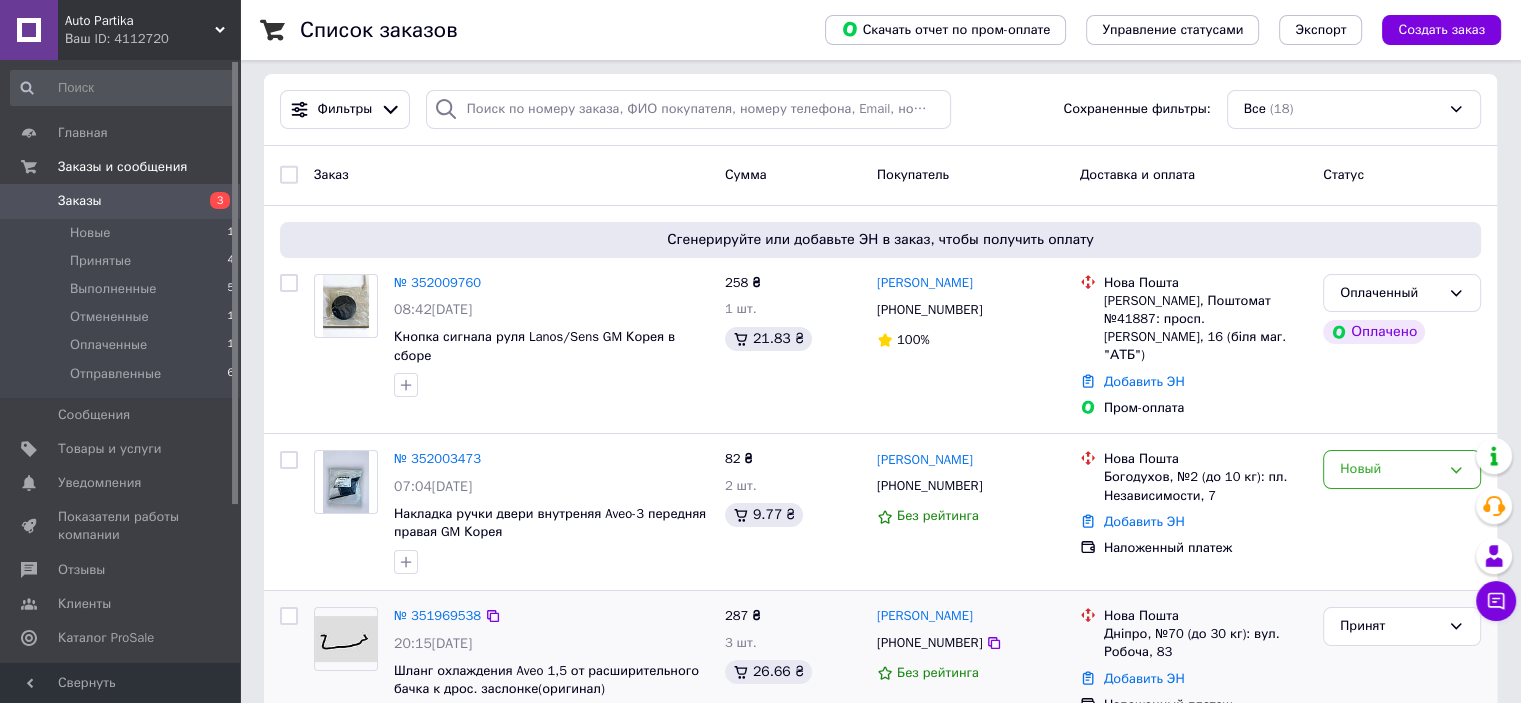 scroll, scrollTop: 0, scrollLeft: 0, axis: both 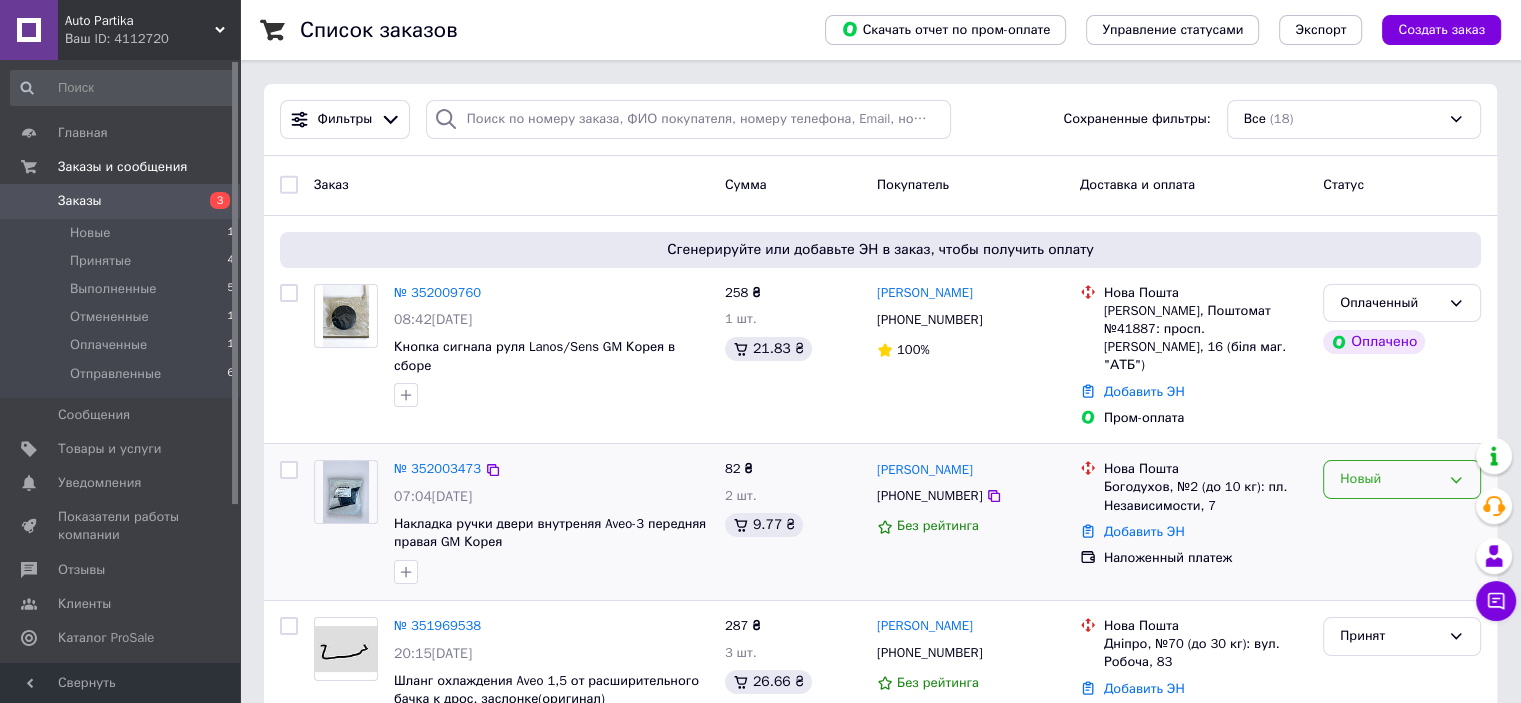 click on "Новый" at bounding box center [1390, 479] 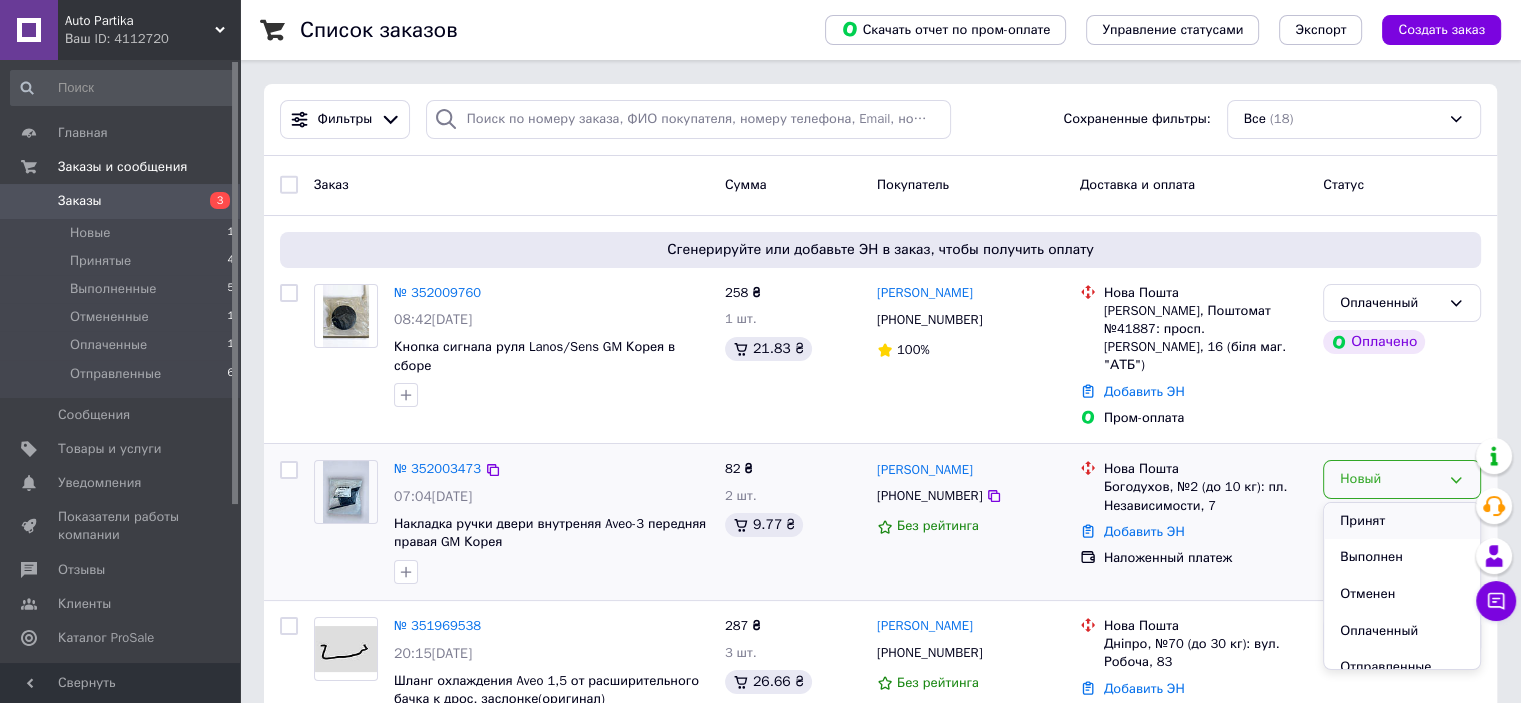 click on "Принят" at bounding box center (1402, 521) 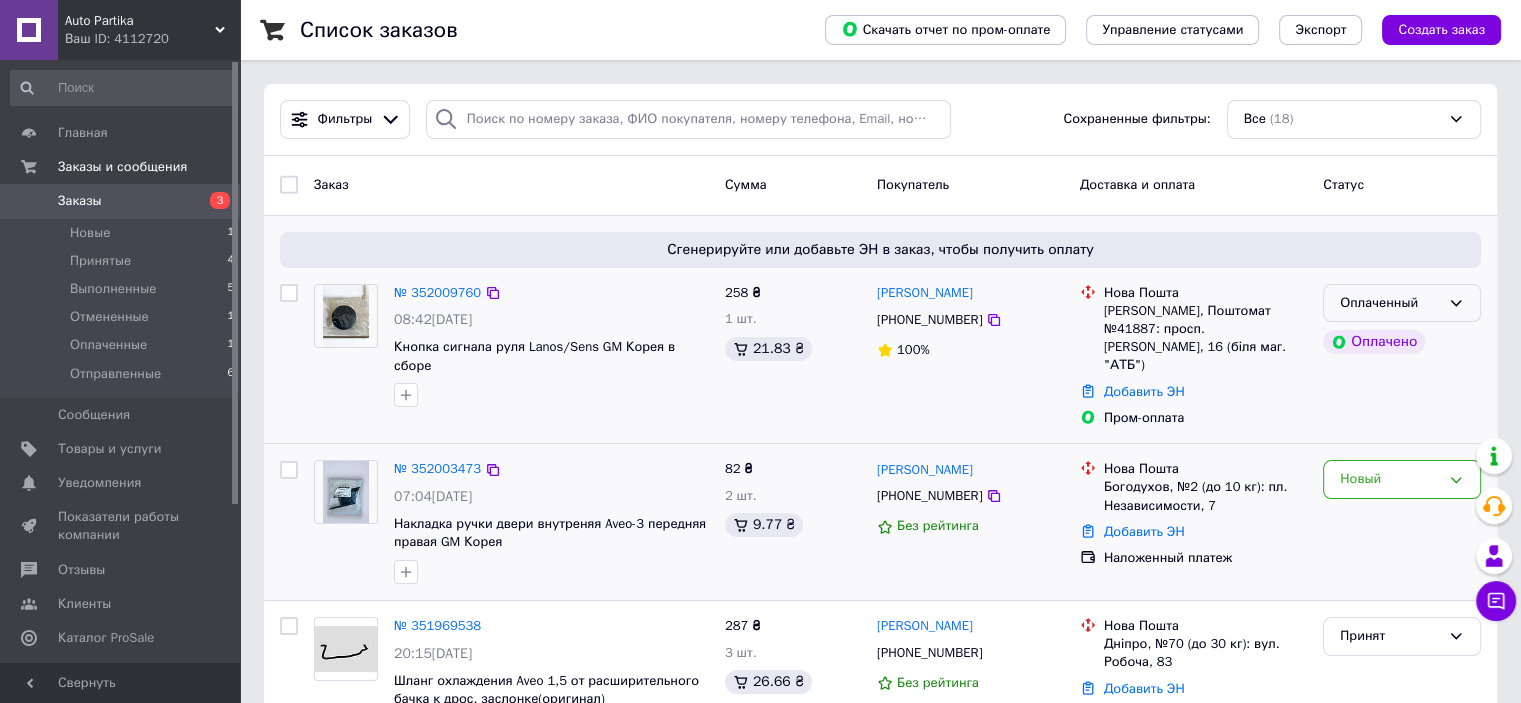click on "Оплаченный" at bounding box center (1390, 303) 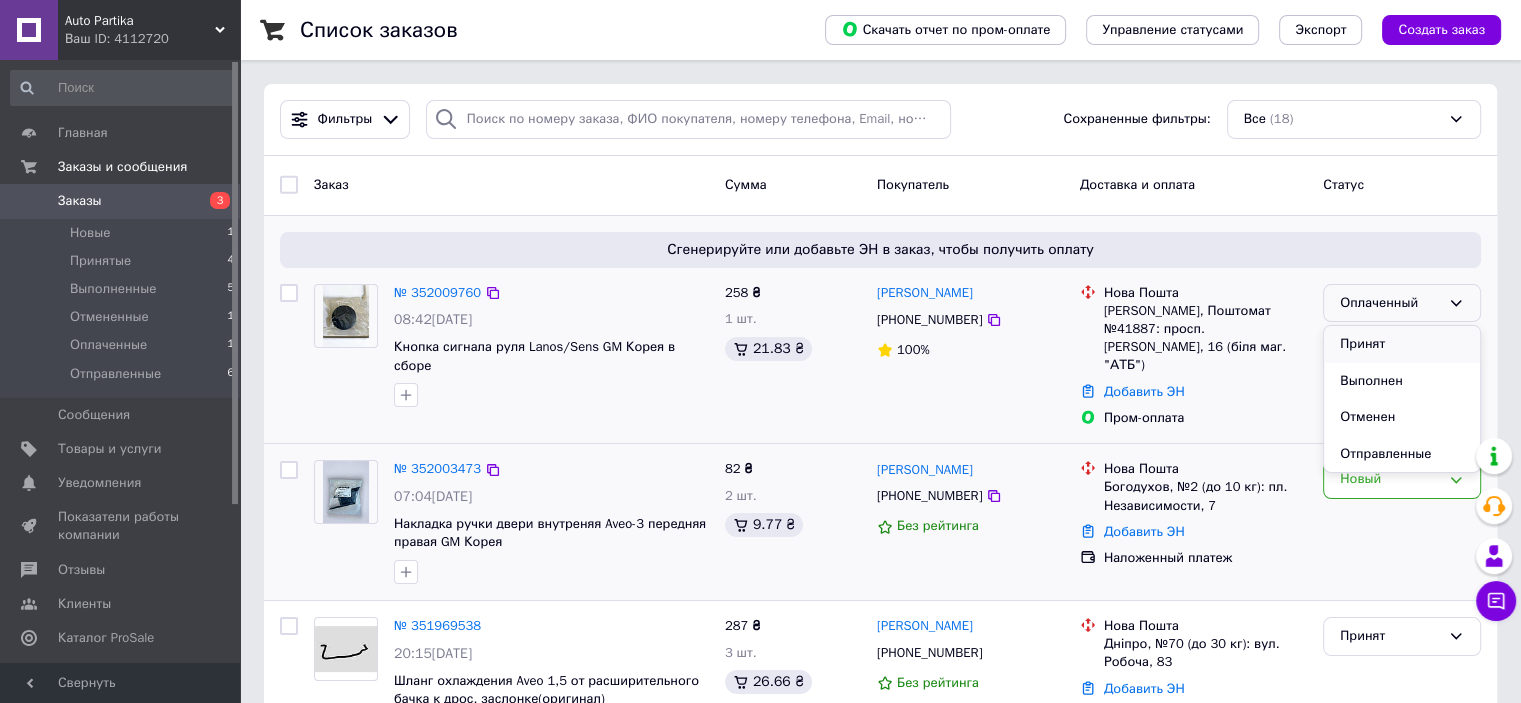 click on "Принят" at bounding box center [1402, 344] 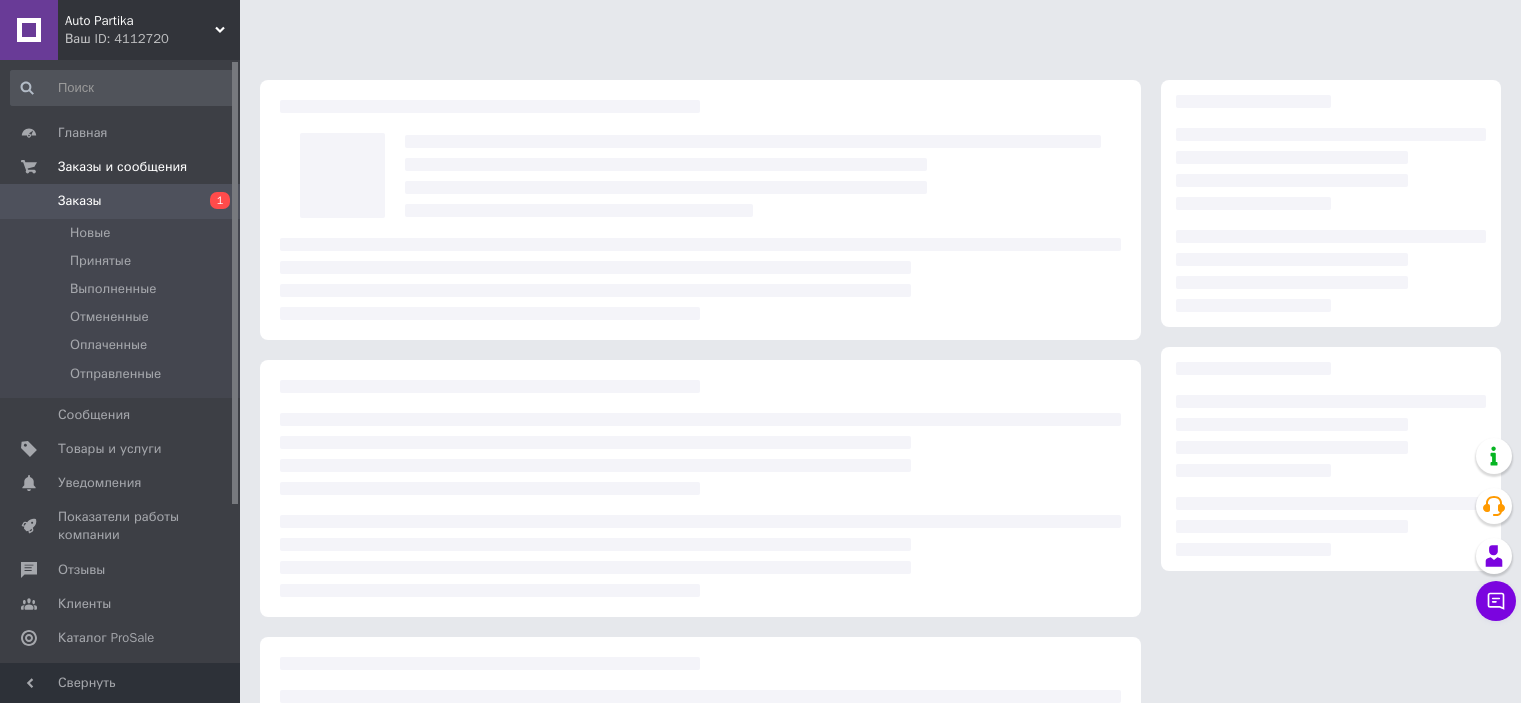 scroll, scrollTop: 0, scrollLeft: 0, axis: both 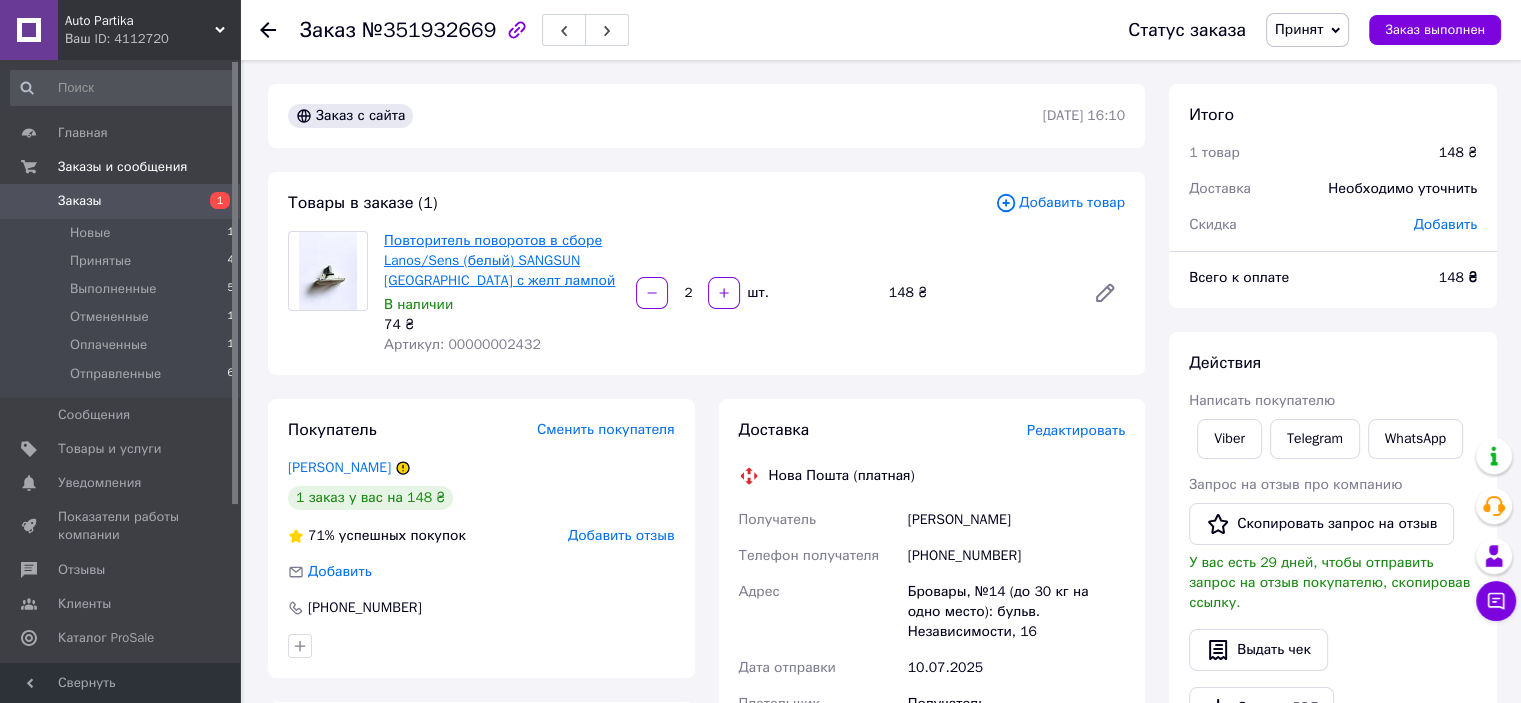 click on "Повторитель поворотов в сборе Lanos/Sens (белый) SANGSUN [GEOGRAPHIC_DATA] с желт лампой" at bounding box center (499, 260) 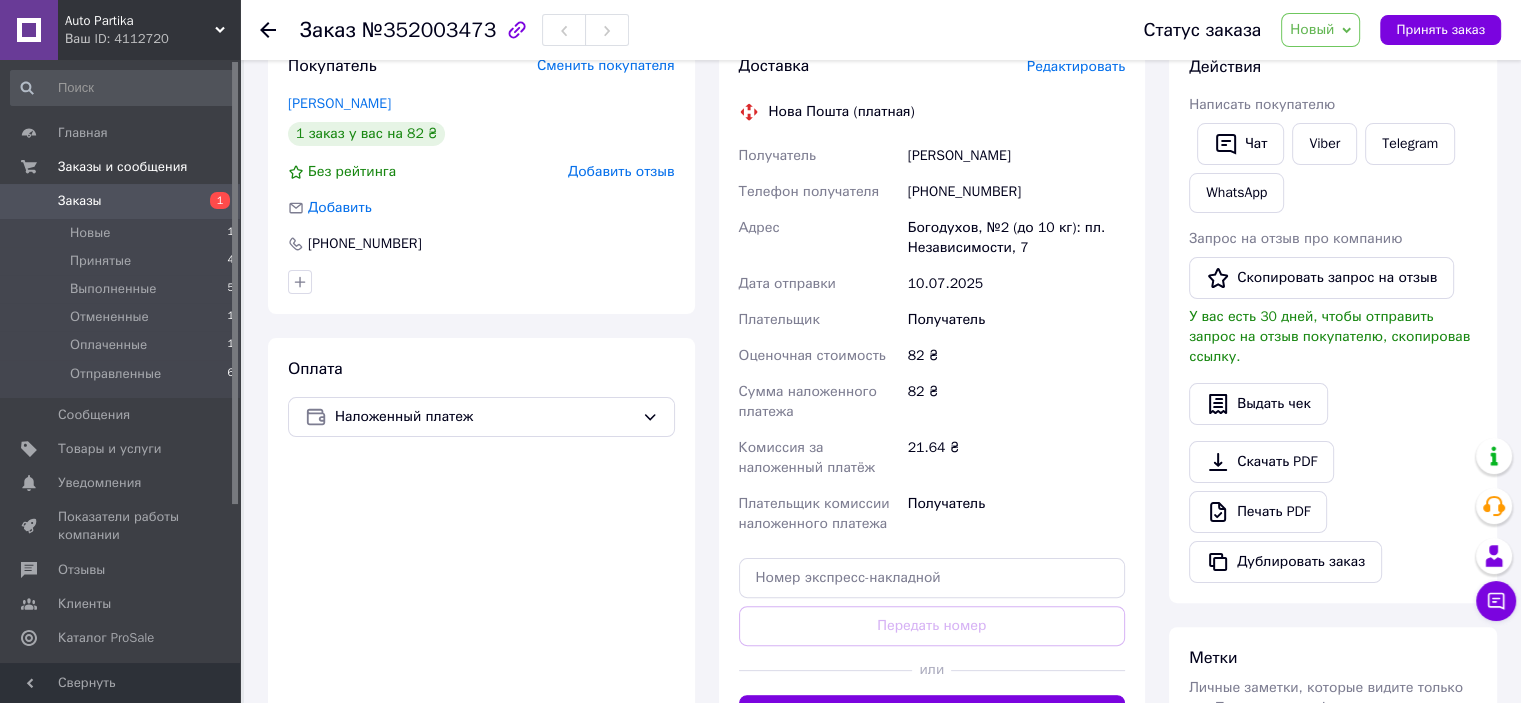 scroll, scrollTop: 200, scrollLeft: 0, axis: vertical 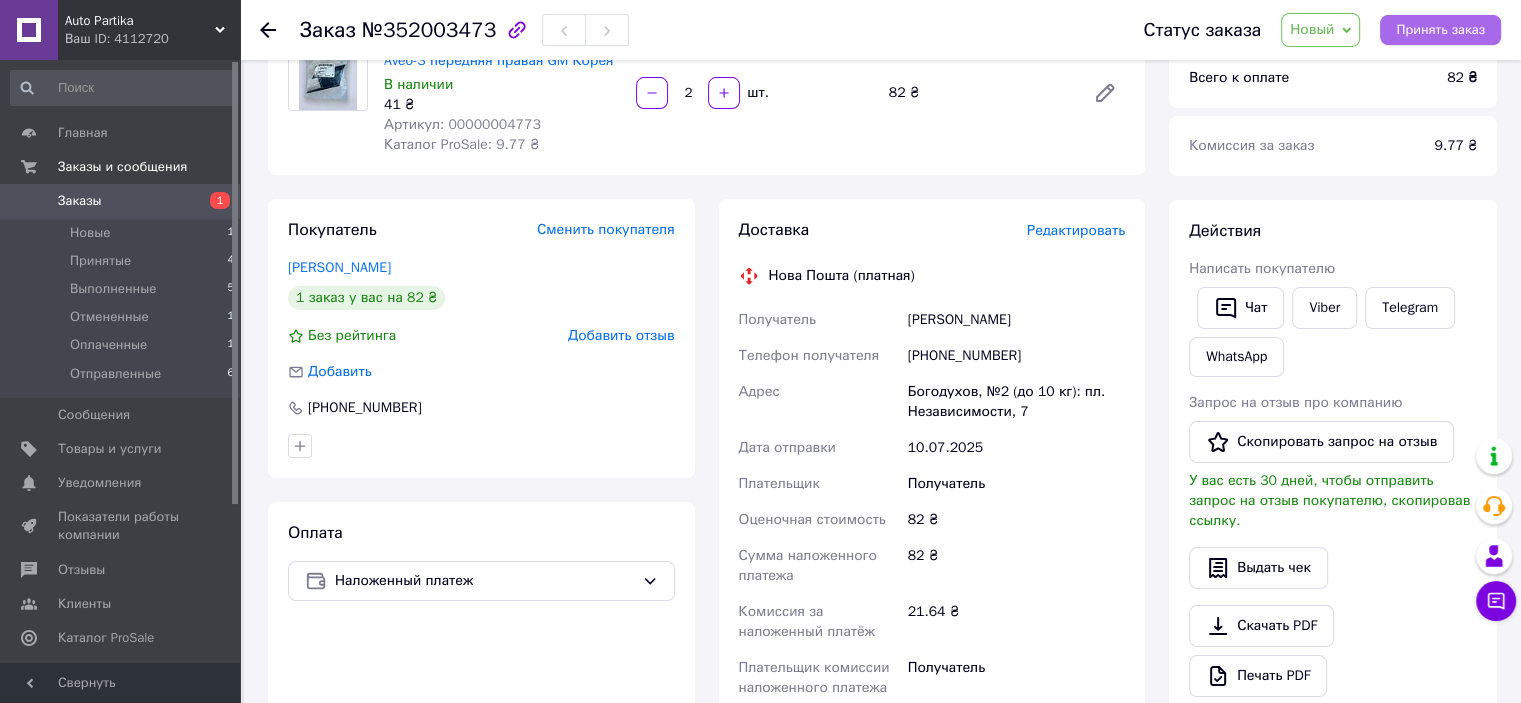 click on "Принять заказ" at bounding box center (1440, 30) 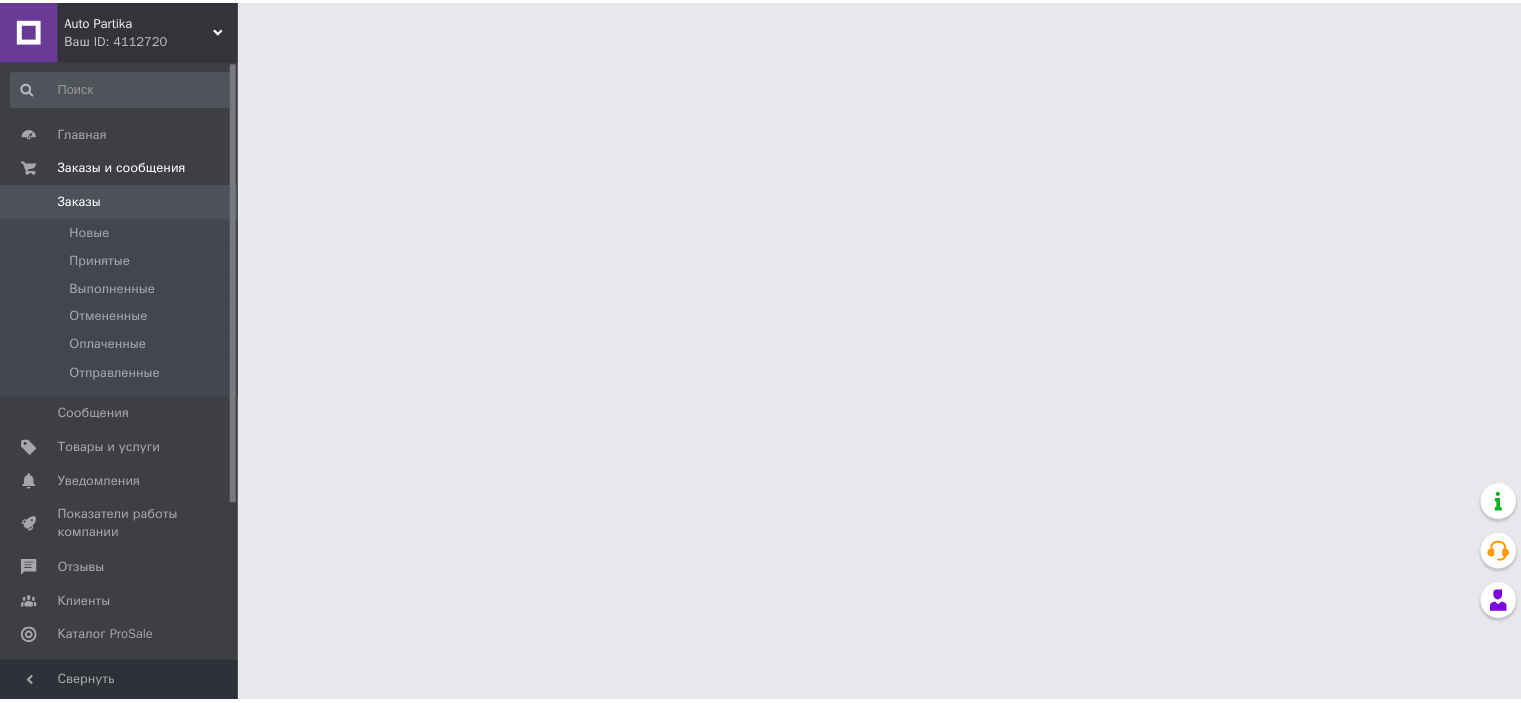 scroll, scrollTop: 0, scrollLeft: 0, axis: both 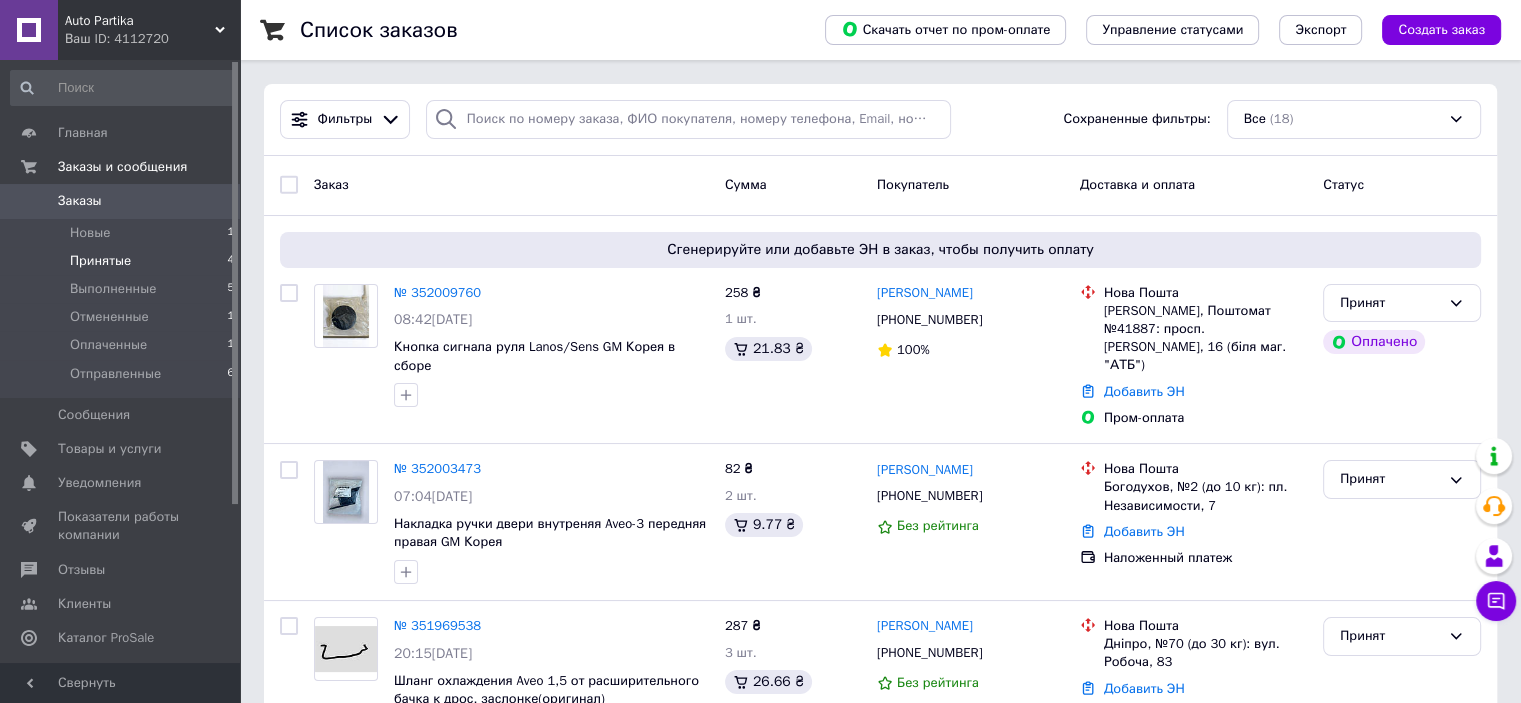 click on "Принятые 4" at bounding box center [123, 261] 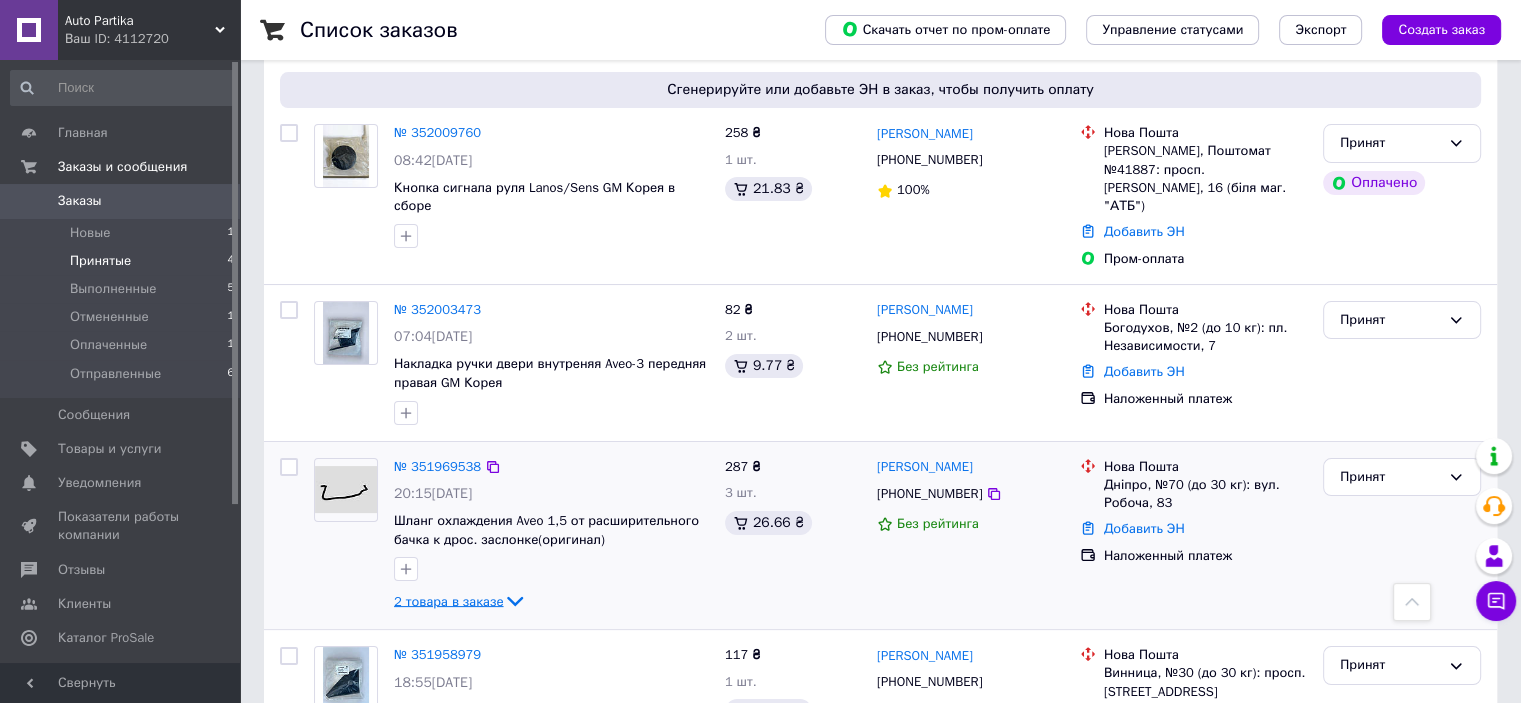 scroll, scrollTop: 0, scrollLeft: 0, axis: both 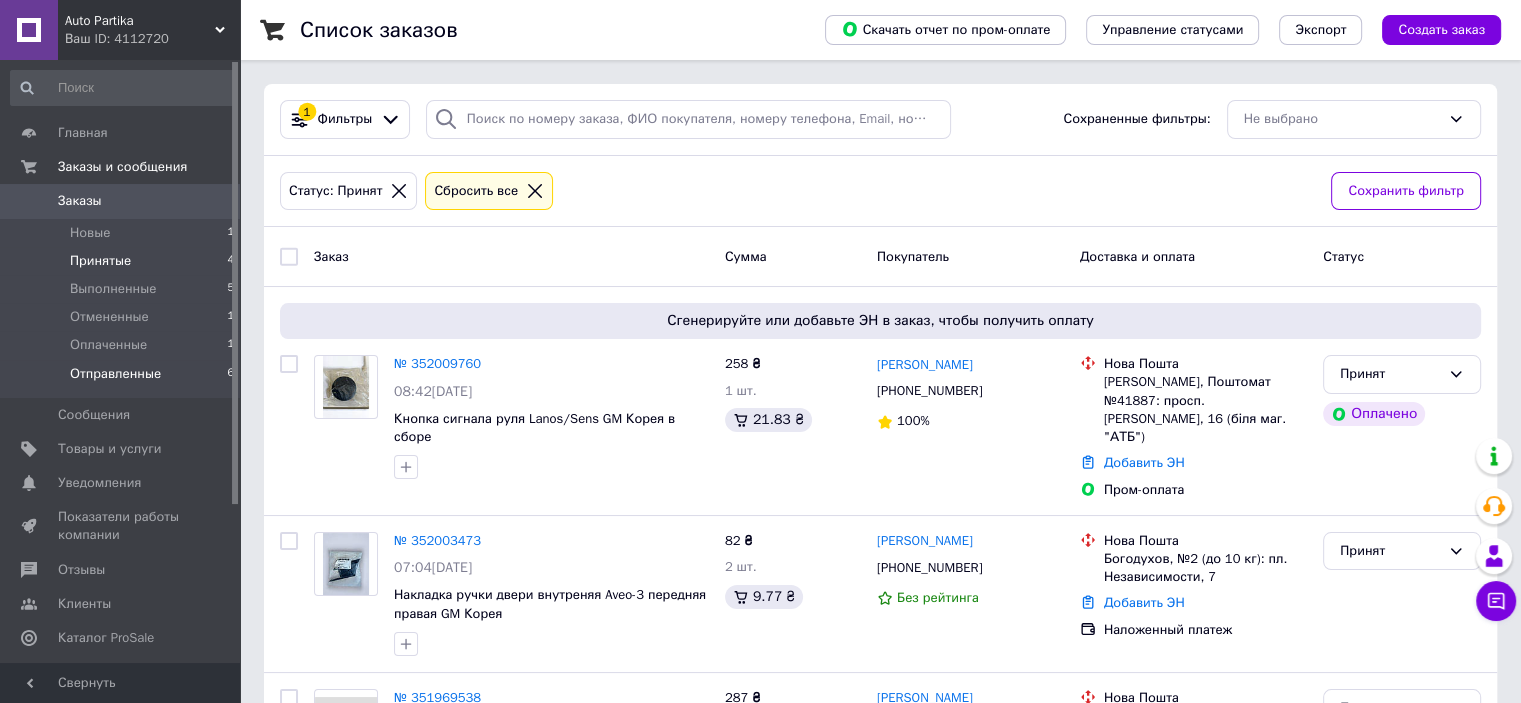 click on "Отправленные 6" at bounding box center (123, 379) 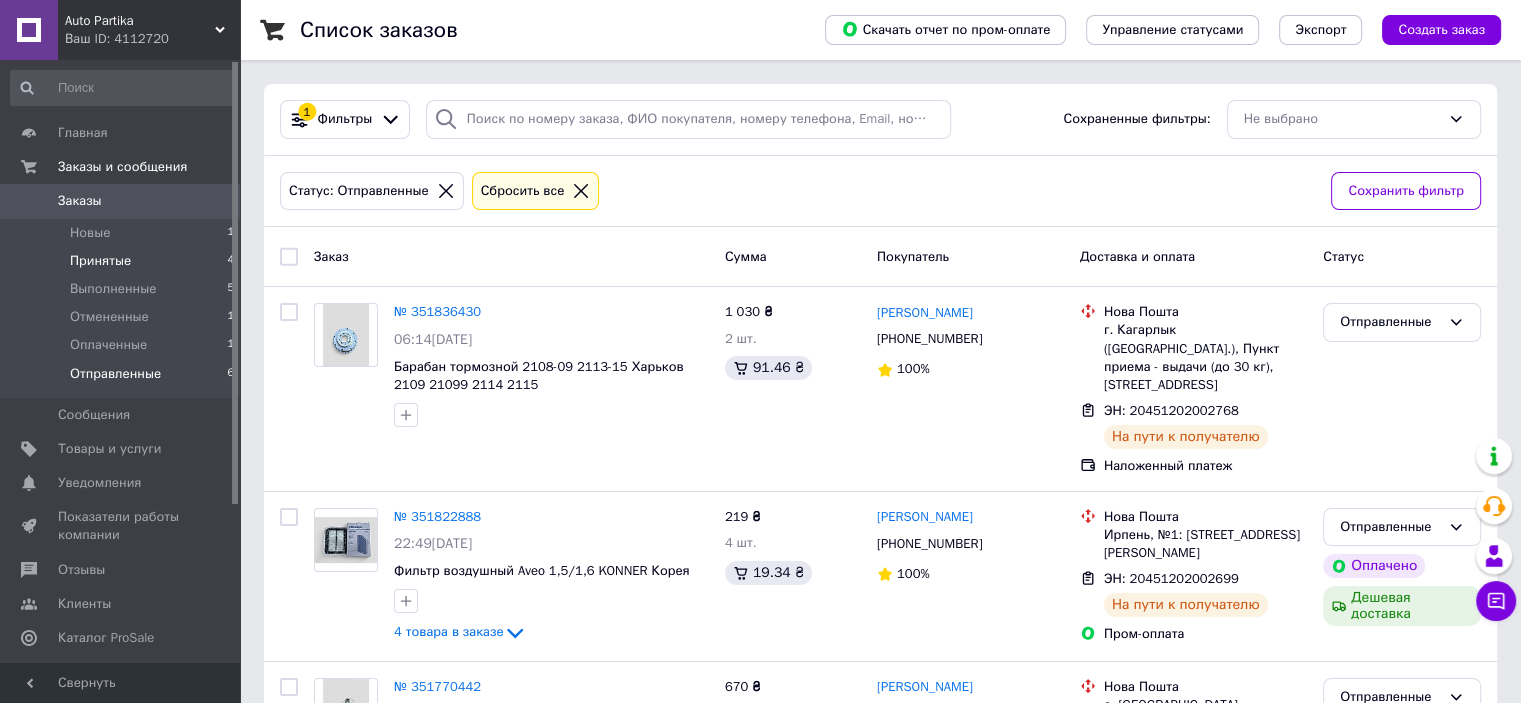 click on "Принятые 4" at bounding box center [123, 261] 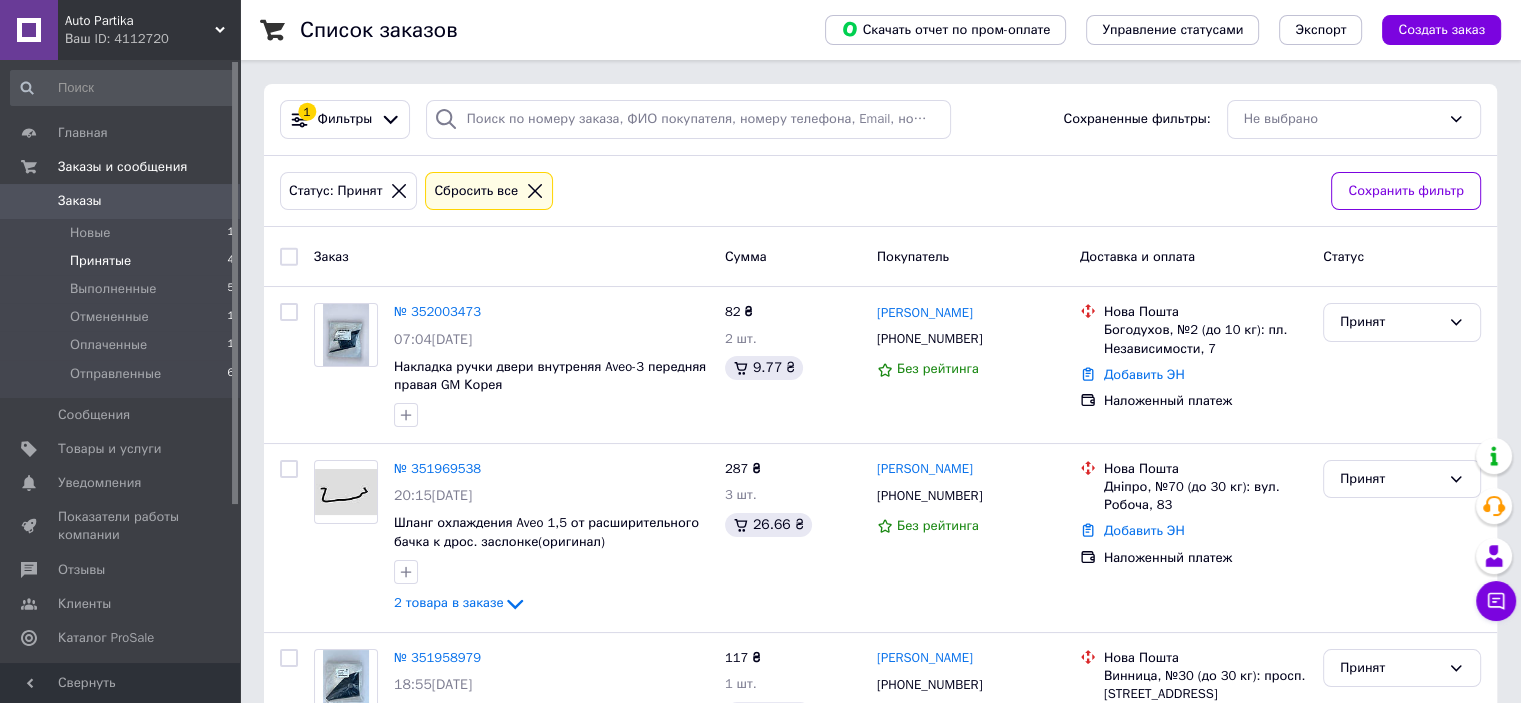 click on "Принятые 4" at bounding box center [123, 261] 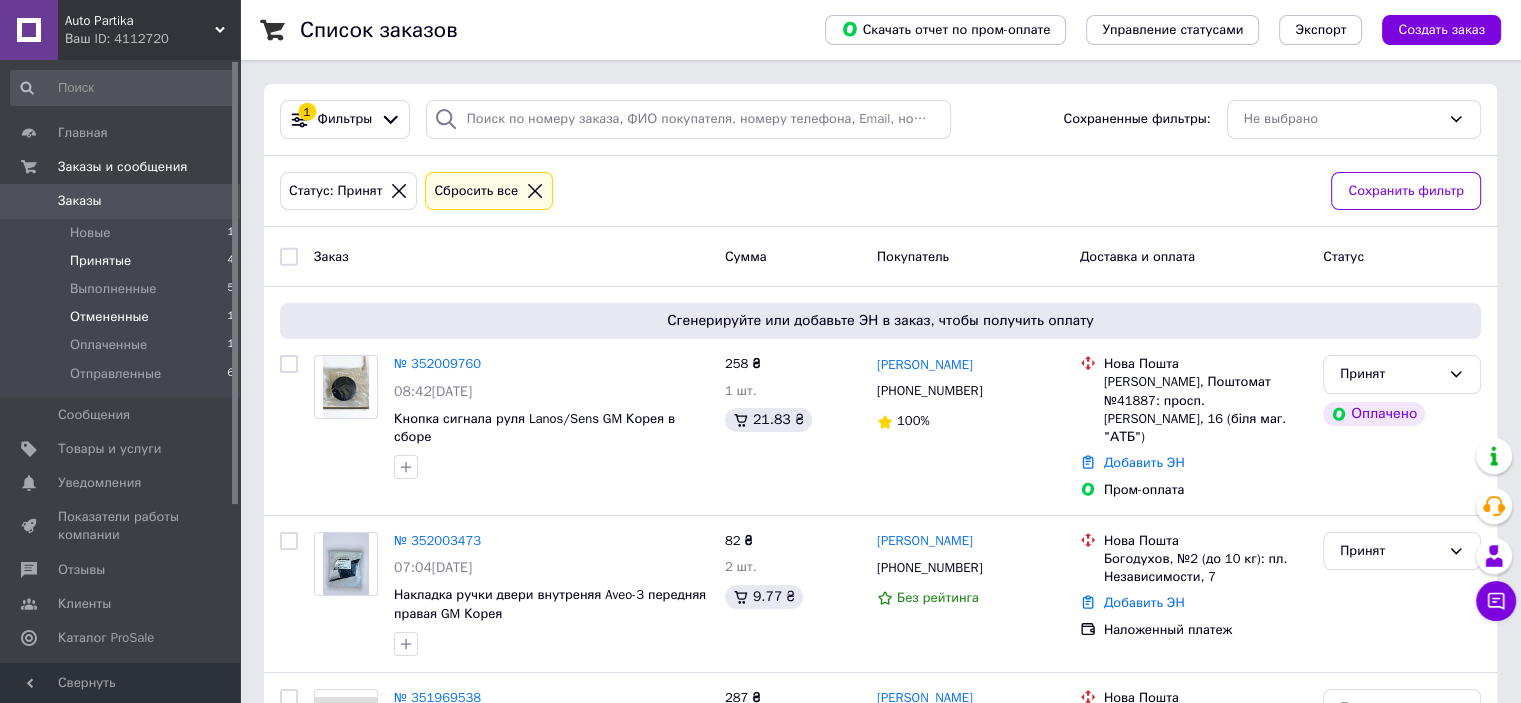 click on "Отмененные 1" at bounding box center (123, 317) 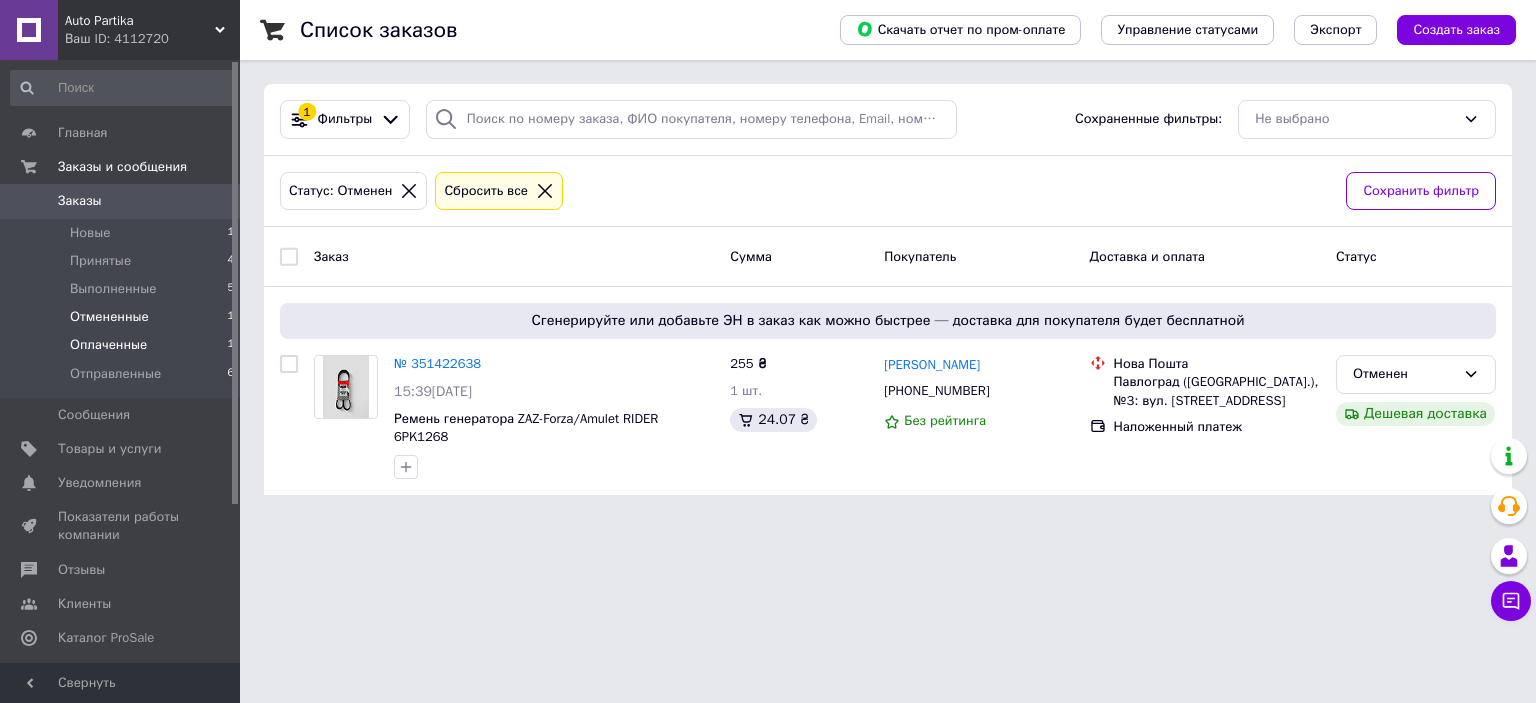 click on "Оплаченные 1" at bounding box center (123, 345) 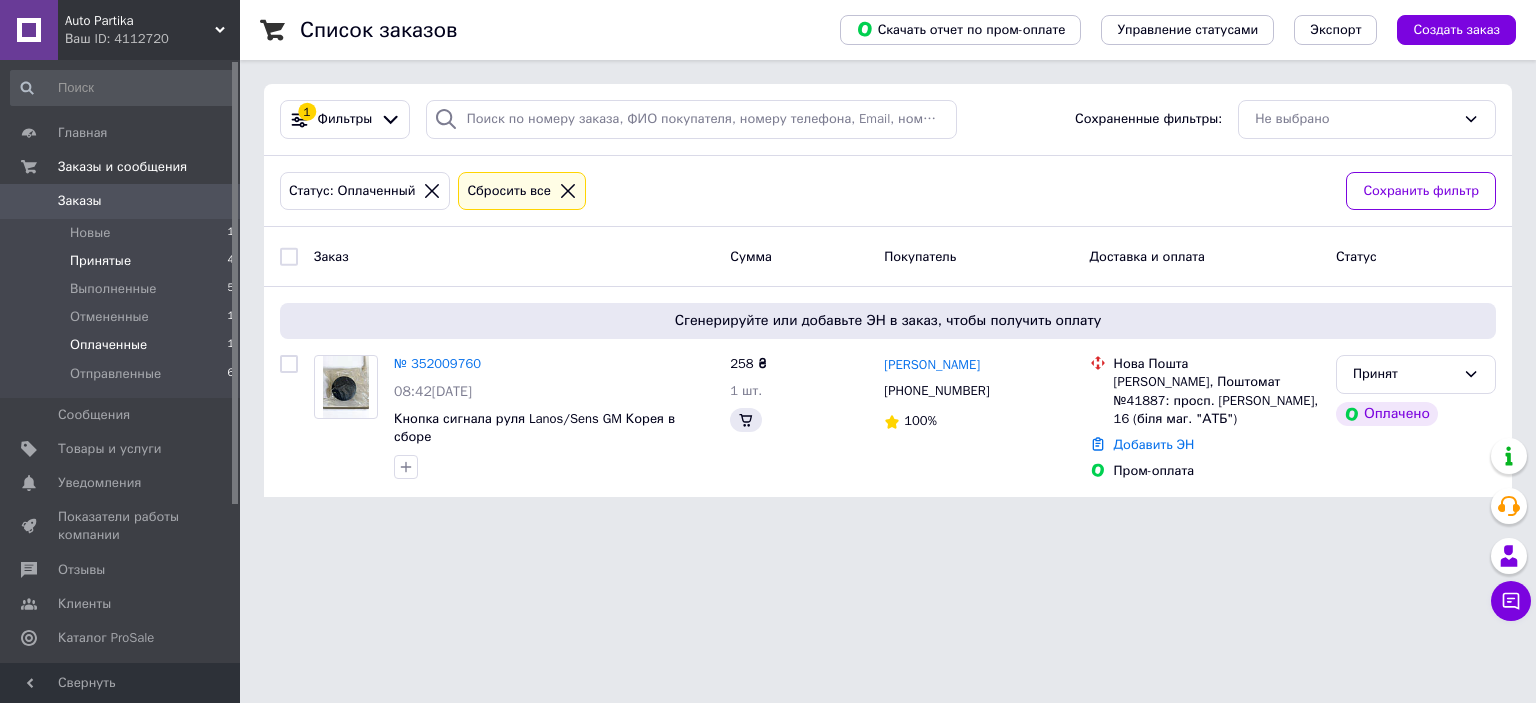 click on "Принятые 4" at bounding box center [123, 261] 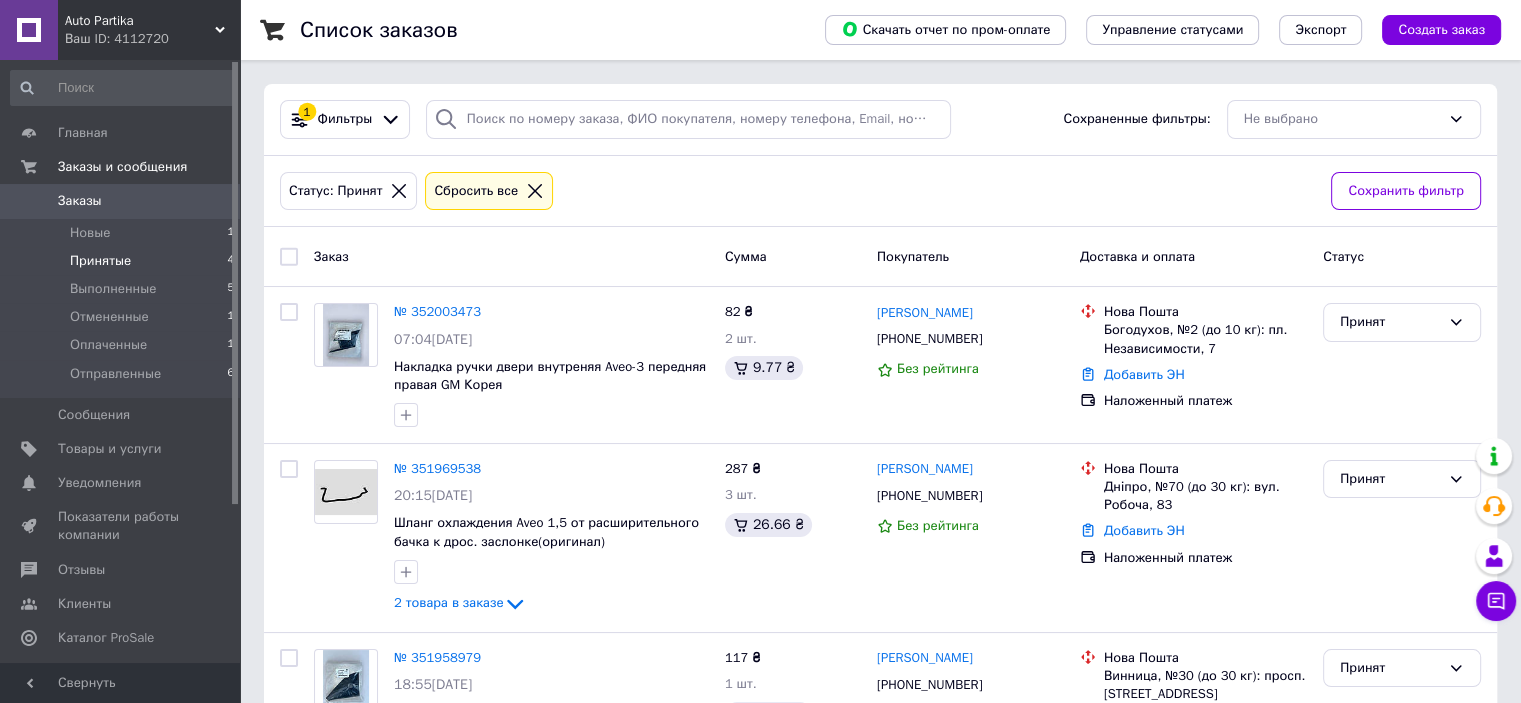 click on "Заказы" at bounding box center (121, 201) 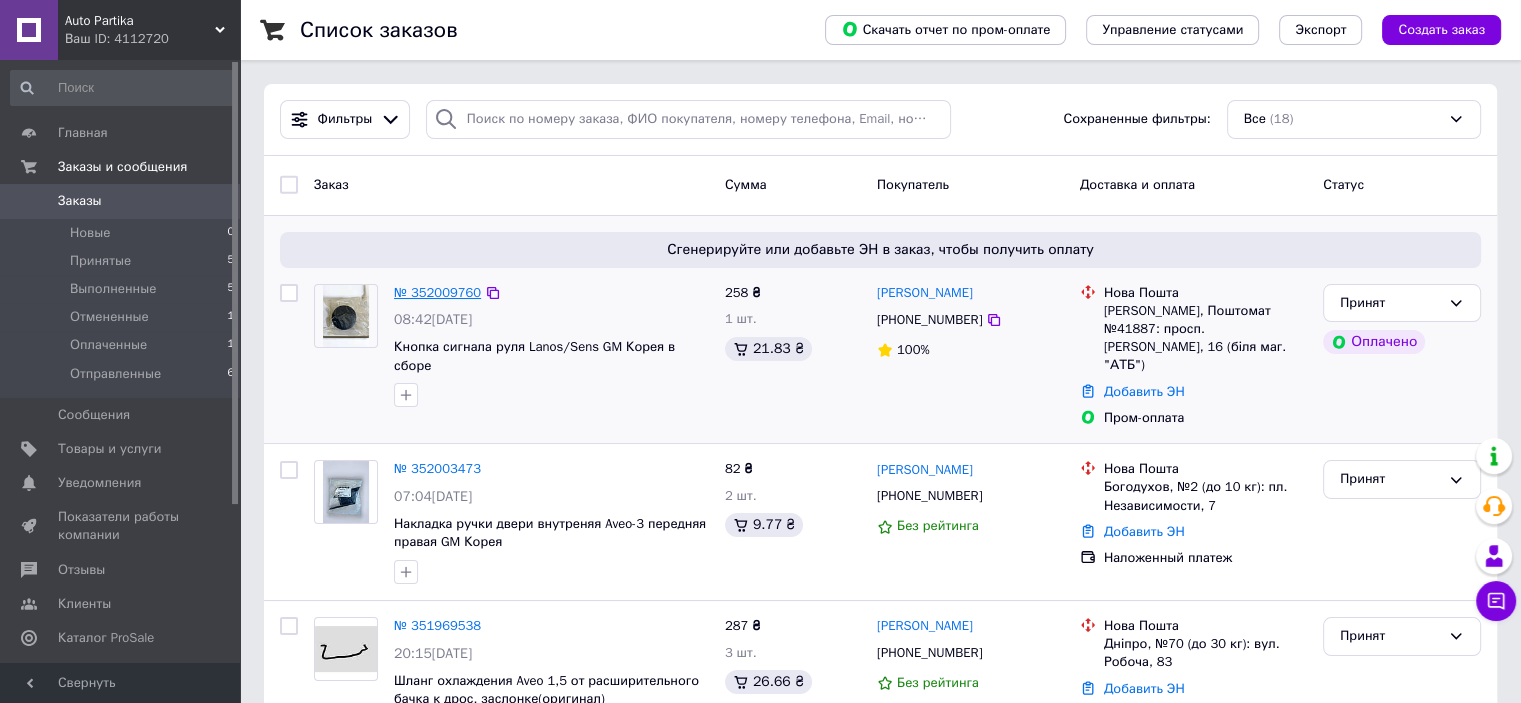 click on "№ 352009760" at bounding box center (437, 292) 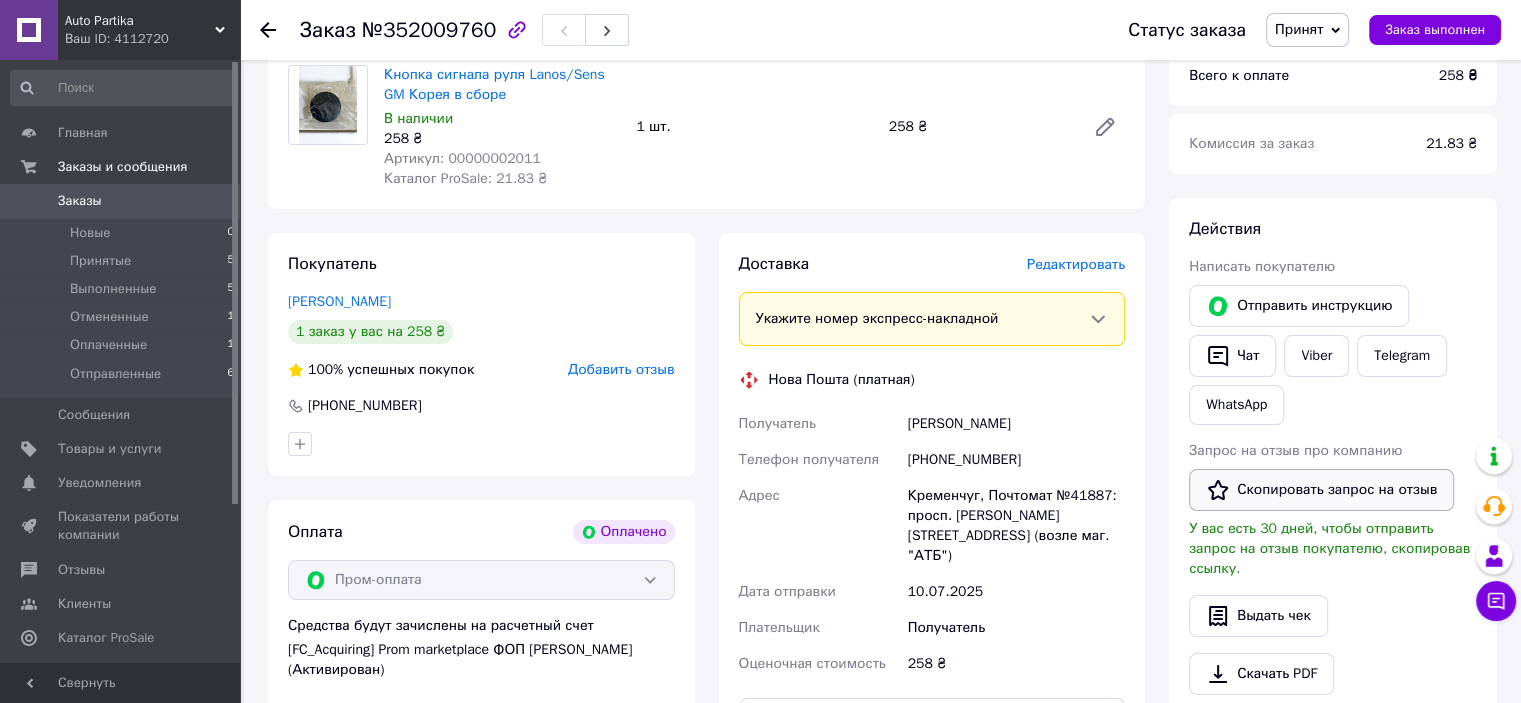 scroll, scrollTop: 300, scrollLeft: 0, axis: vertical 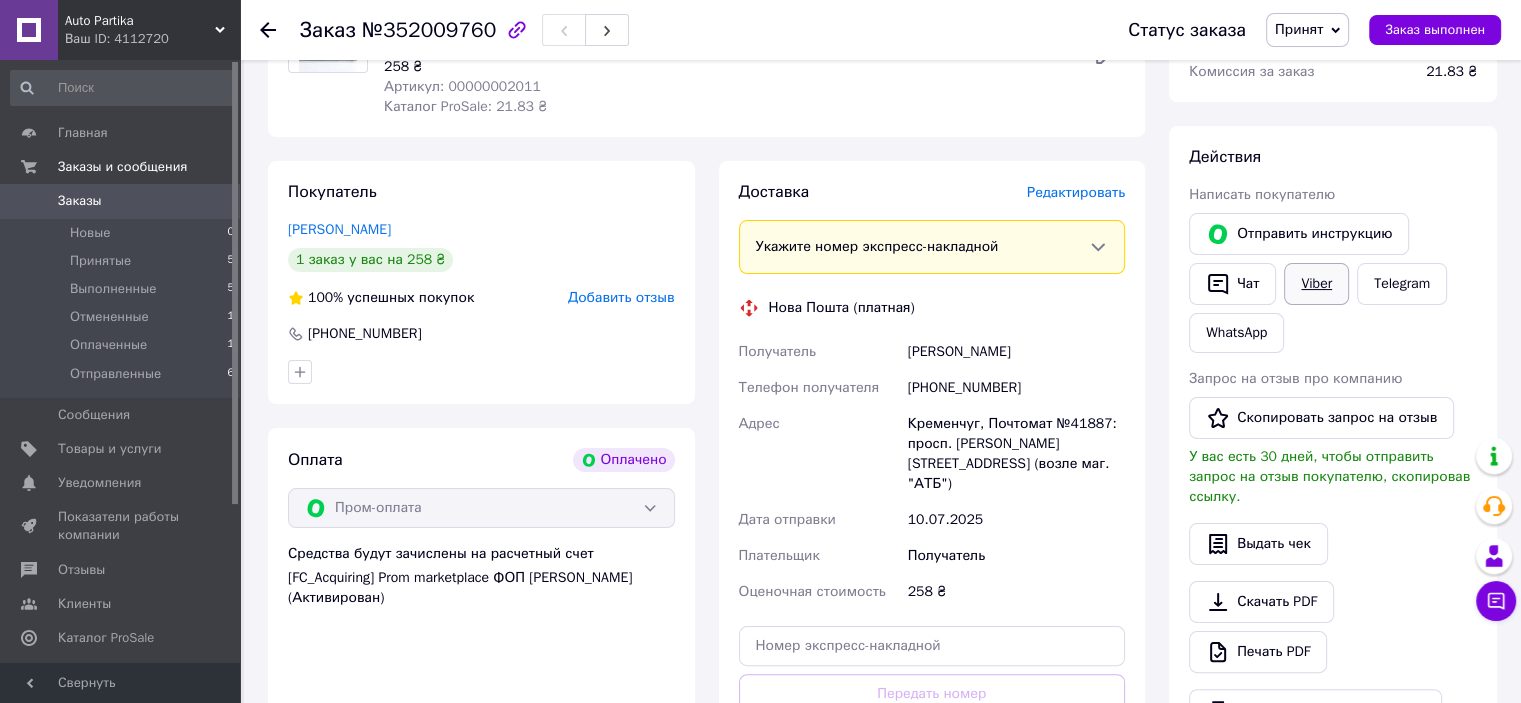 click on "Viber" at bounding box center (1316, 284) 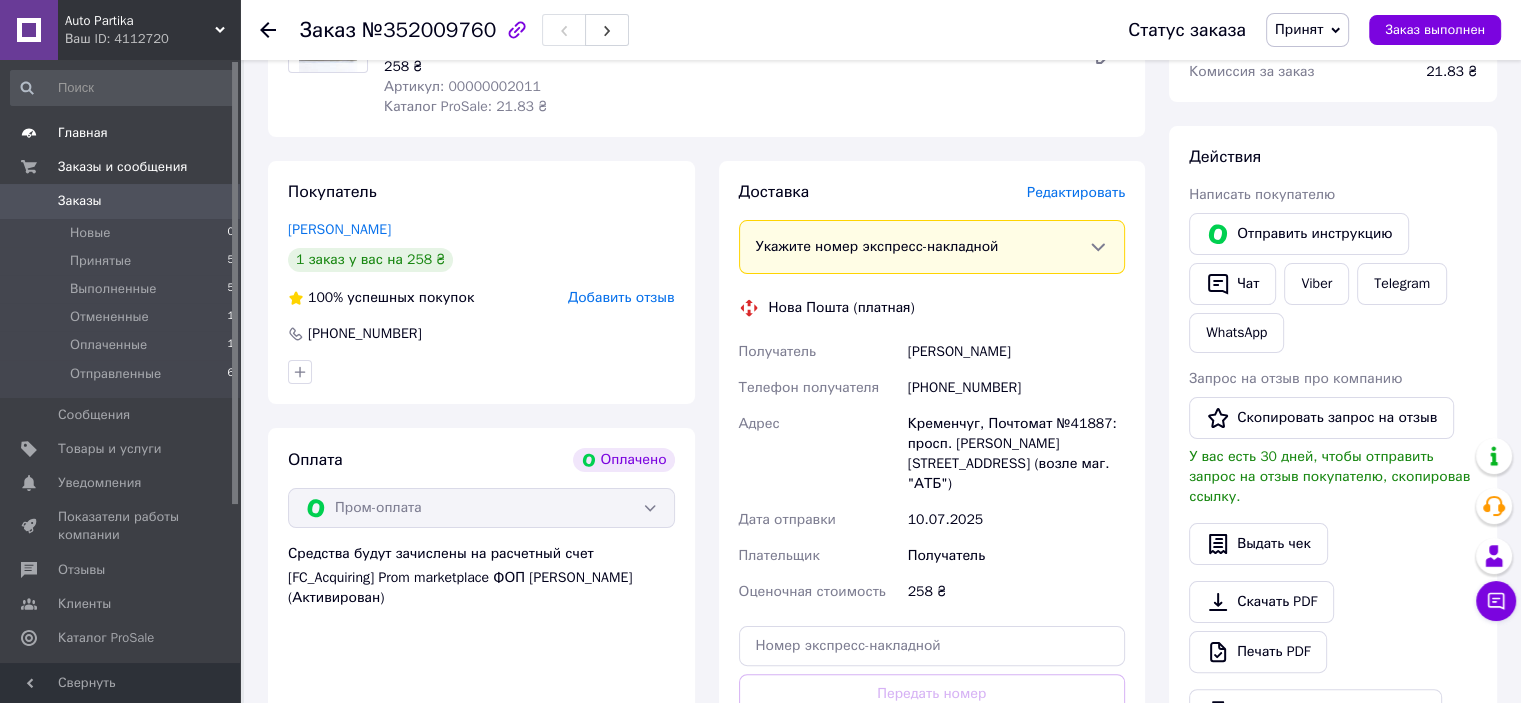 click on "Главная" at bounding box center (83, 133) 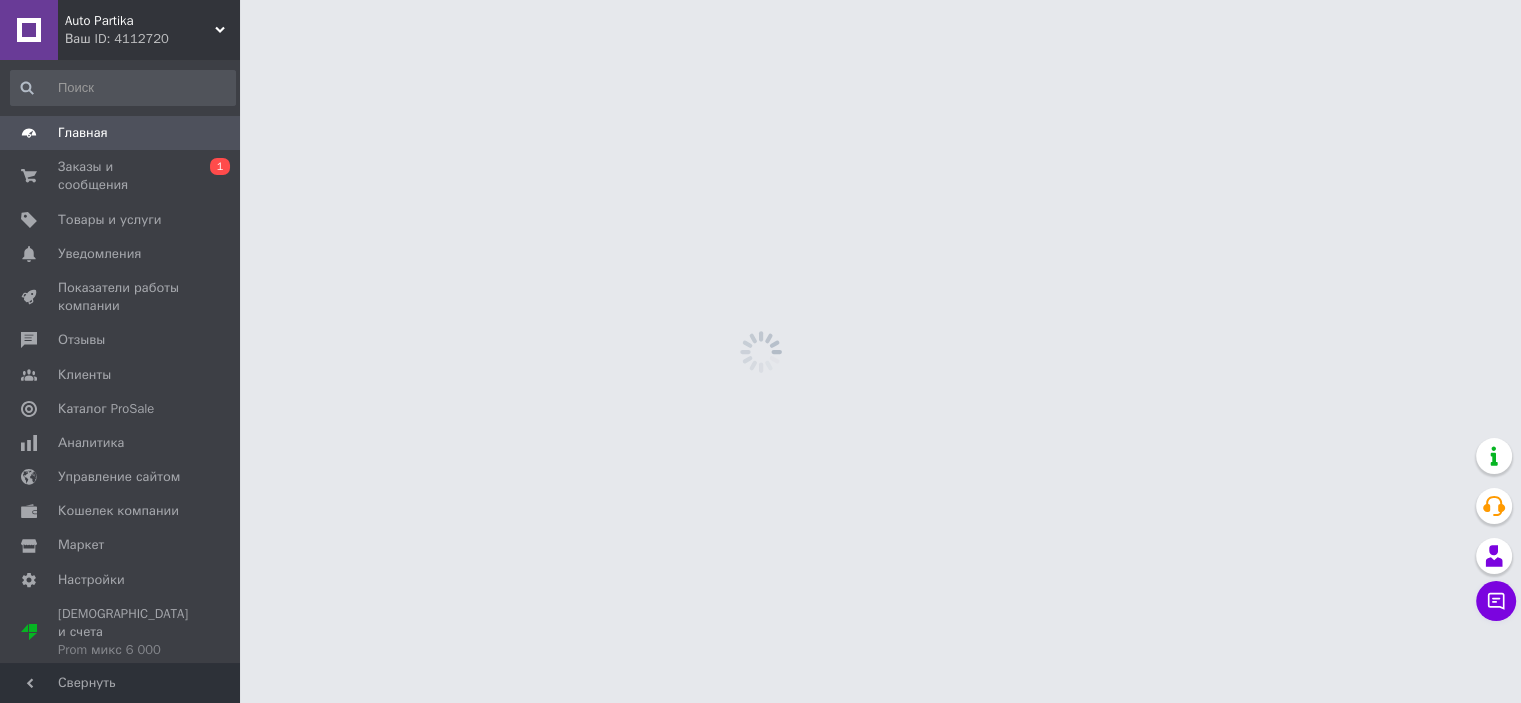 scroll, scrollTop: 0, scrollLeft: 0, axis: both 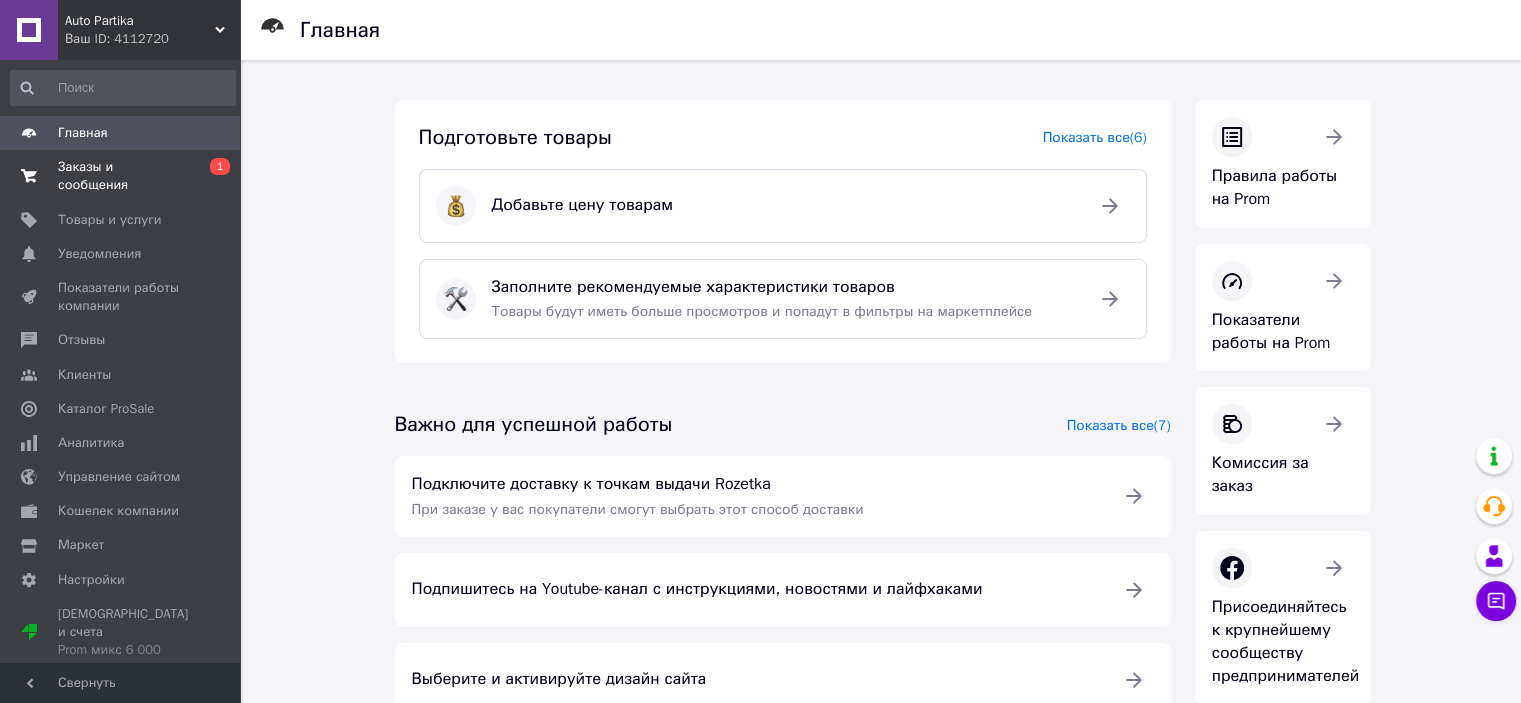 click on "Заказы и сообщения" at bounding box center (121, 176) 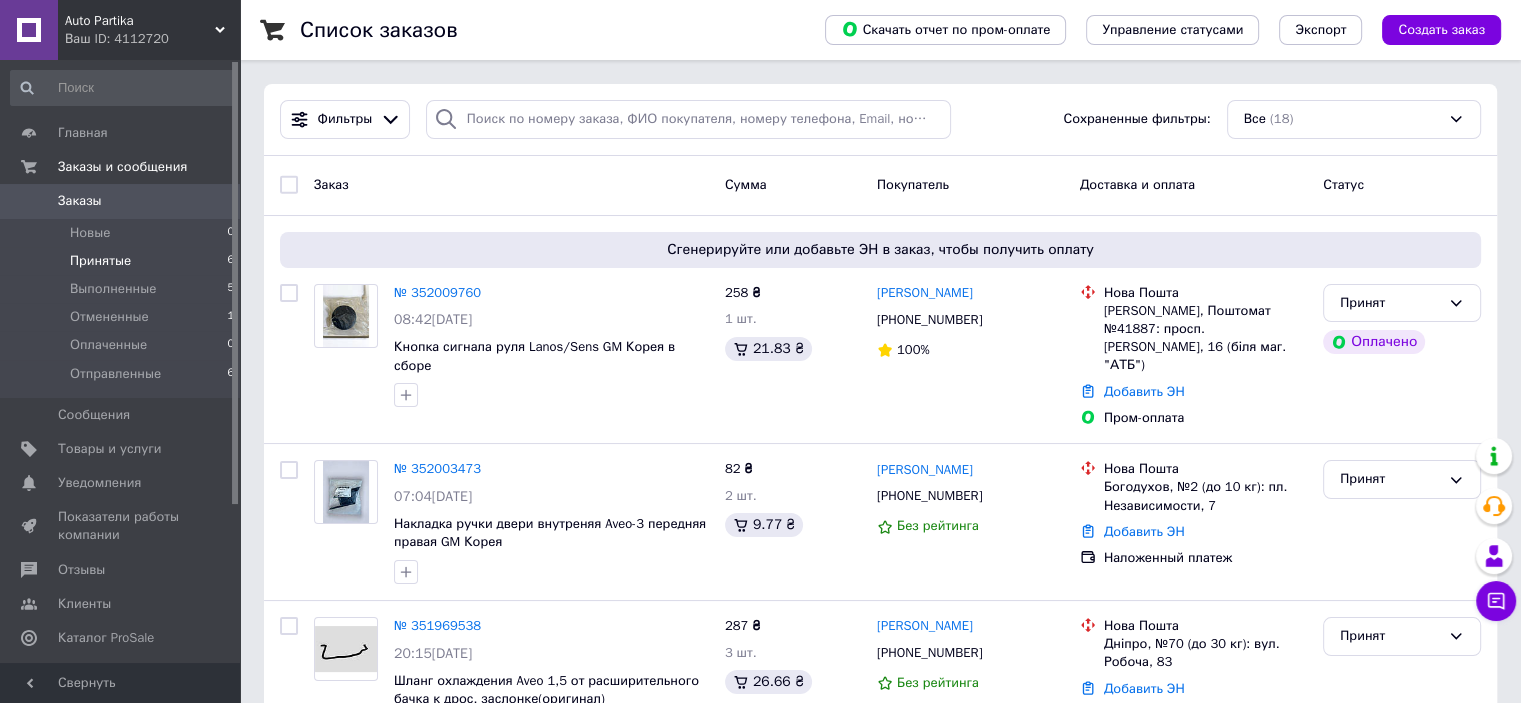 click on "Принятые 6" at bounding box center (123, 261) 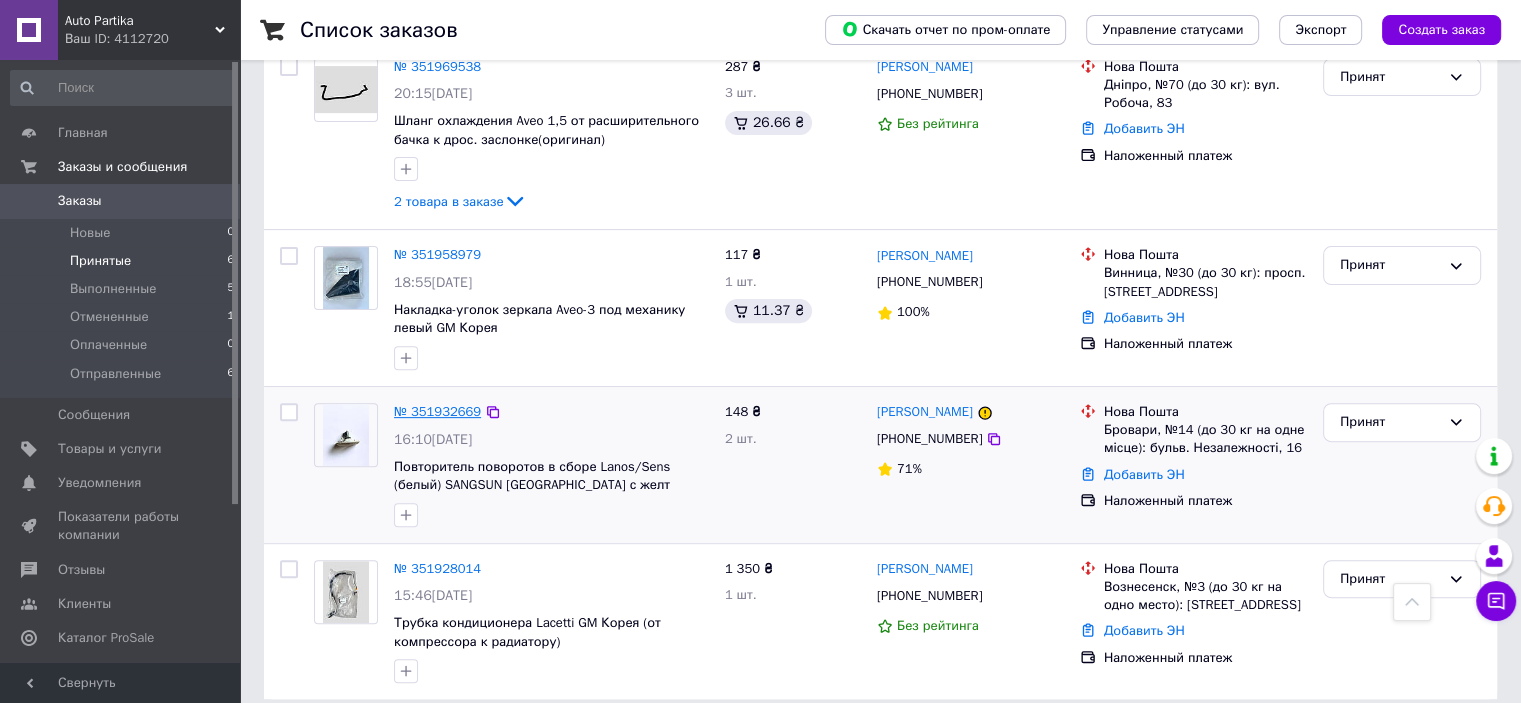 click on "№ 351932669" at bounding box center (437, 411) 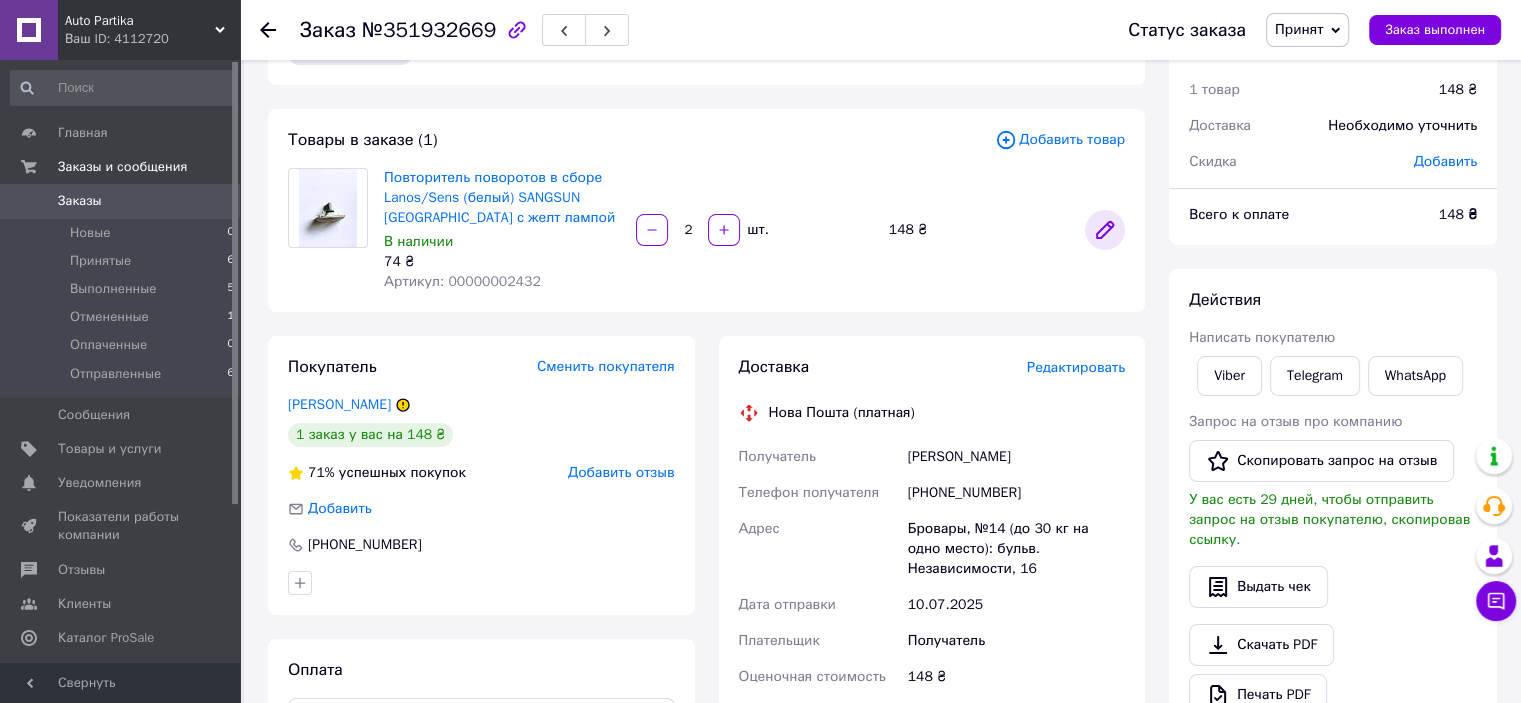 scroll, scrollTop: 0, scrollLeft: 0, axis: both 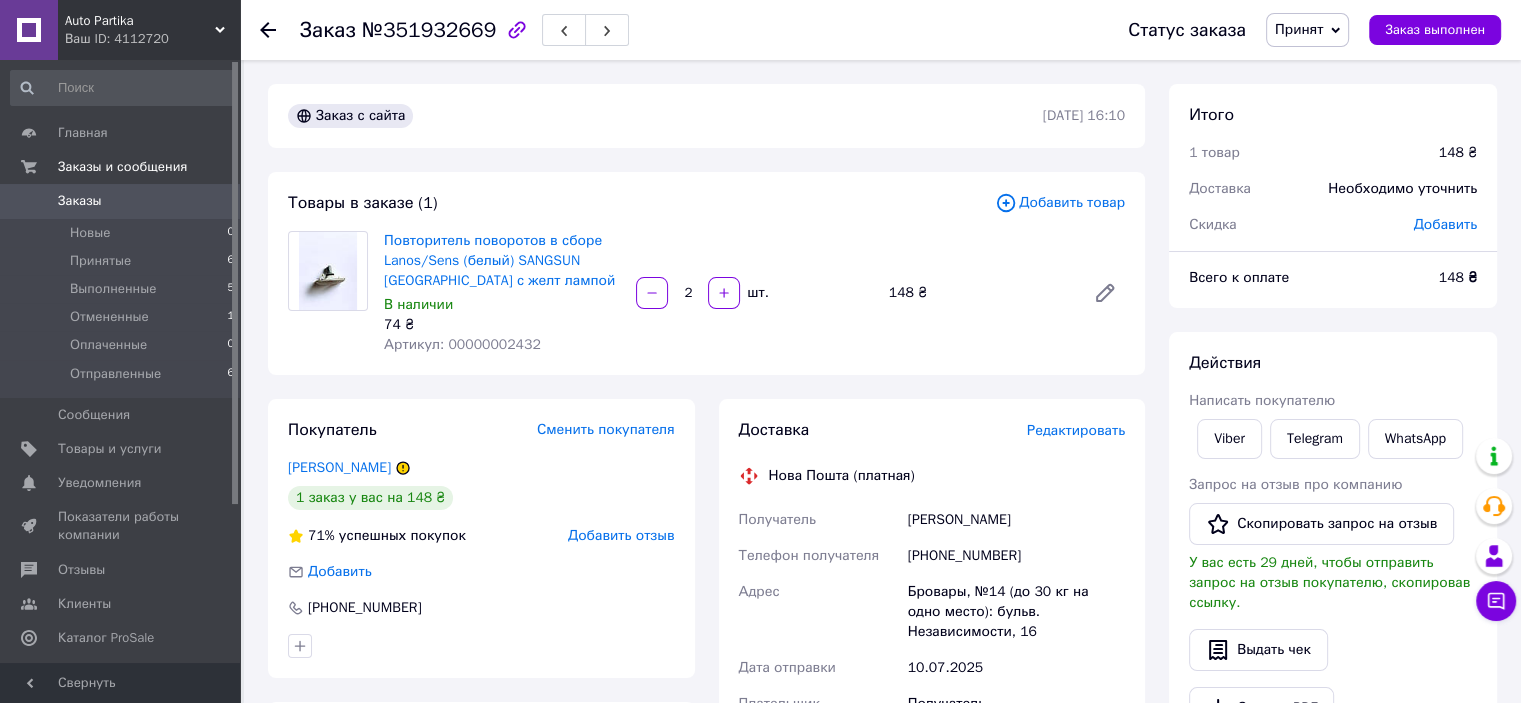 click on "Добавить товар" at bounding box center [1060, 203] 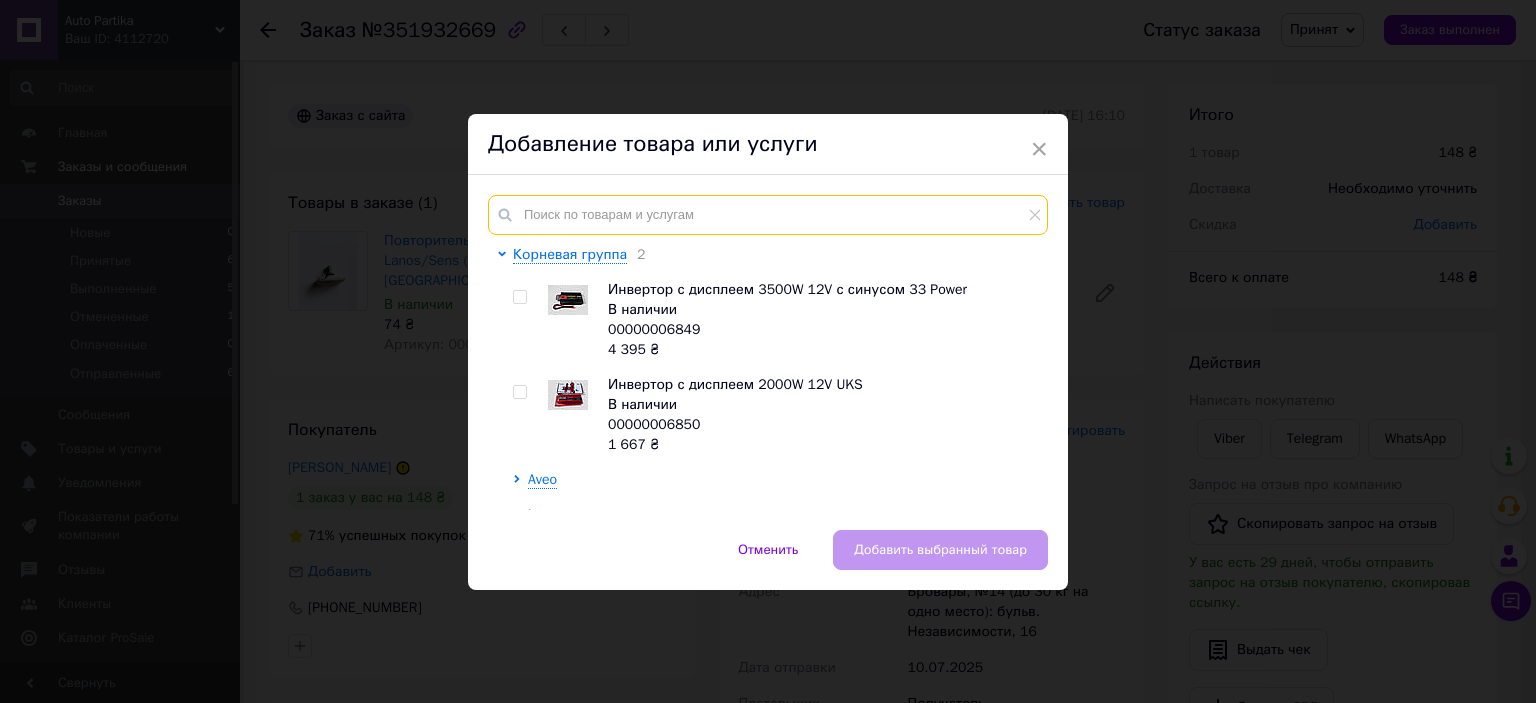 click at bounding box center (768, 215) 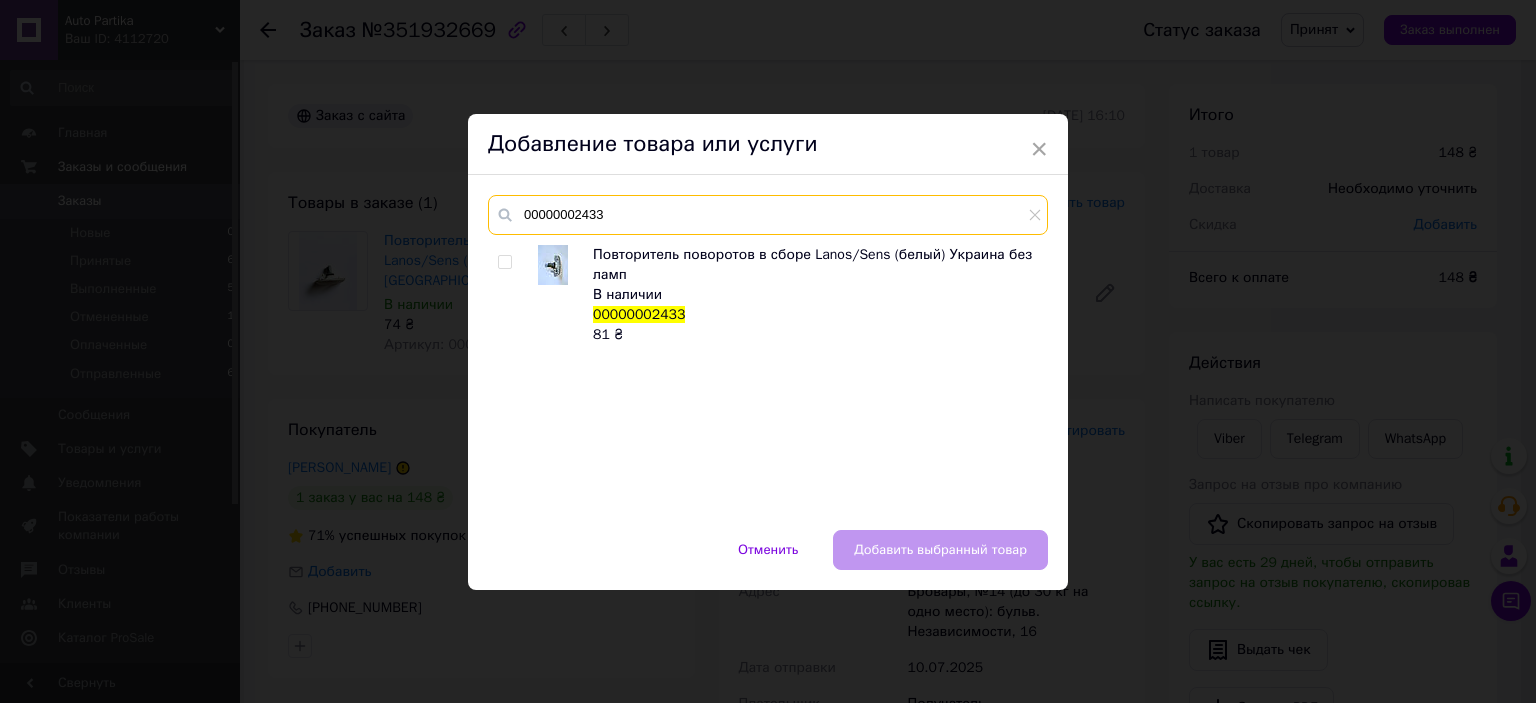 type on "00000002433" 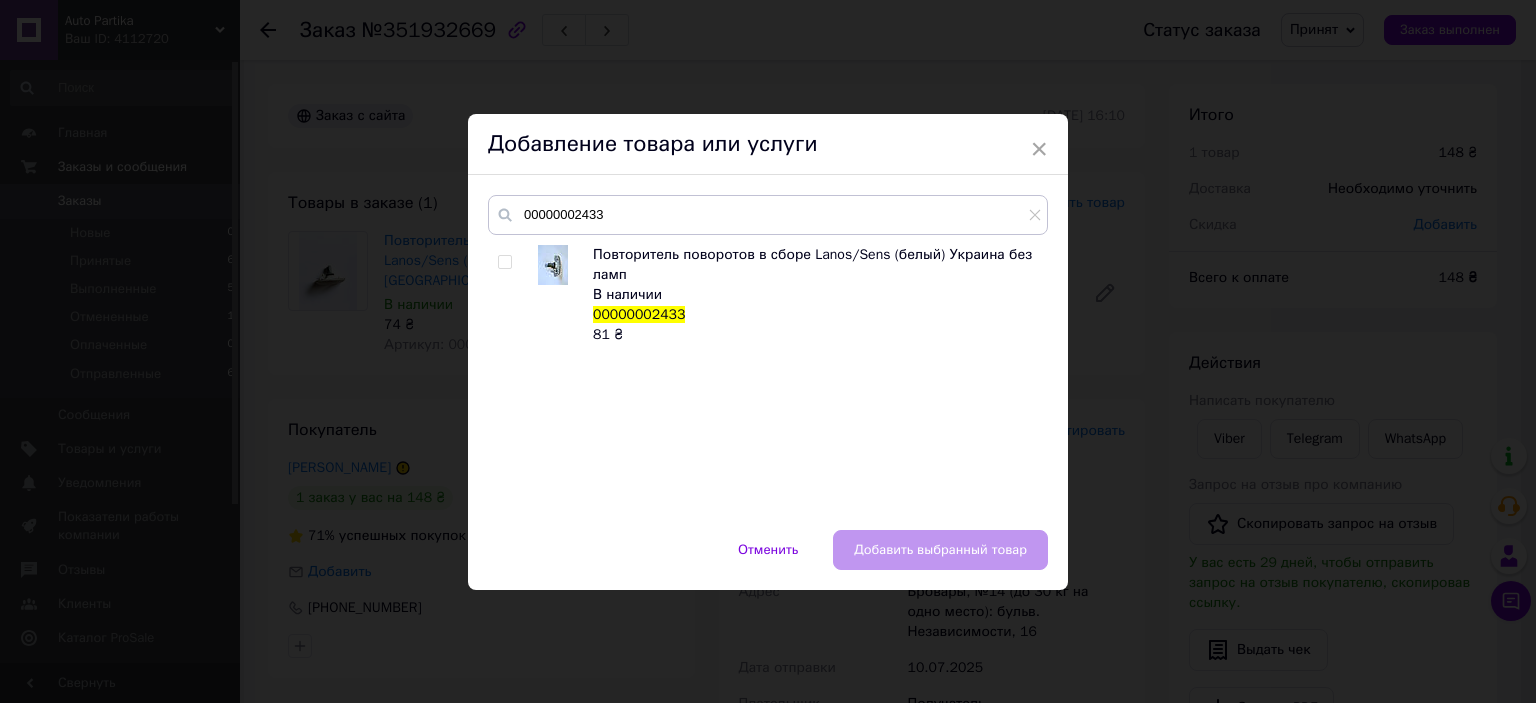 click at bounding box center (505, 262) 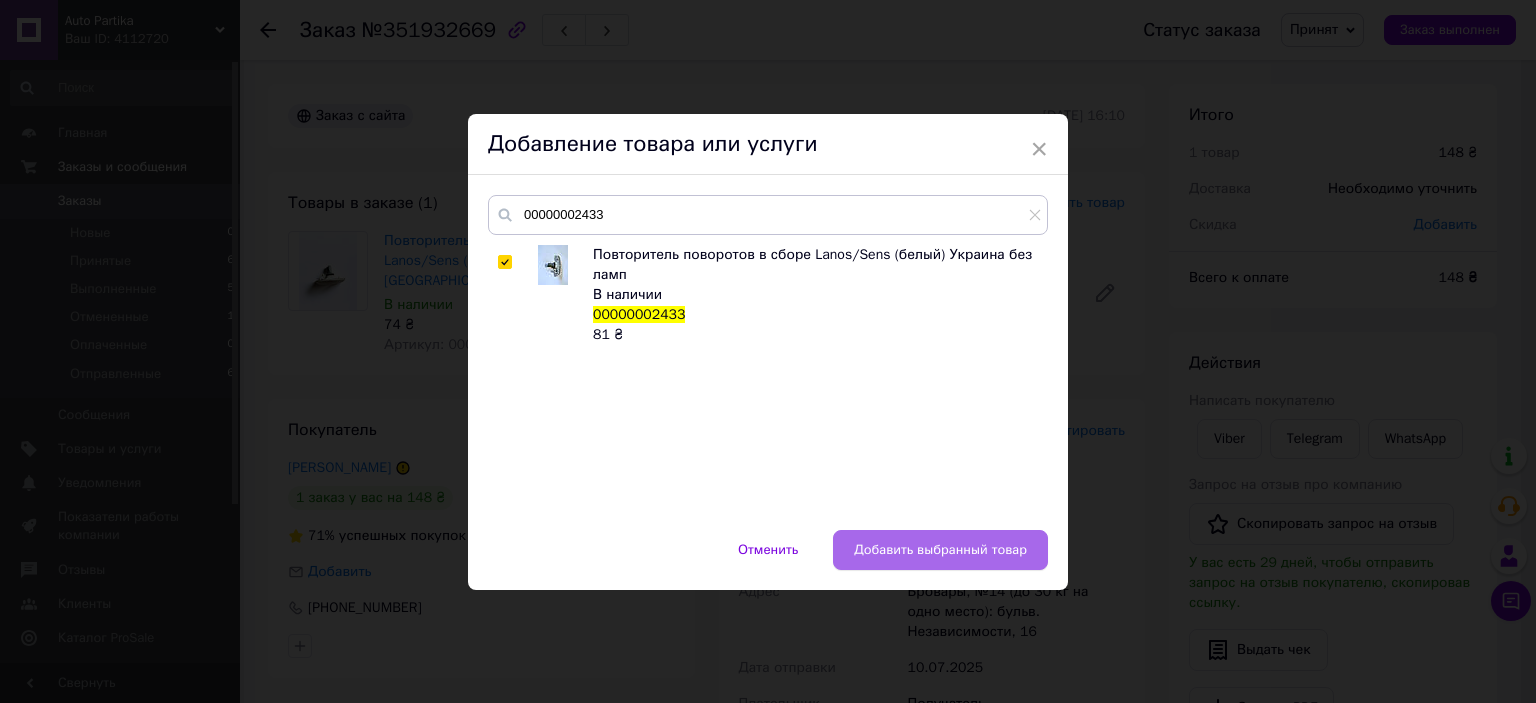 click on "Добавить выбранный товар" at bounding box center (940, 550) 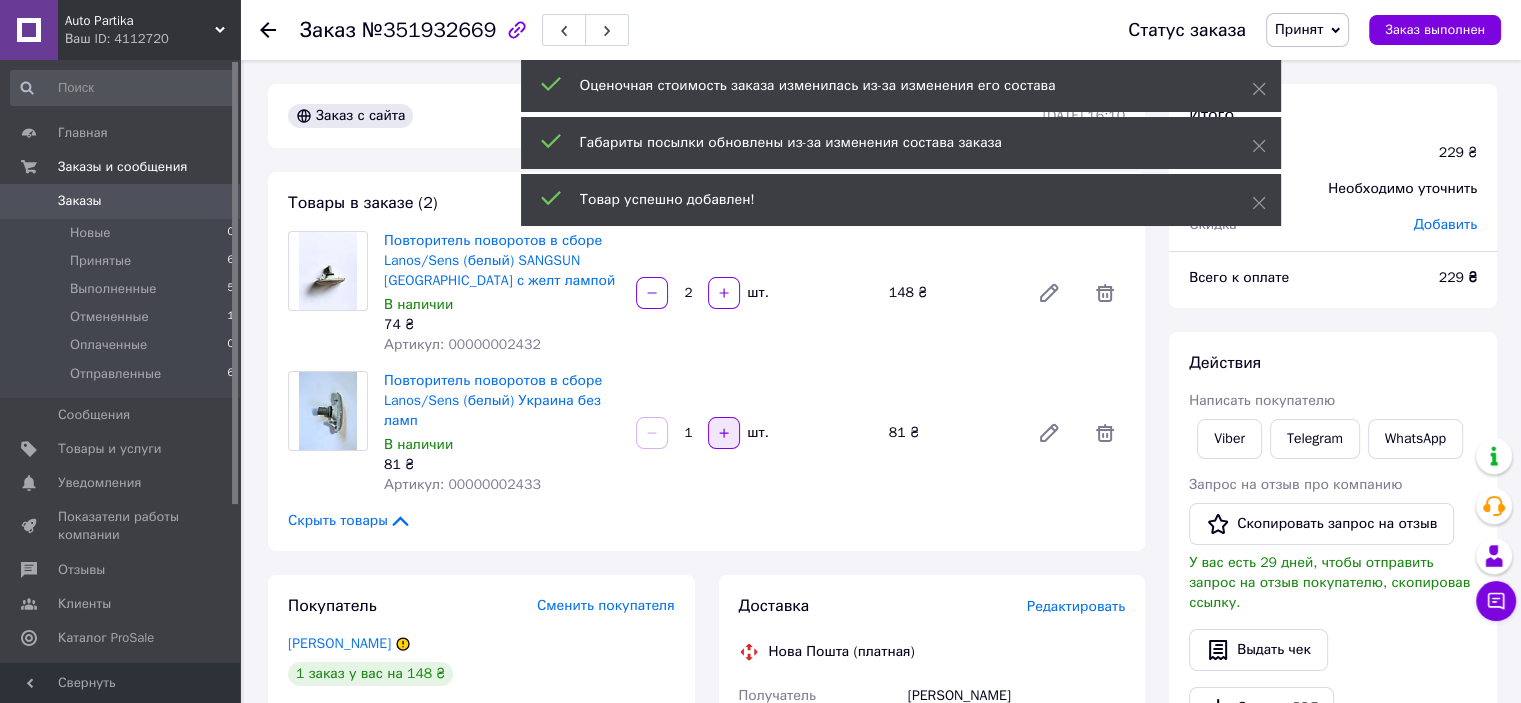 click at bounding box center (724, 433) 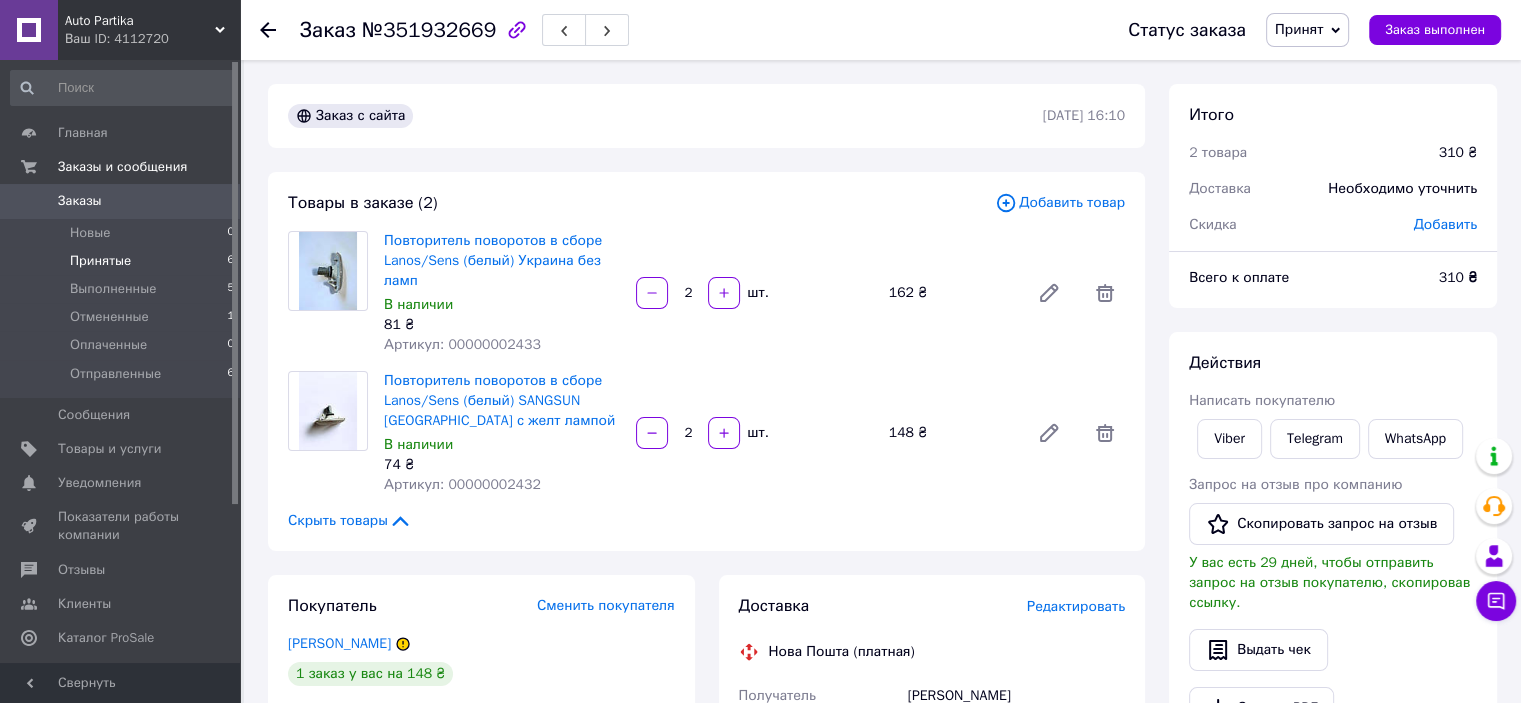 click on "Принятые 6" at bounding box center (123, 261) 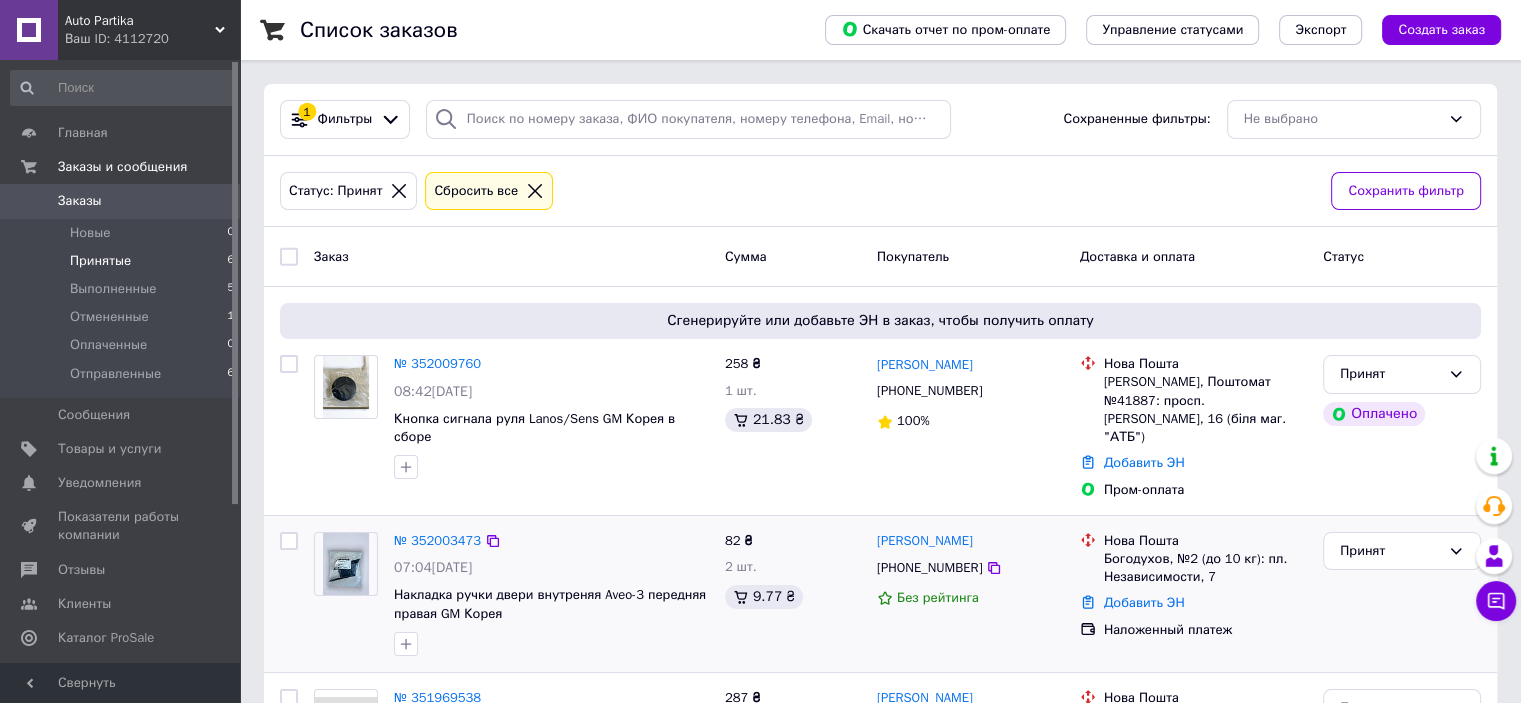 scroll, scrollTop: 663, scrollLeft: 0, axis: vertical 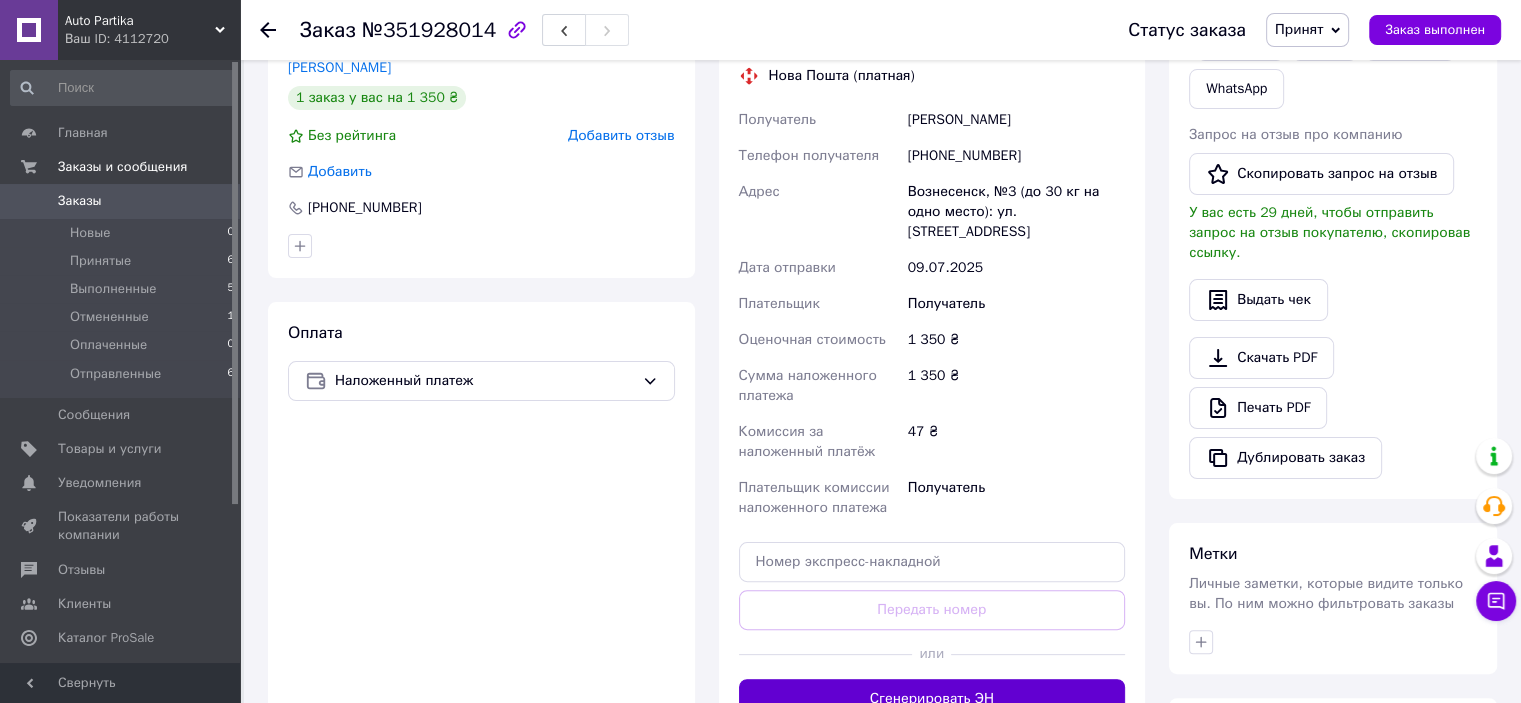 click on "Сгенерировать ЭН" at bounding box center [932, 699] 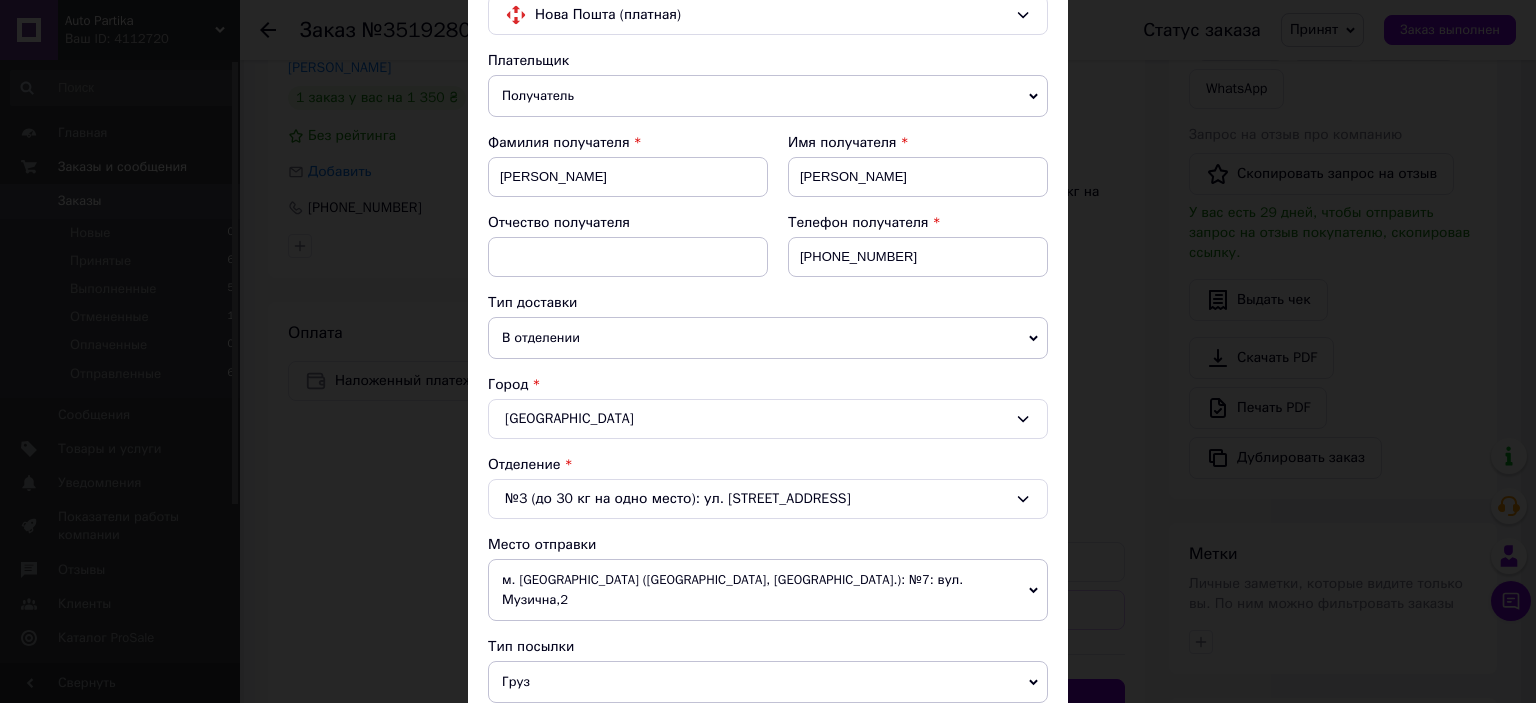 scroll, scrollTop: 500, scrollLeft: 0, axis: vertical 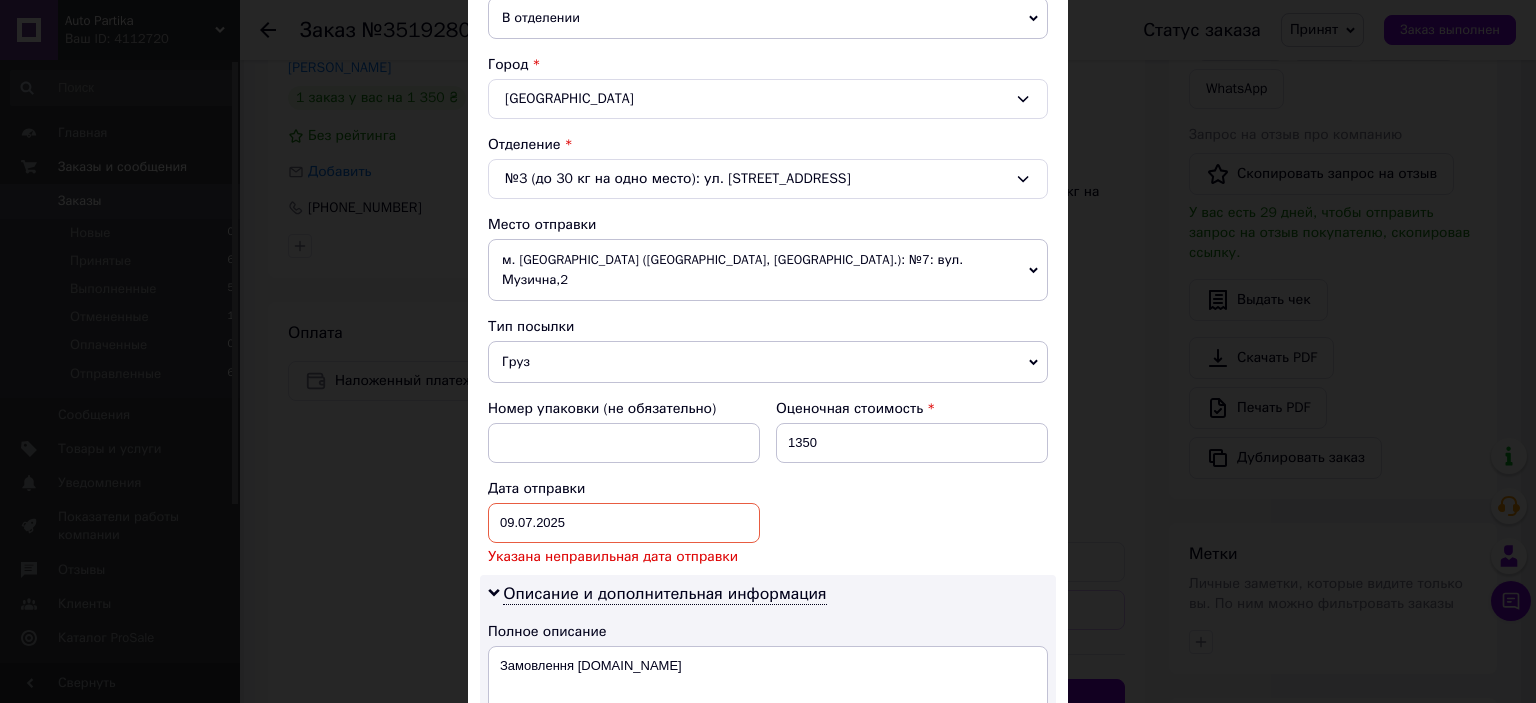 click on "[DATE] < 2025 > < Июль > Пн Вт Ср Чт Пт Сб Вс 30 1 2 3 4 5 6 7 8 9 10 11 12 13 14 15 16 17 18 19 20 21 22 23 24 25 26 27 28 29 30 31 1 2 3 4 5 6 7 8 9 10" at bounding box center (624, 523) 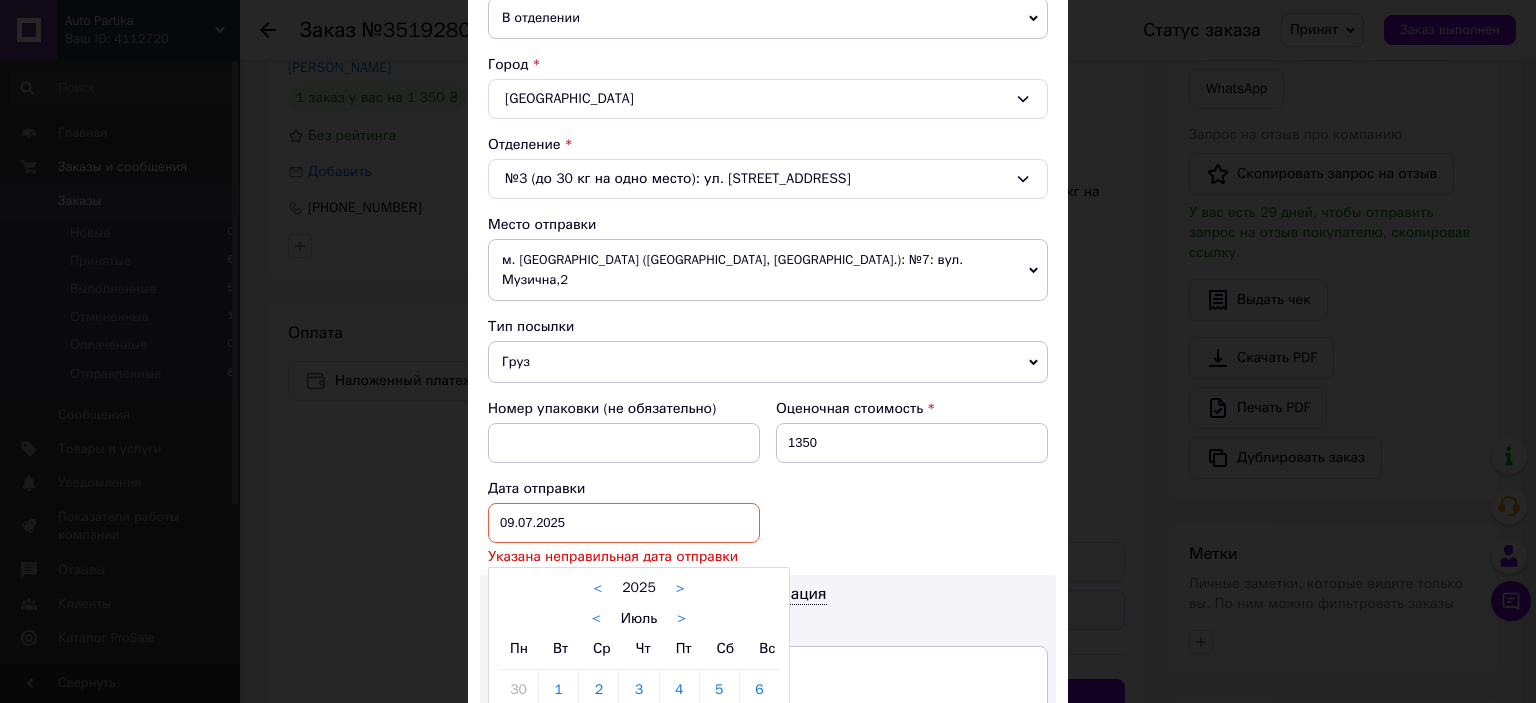 click at bounding box center [768, 351] 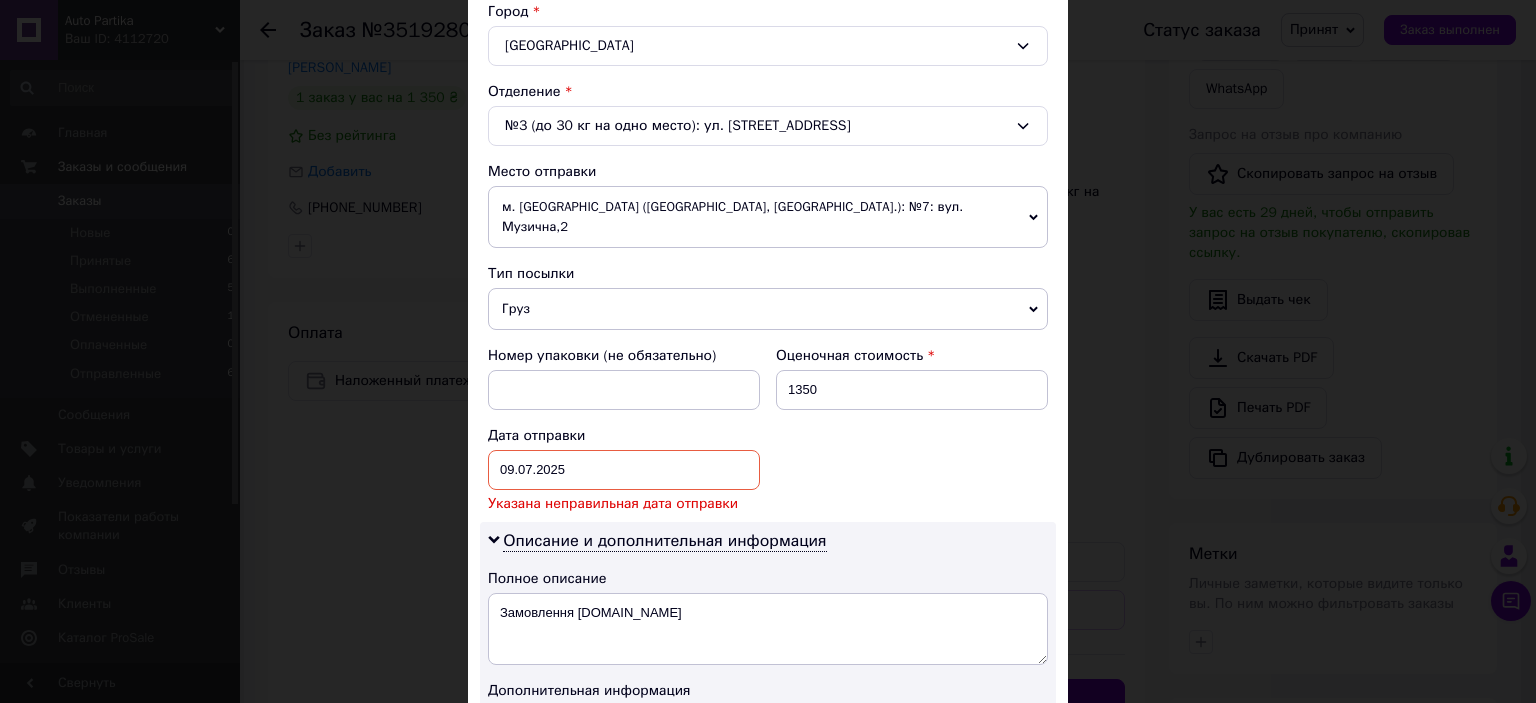 scroll, scrollTop: 700, scrollLeft: 0, axis: vertical 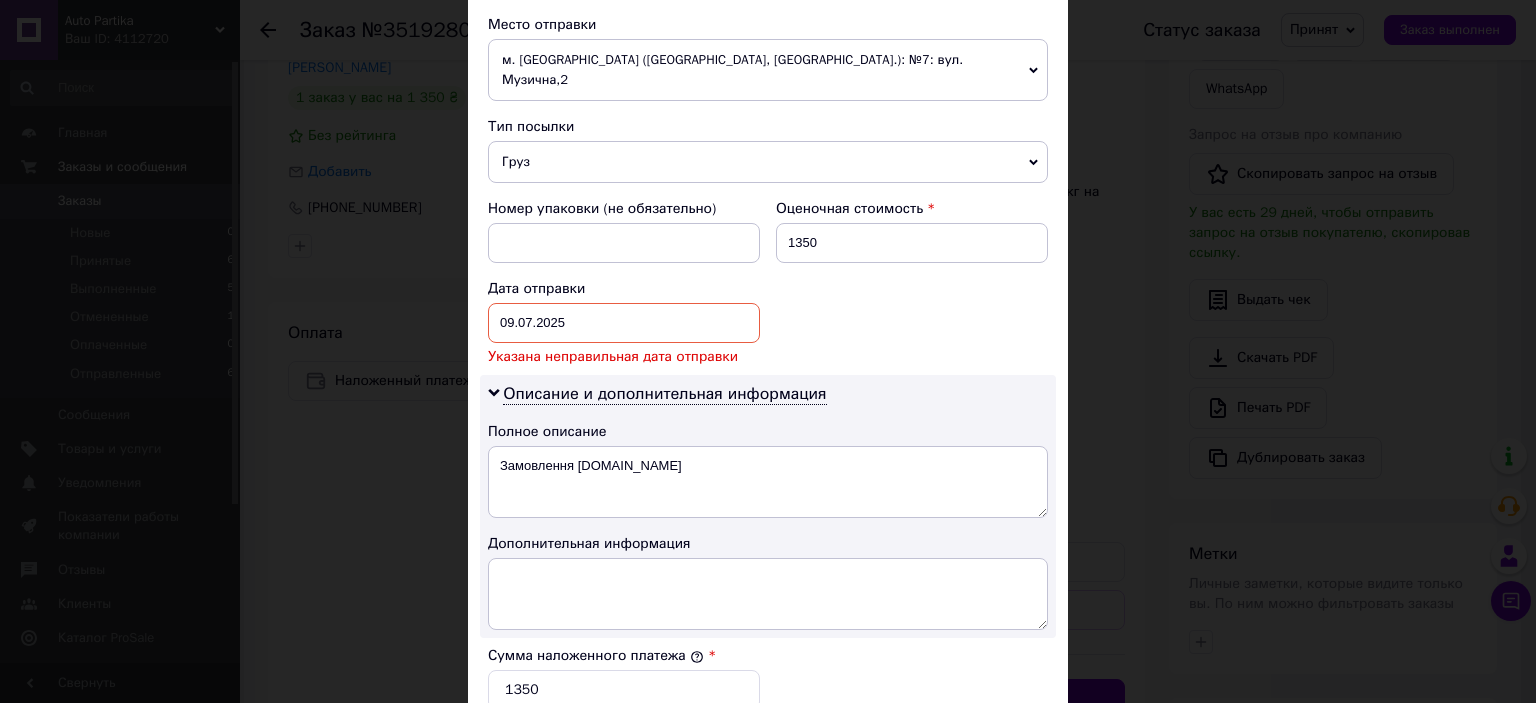 click on "09.07.2025 < 2025 > < Июль > Пн Вт Ср Чт Пт Сб Вс 30 1 2 3 4 5 6 7 8 9 10 11 12 13 14 15 16 17 18 19 20 21 22 23 24 25 26 27 28 29 30 31 1 2 3 4 5 6 7 8 9 10" at bounding box center [624, 323] 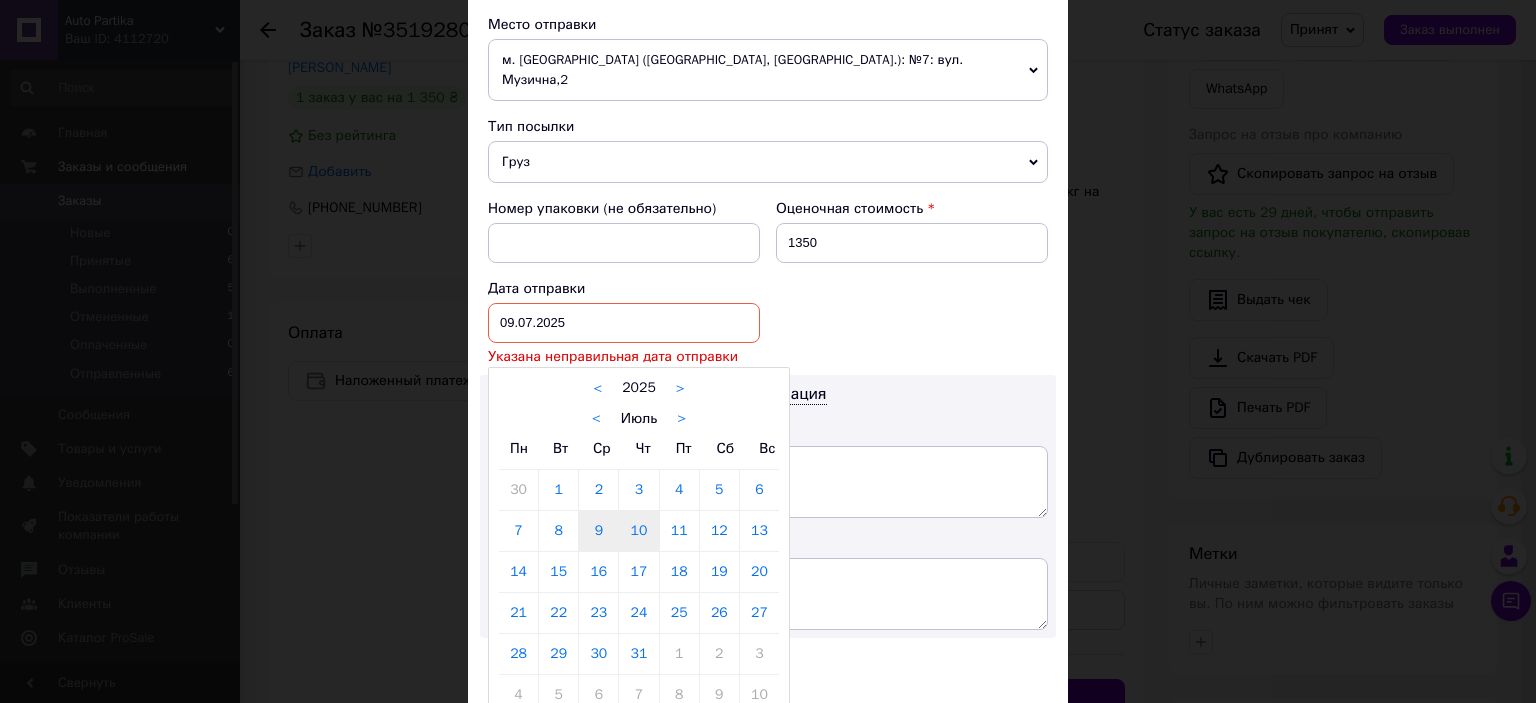 click on "10" at bounding box center (638, 531) 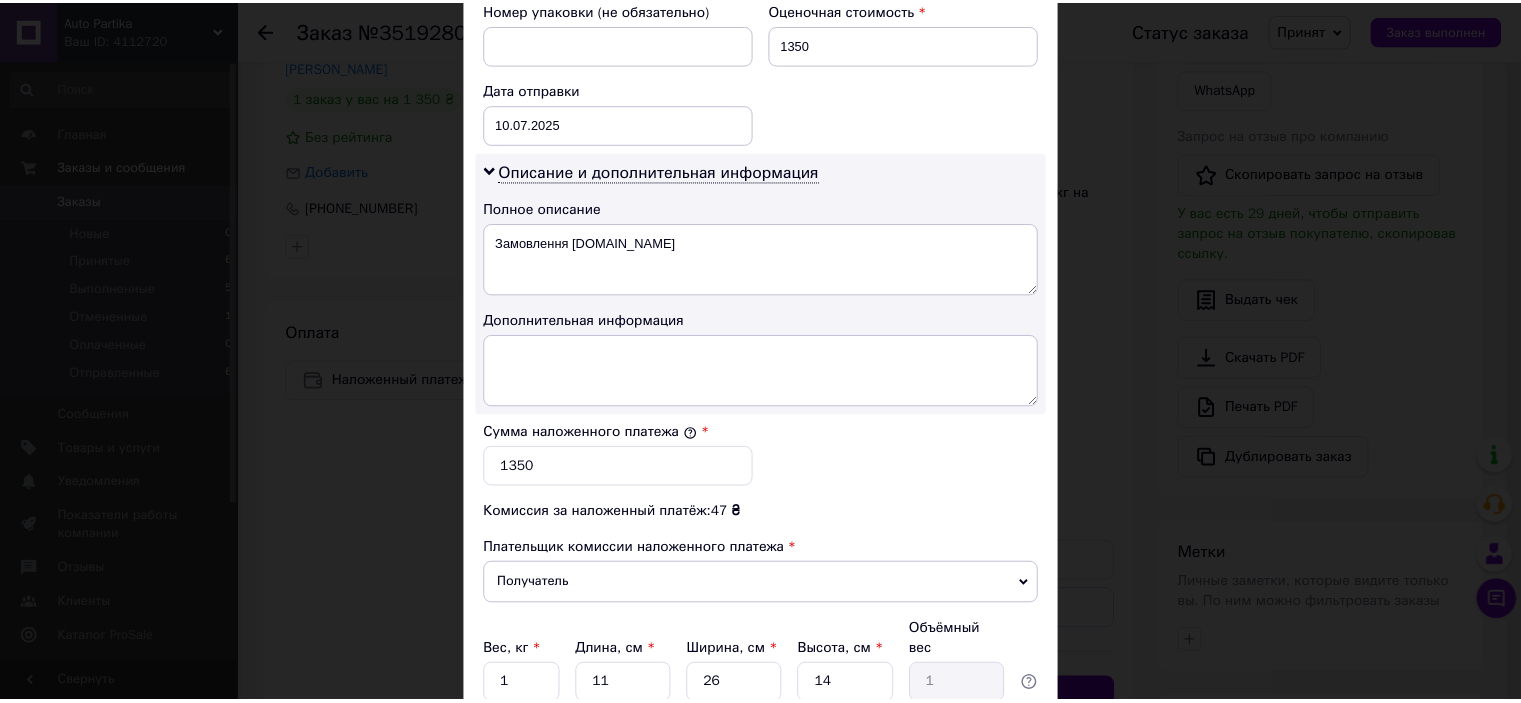 scroll, scrollTop: 1040, scrollLeft: 0, axis: vertical 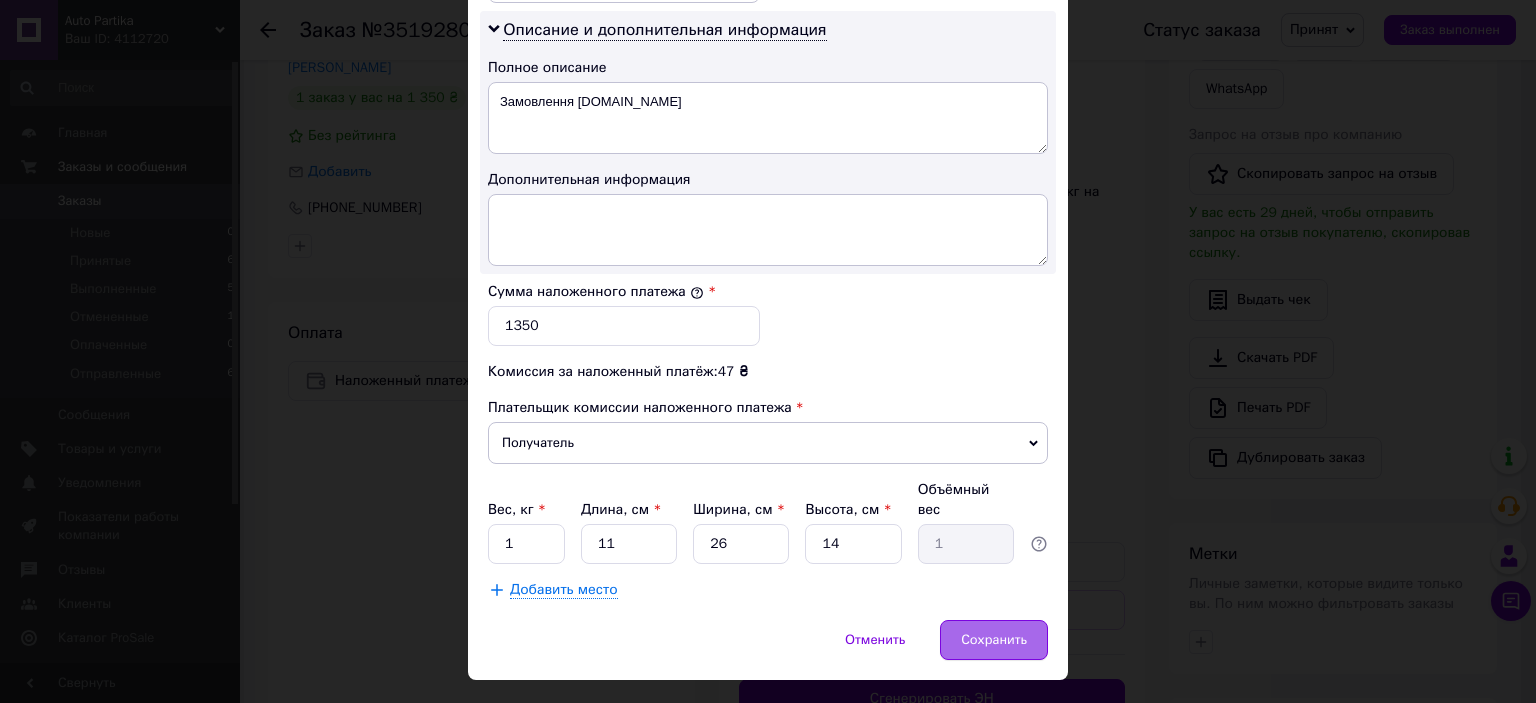 click on "Сохранить" at bounding box center [994, 640] 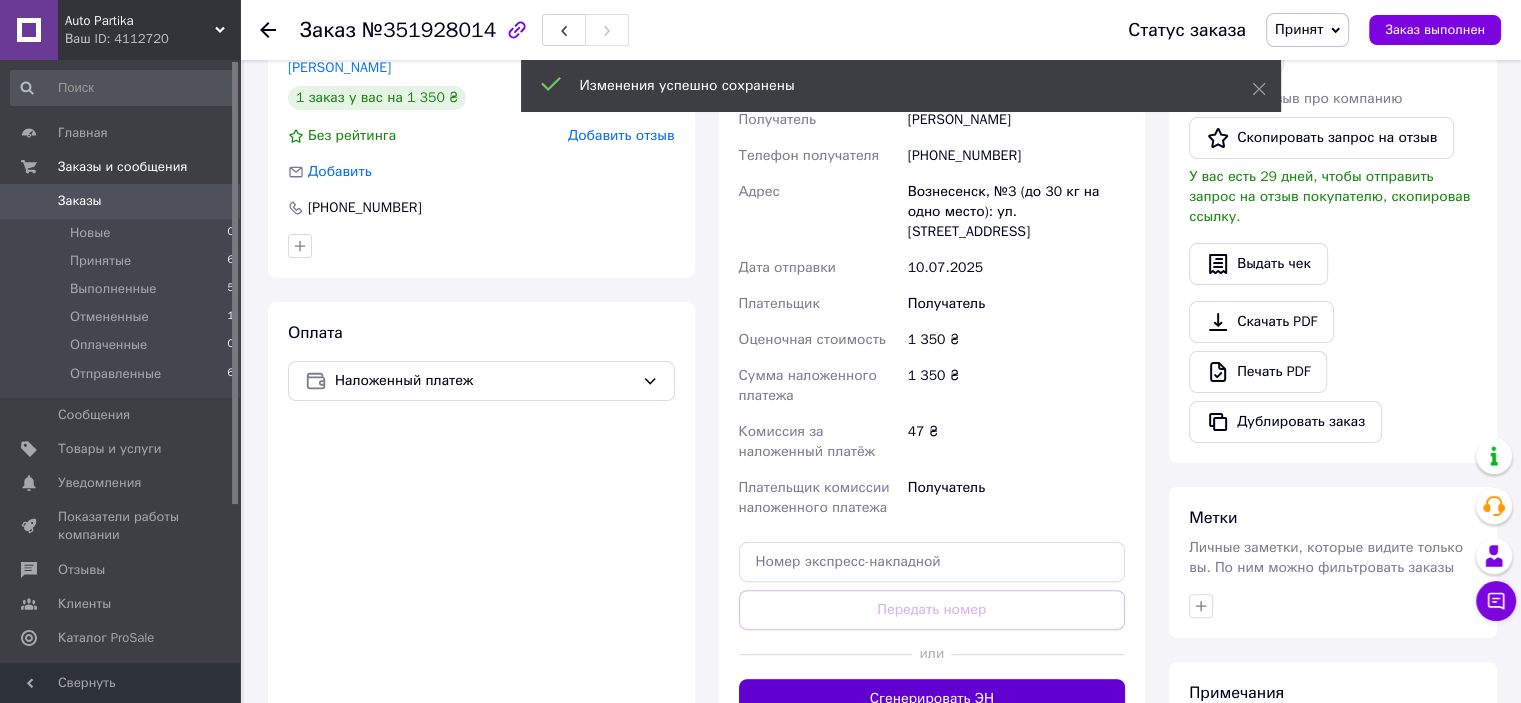 click on "Сгенерировать ЭН" at bounding box center (932, 699) 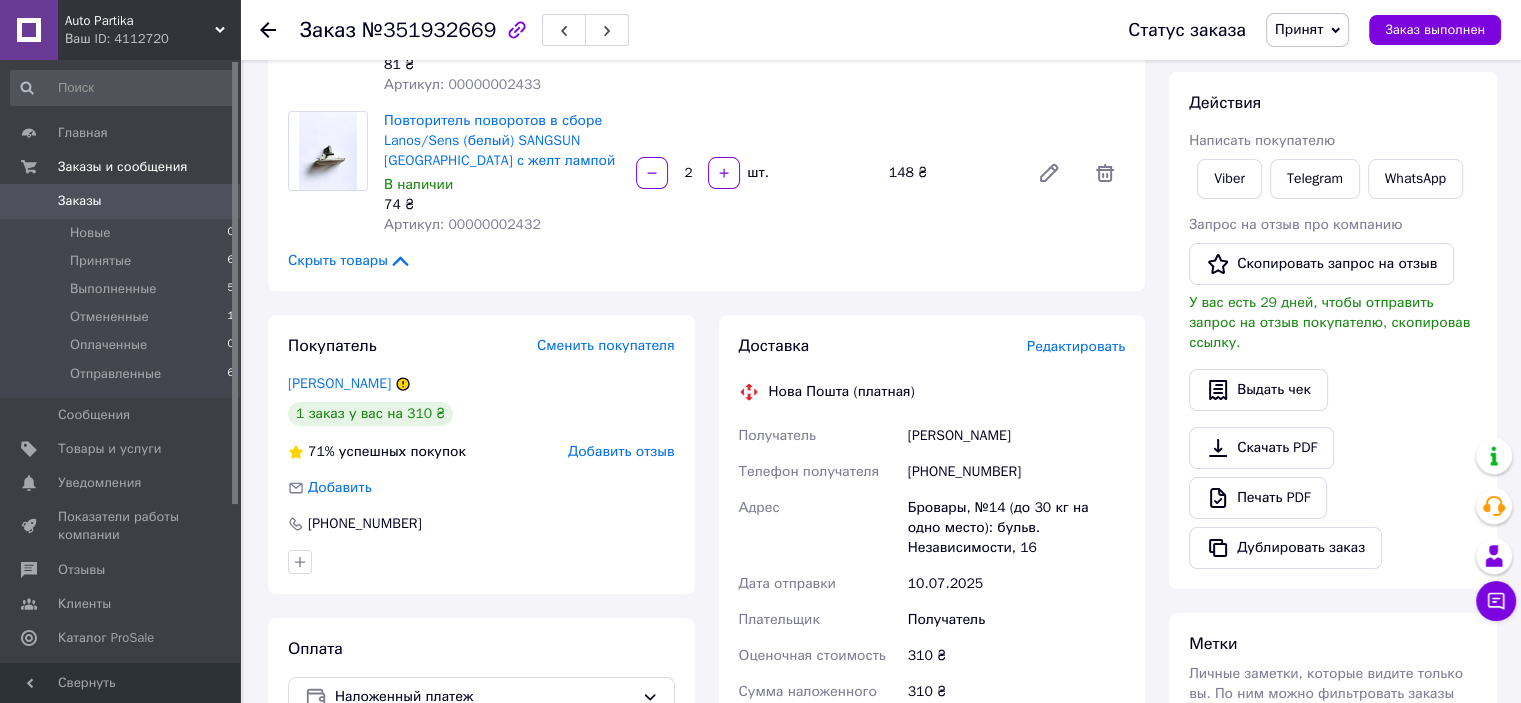scroll, scrollTop: 700, scrollLeft: 0, axis: vertical 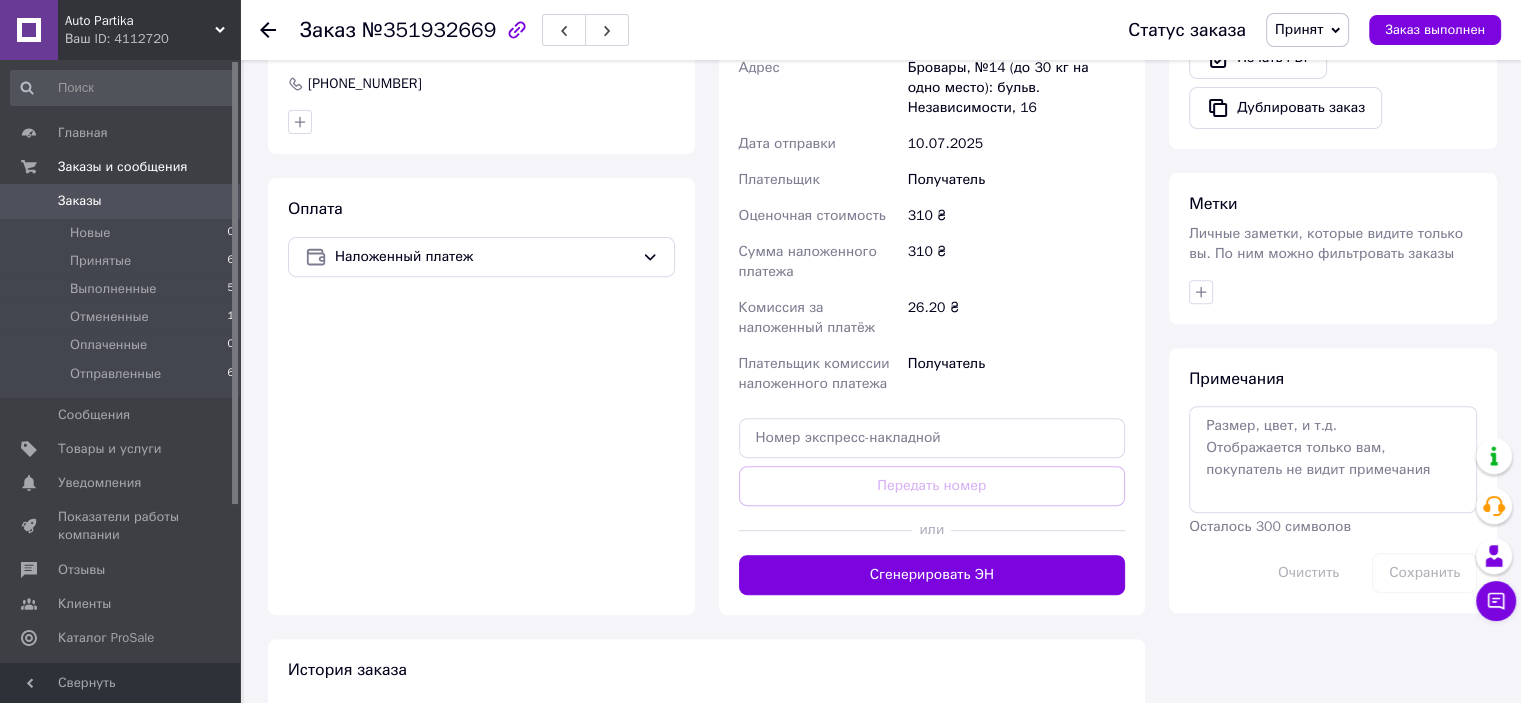 drag, startPoint x: 968, startPoint y: 561, endPoint x: 932, endPoint y: 450, distance: 116.6919 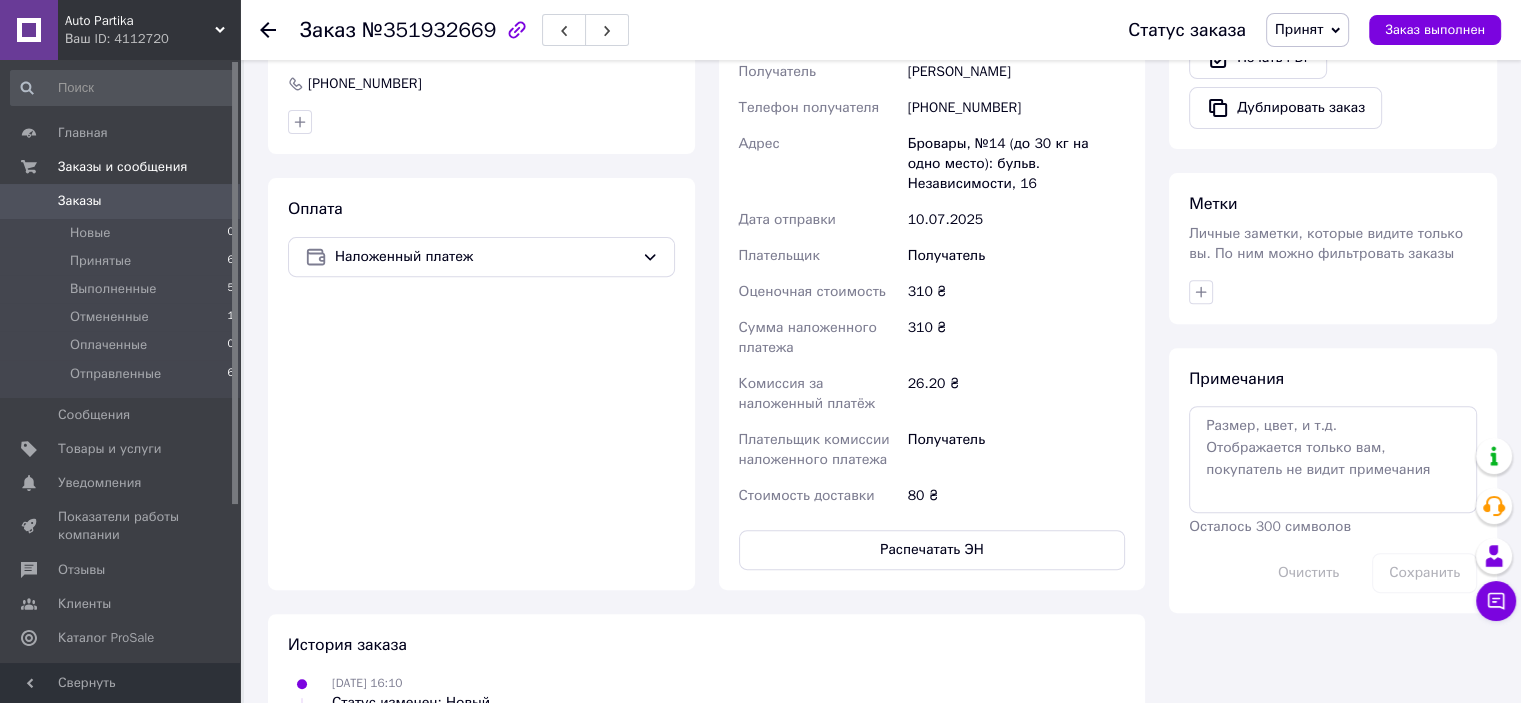 scroll, scrollTop: 200, scrollLeft: 0, axis: vertical 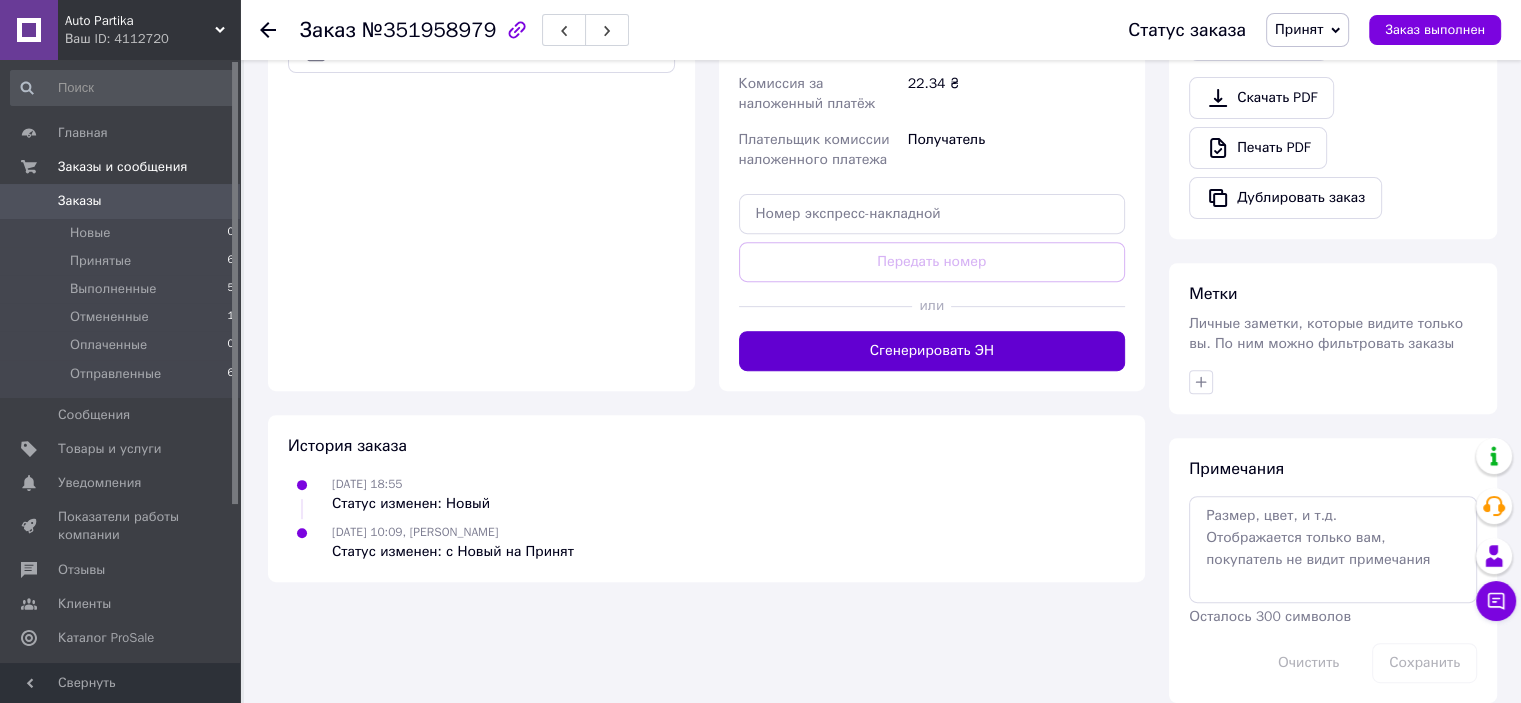 click on "Сгенерировать ЭН" at bounding box center [932, 351] 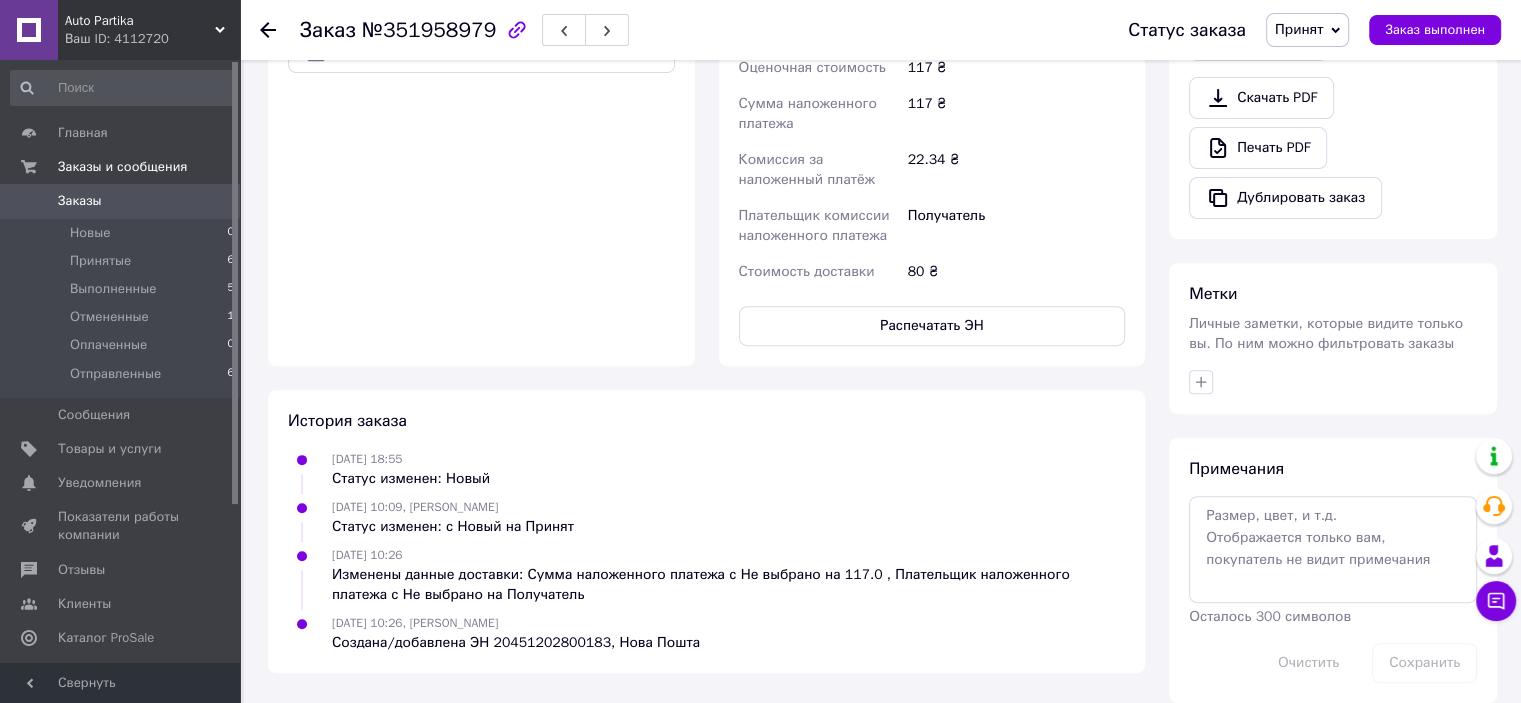 scroll, scrollTop: 328, scrollLeft: 0, axis: vertical 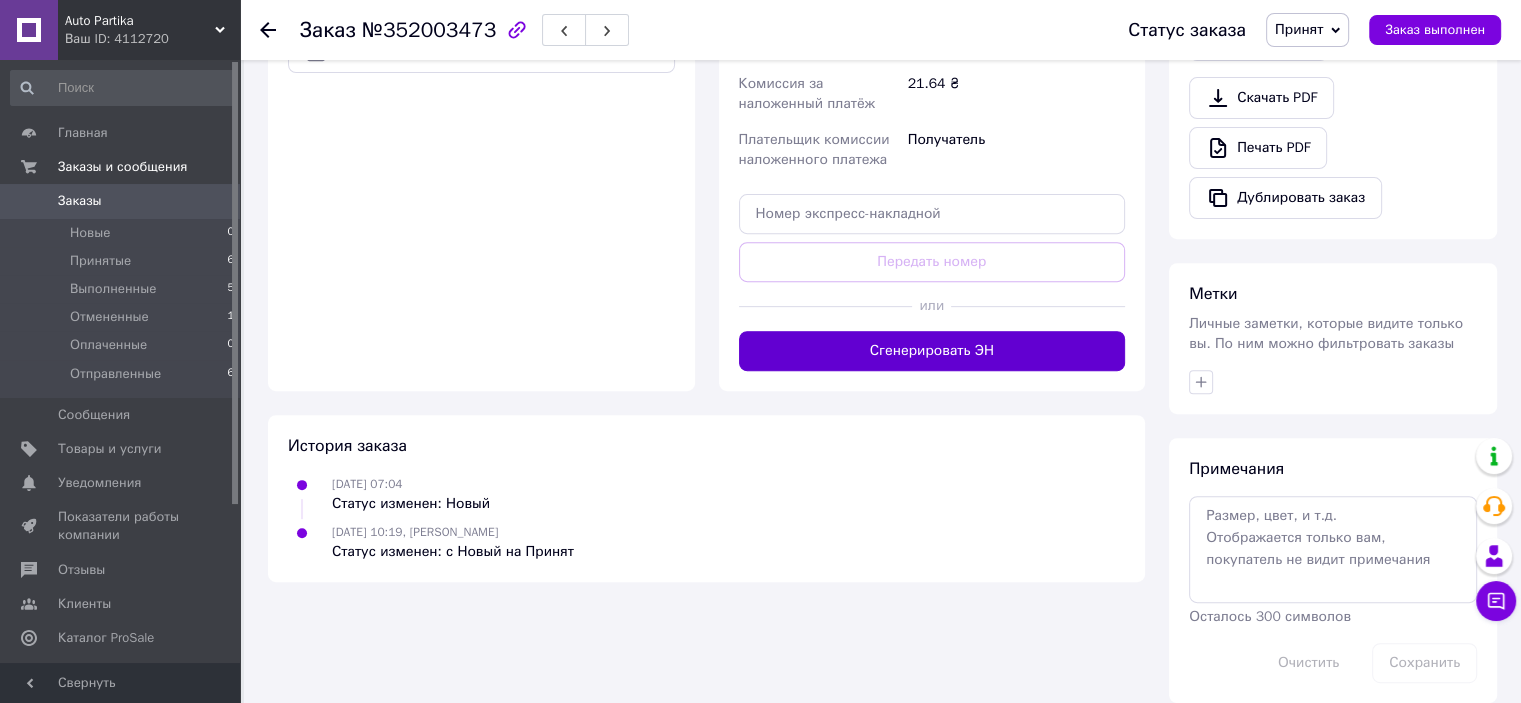 click on "Сгенерировать ЭН" at bounding box center (932, 351) 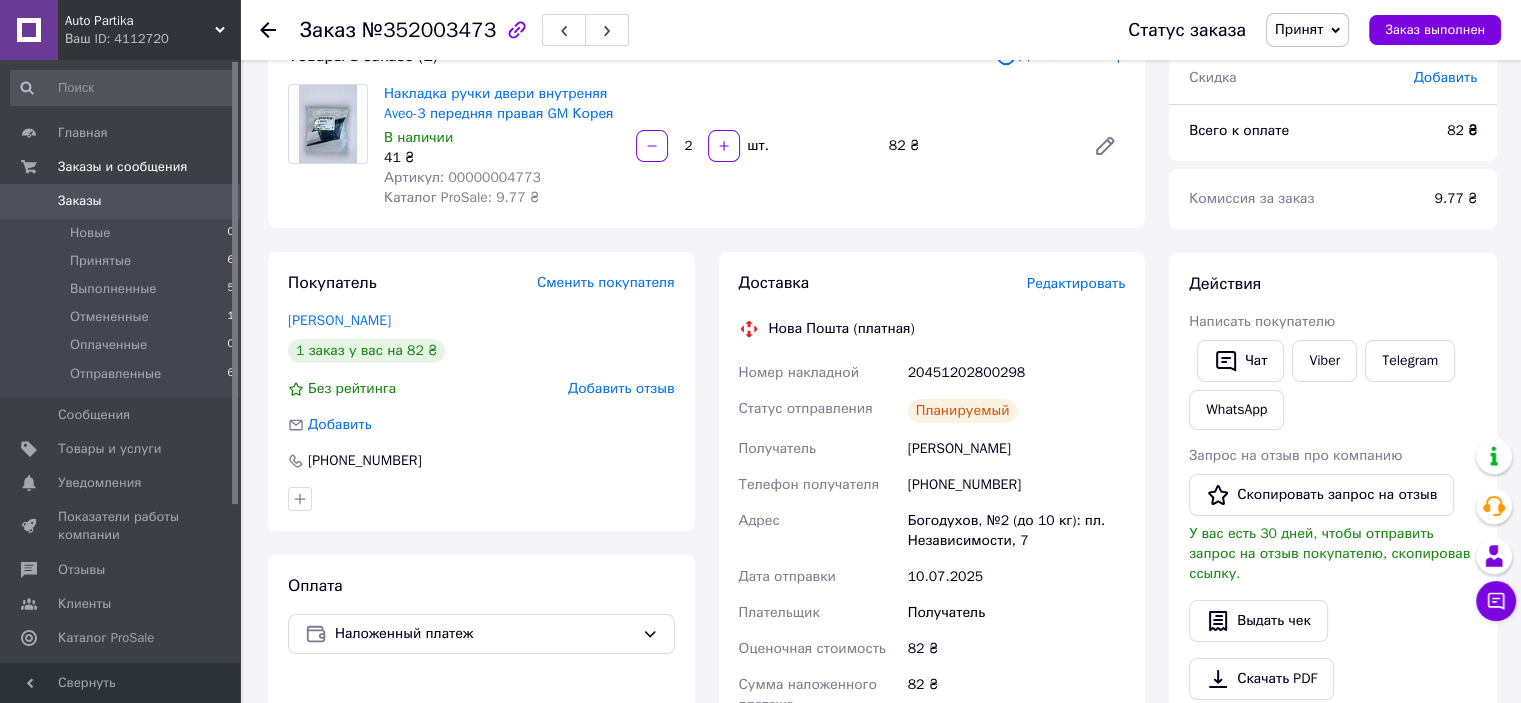 scroll, scrollTop: 0, scrollLeft: 0, axis: both 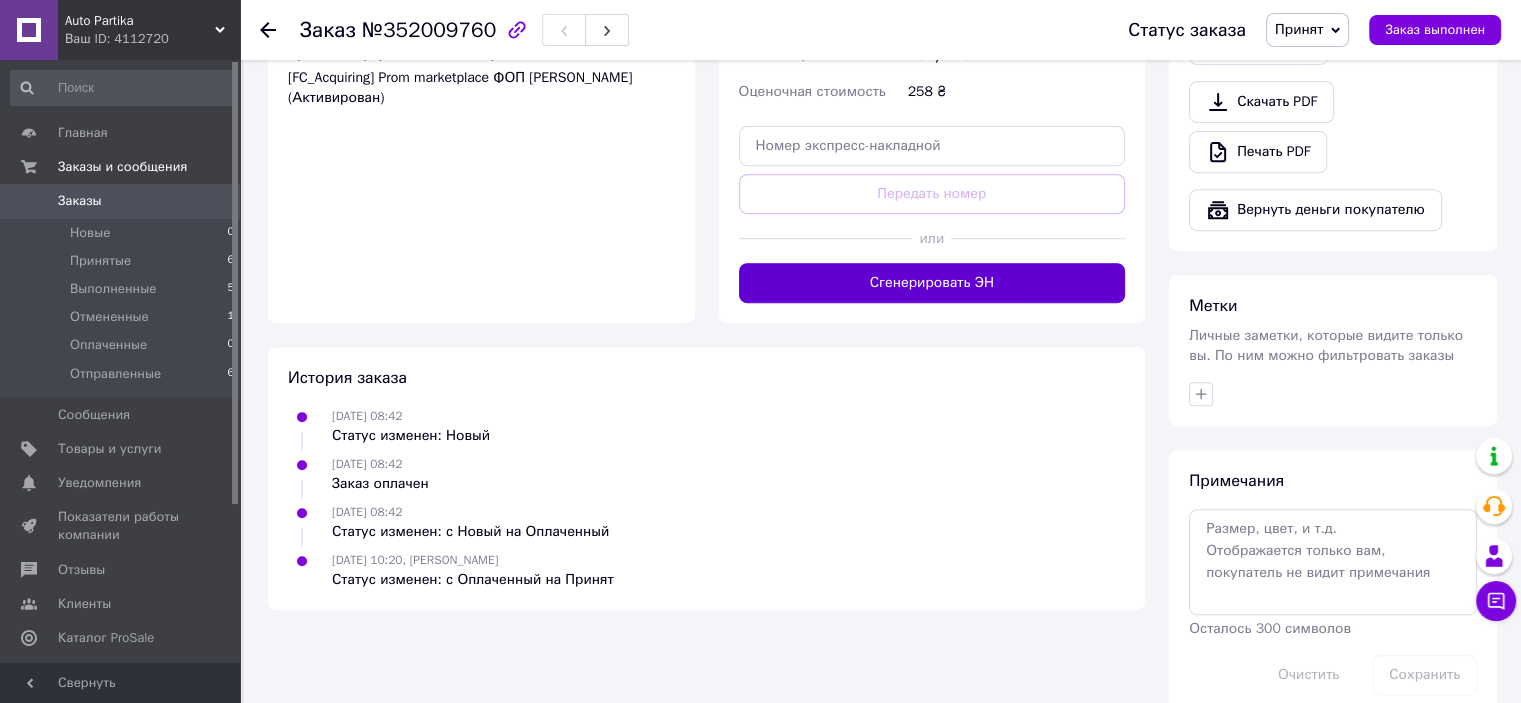click on "Сгенерировать ЭН" at bounding box center (932, 283) 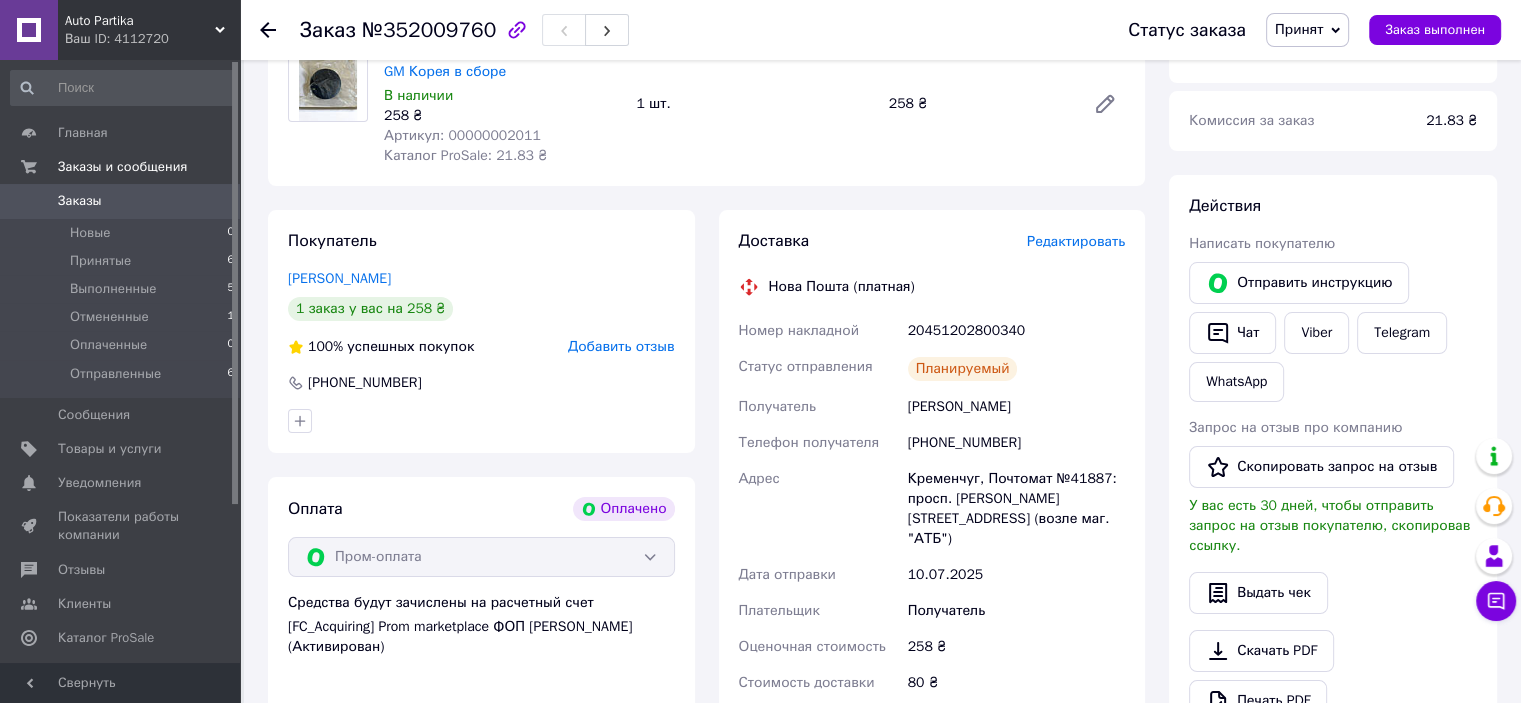 scroll, scrollTop: 100, scrollLeft: 0, axis: vertical 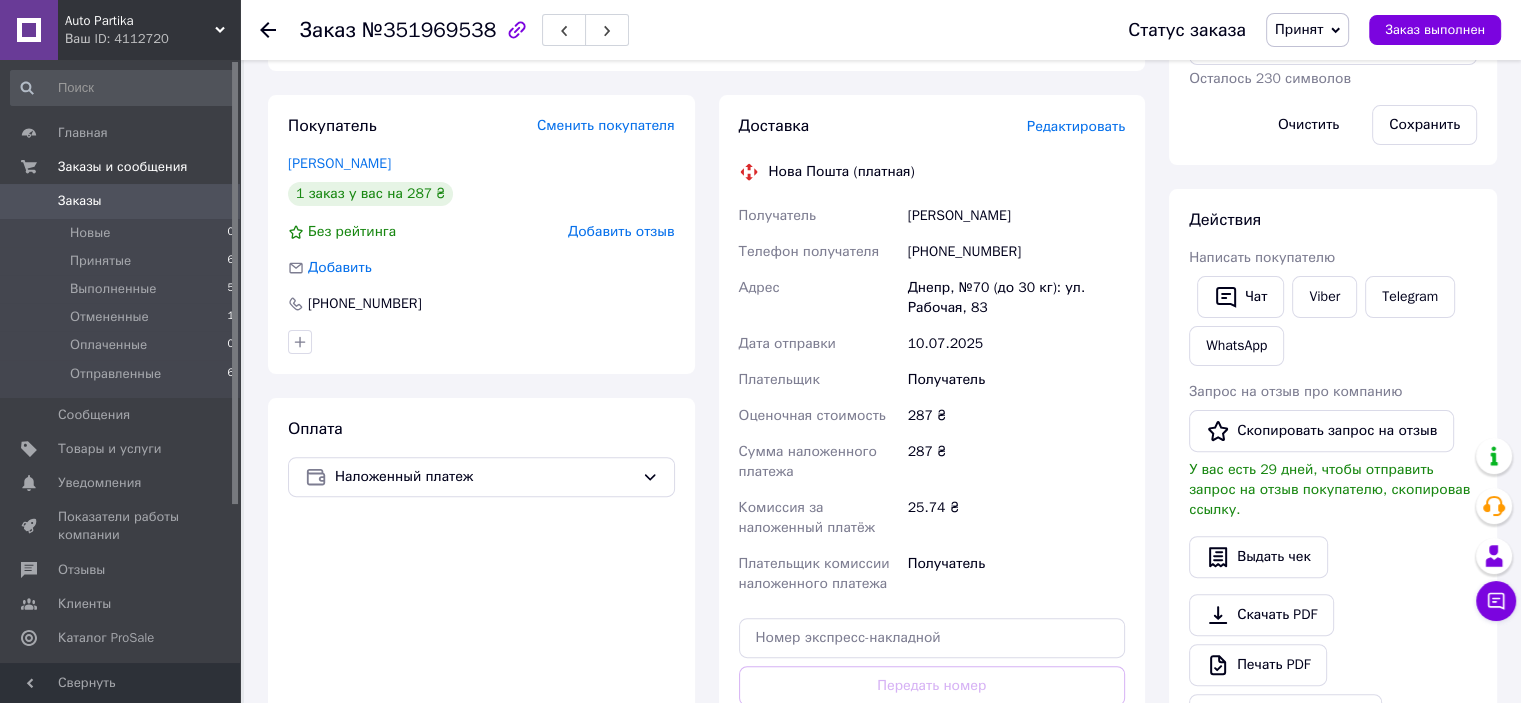 click on "Редактировать" at bounding box center (1076, 126) 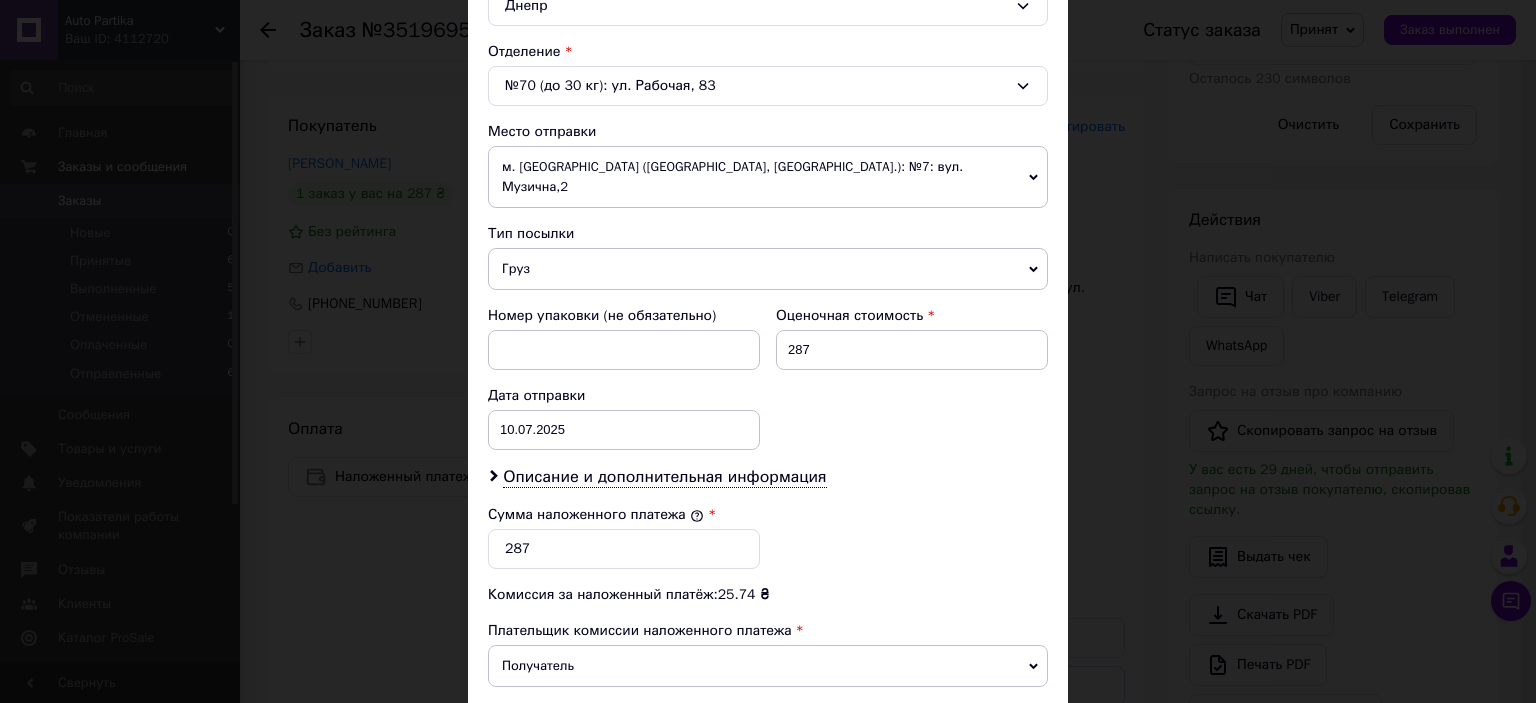 scroll, scrollTop: 700, scrollLeft: 0, axis: vertical 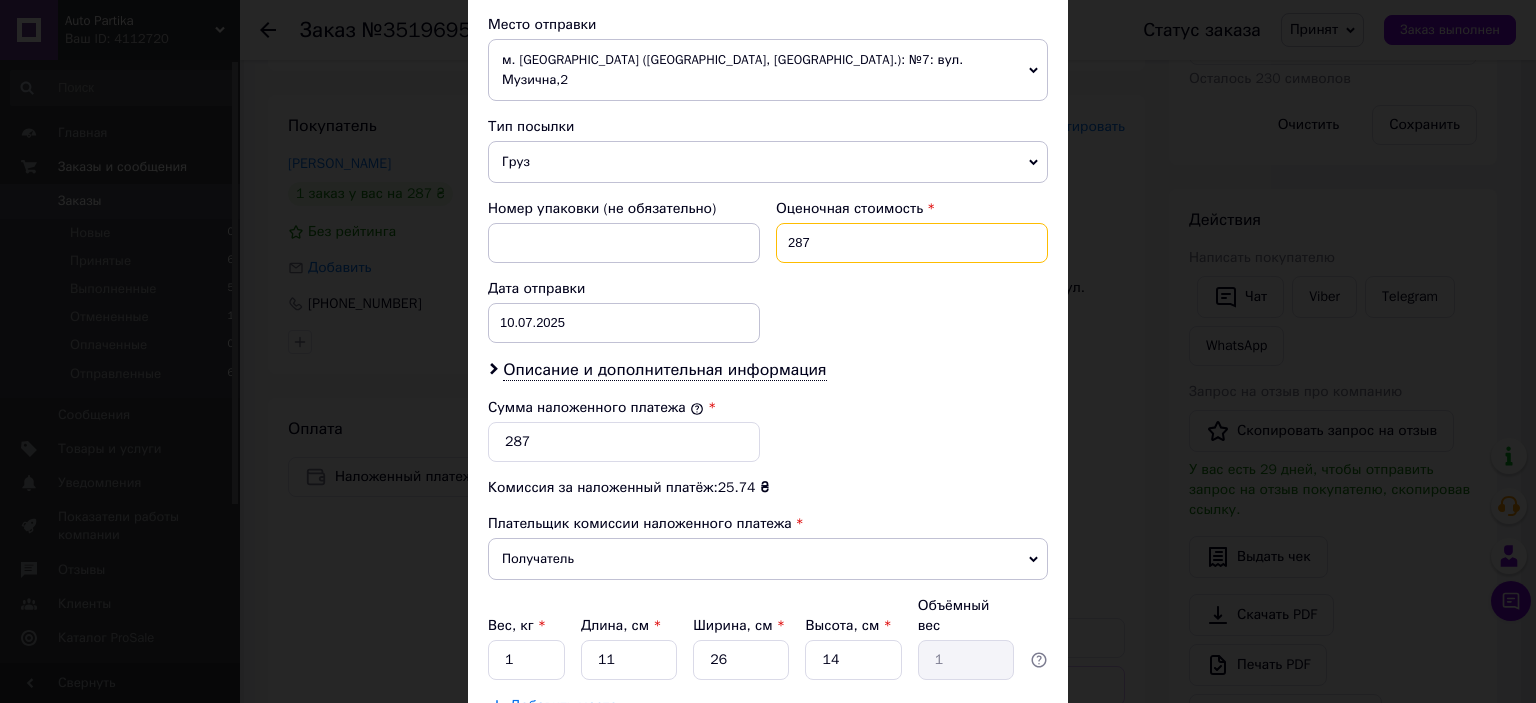 click on "Номер упаковки (не обязательно) Оценочная стоимость 287 Дата отправки 10.07.2025 < 2025 > < Июль > Пн Вт Ср Чт Пт Сб Вс 30 1 2 3 4 5 6 7 8 9 10 11 12 13 14 15 16 17 18 19 20 21 22 23 24 25 26 27 28 29 30 31 1 2 3 4 5 6 7 8 9 10" at bounding box center (768, 271) 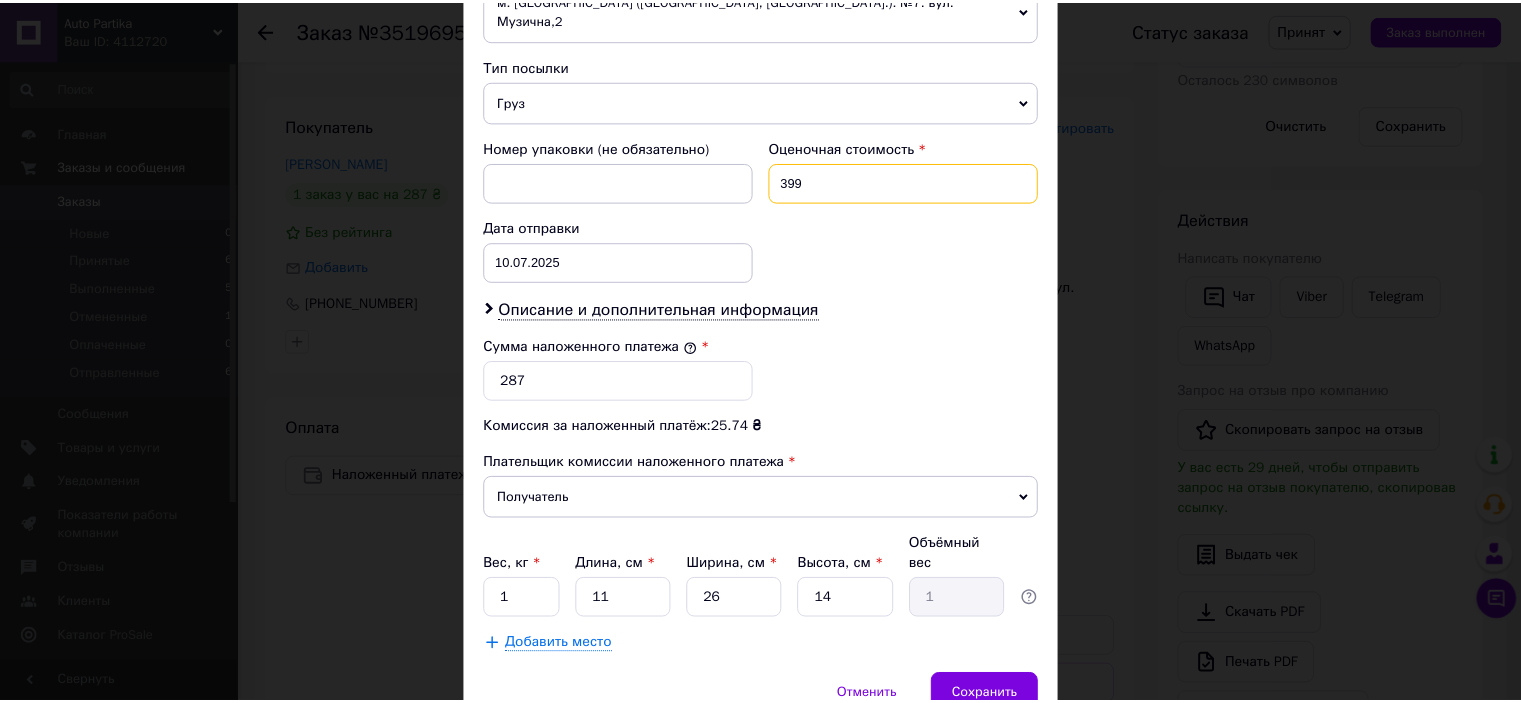 scroll, scrollTop: 816, scrollLeft: 0, axis: vertical 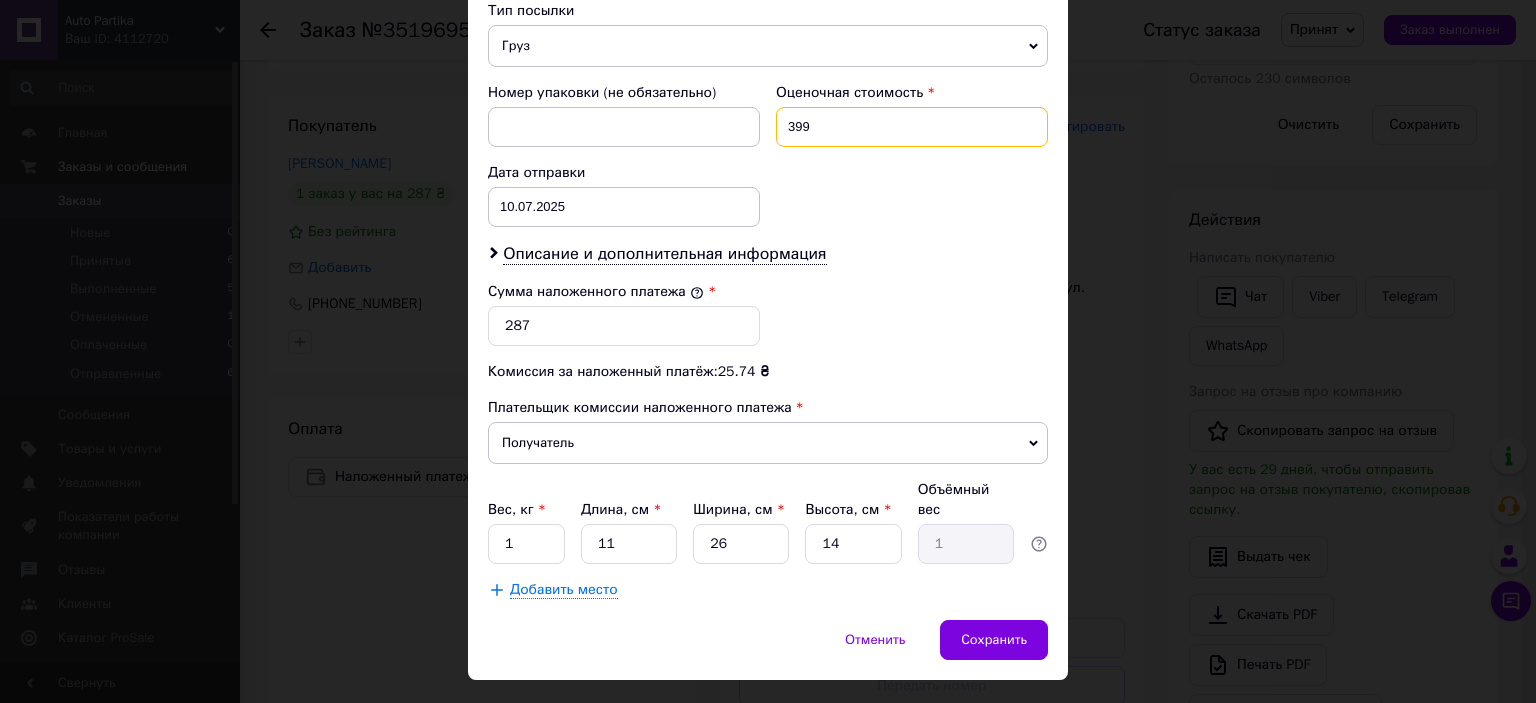 type on "399" 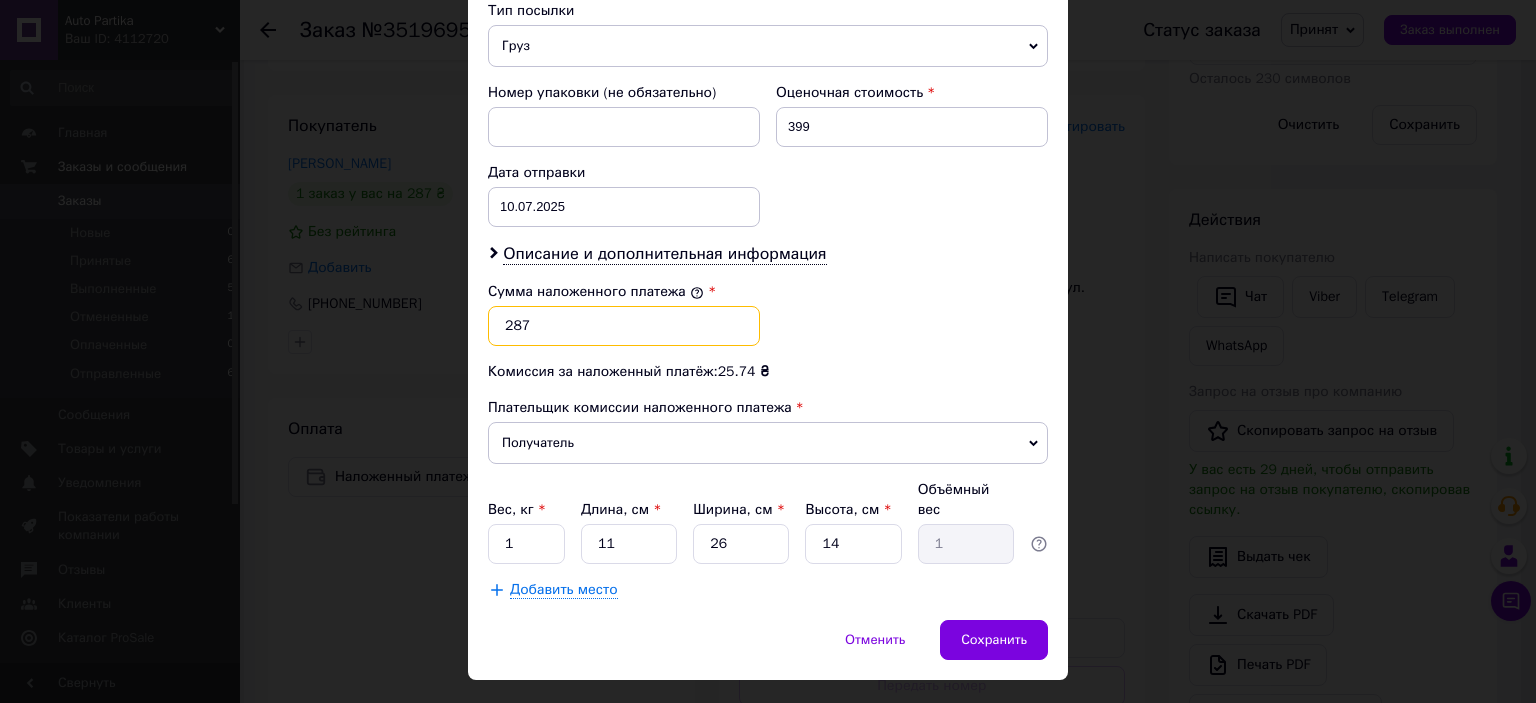 click on "Способ доставки Нова Пошта (платная) Плательщик Получатель Отправитель Фамилия получателя швец Имя получателя николай Отчество получателя Телефон получателя +380675635821 Тип доставки В отделении Курьером В почтомате Город Днепр Отделение №70 (до 30 кг): ул. Рабочая, 83 Место отправки м. Запоріжжя (Запорізька обл., Запорізький р-н.): №7: вул. Музична,2 Нет совпадений. Попробуйте изменить условия поиска Добавить еще место отправки Тип посылки Груз Документы Номер упаковки (не обязательно) Оценочная стоимость 399 Дата отправки 10.07.2025 < 2025 > < Июль > Пн Вт Ср Чт Пт Сб Вс 30 1 2" at bounding box center [768, -33] 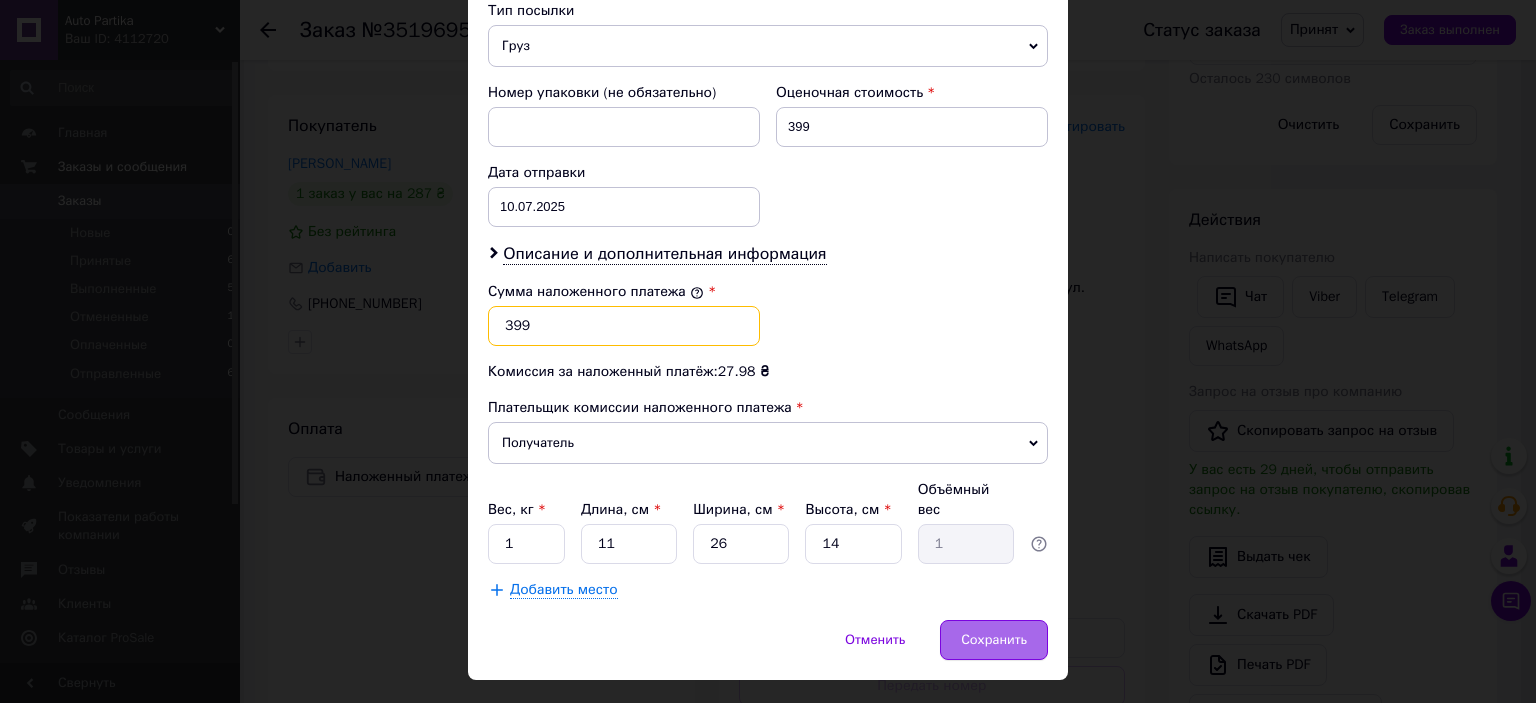 type on "399" 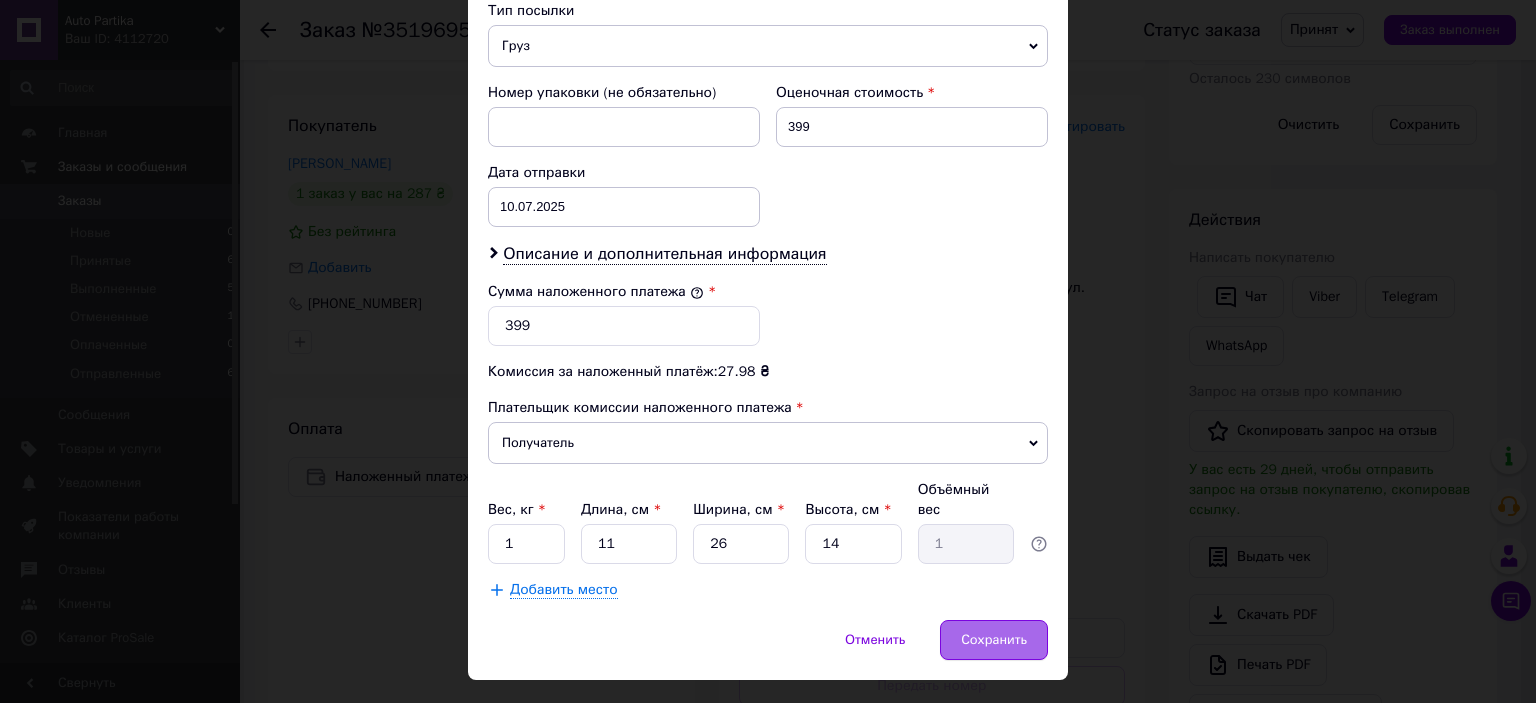 click on "Сохранить" at bounding box center (994, 640) 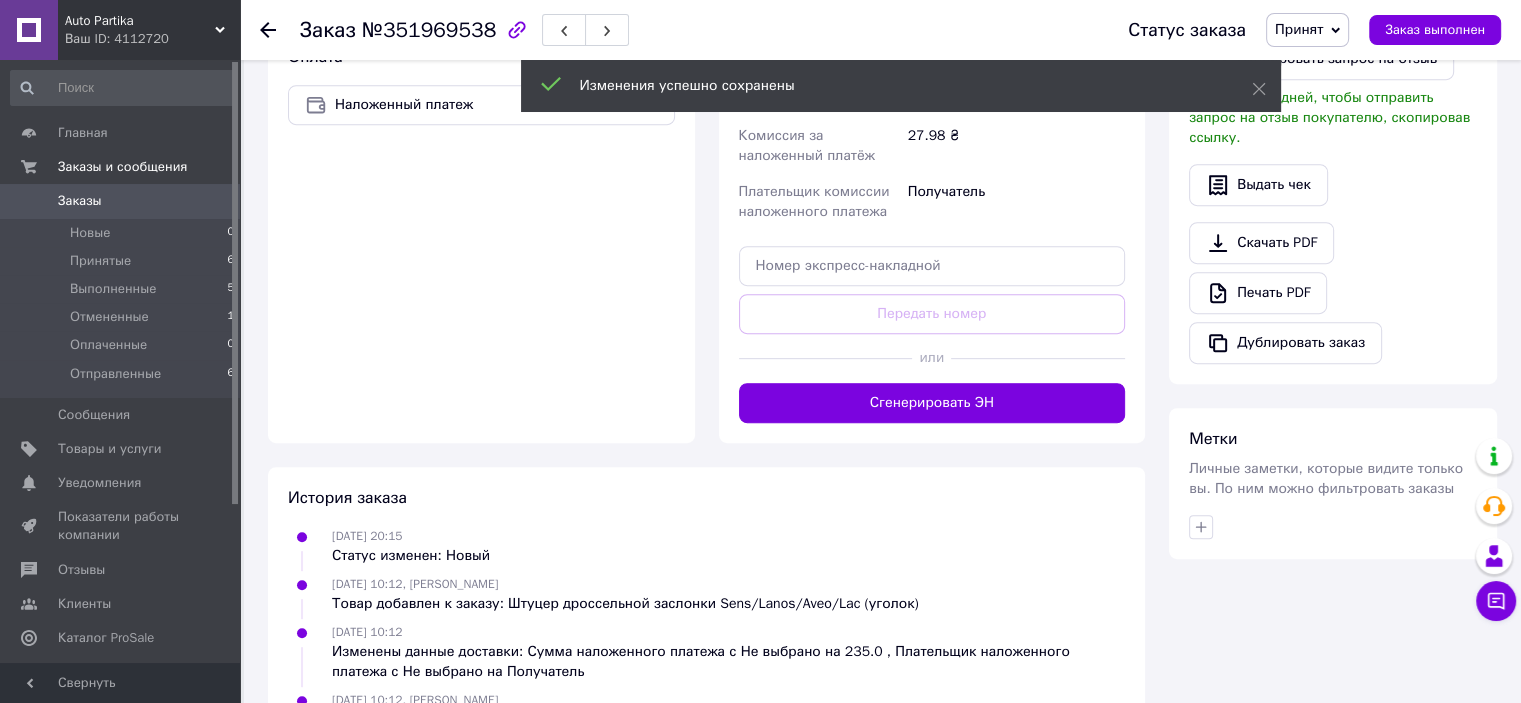 scroll, scrollTop: 900, scrollLeft: 0, axis: vertical 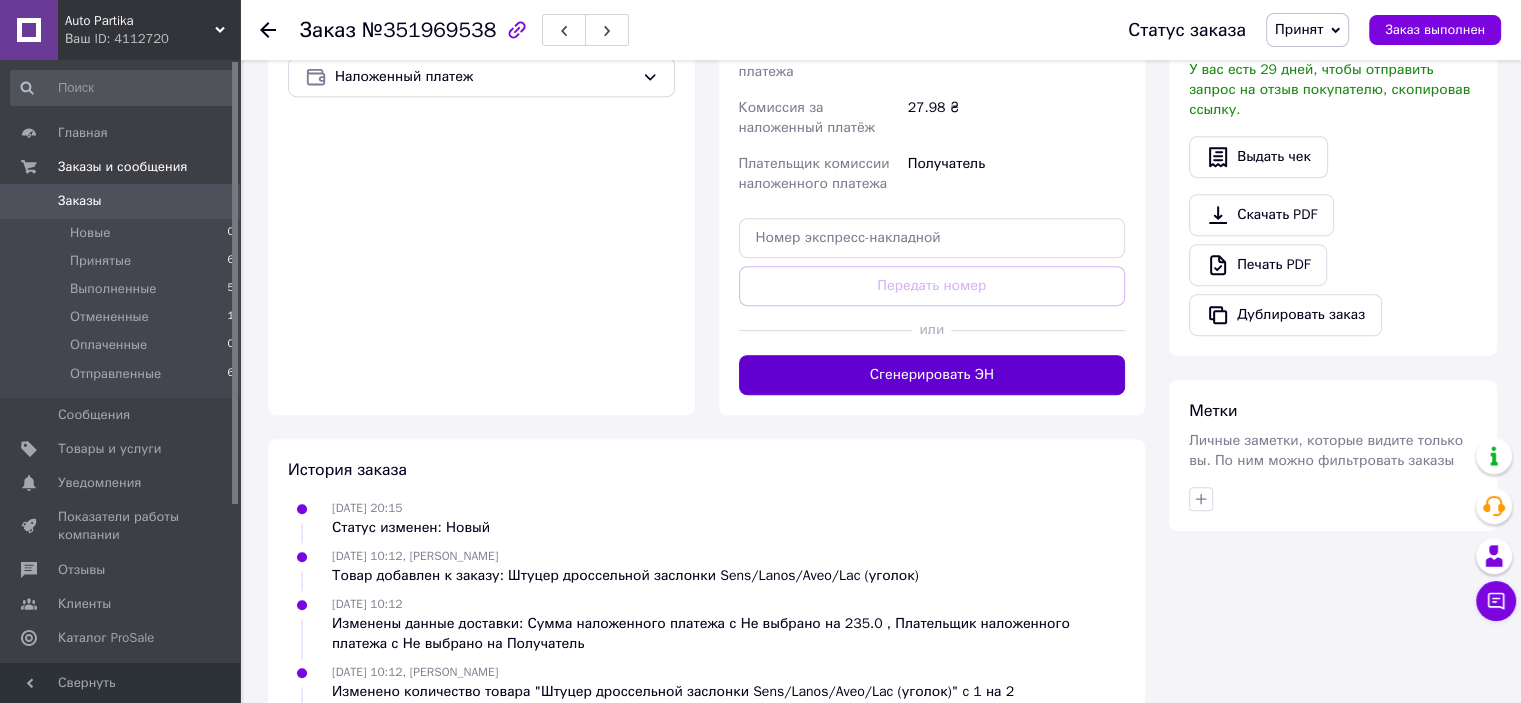 click on "Сгенерировать ЭН" at bounding box center (932, 375) 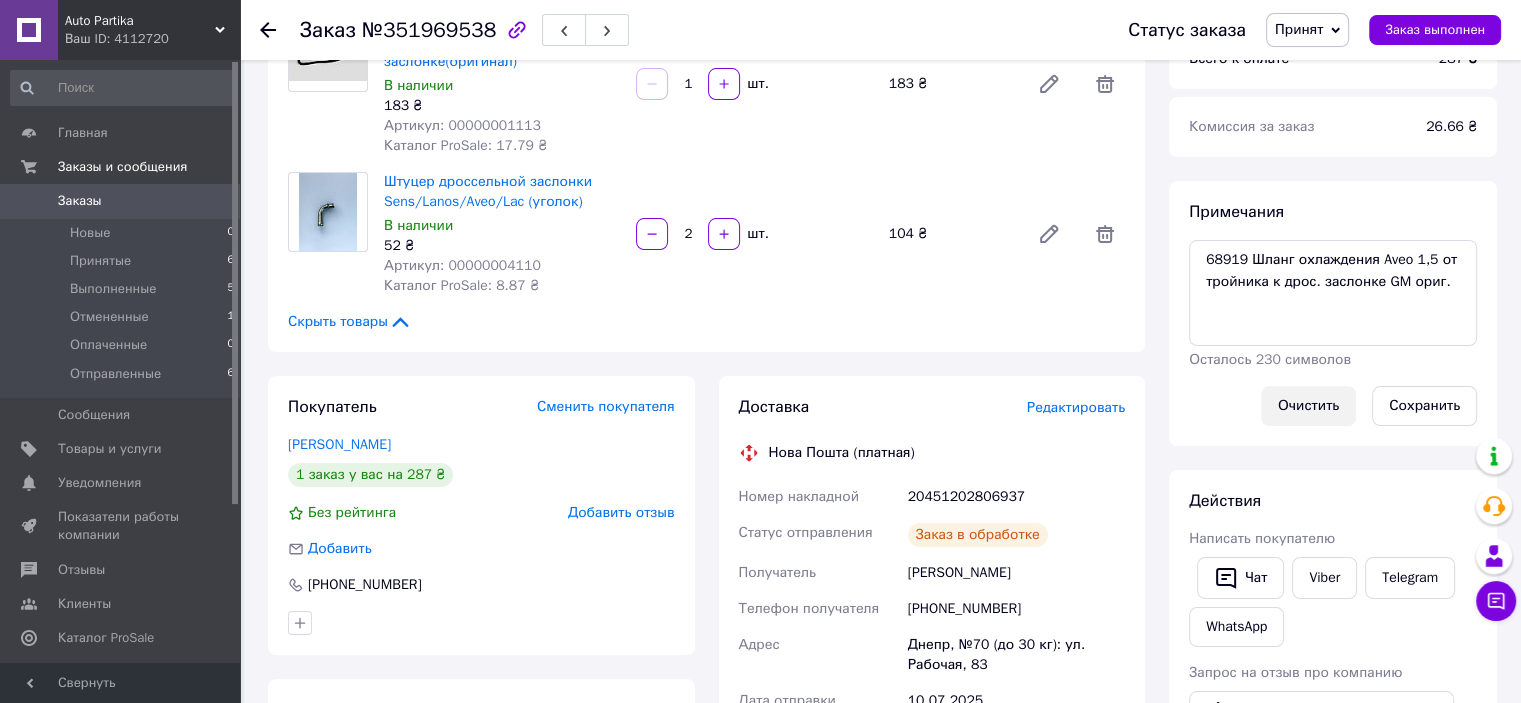 scroll, scrollTop: 200, scrollLeft: 0, axis: vertical 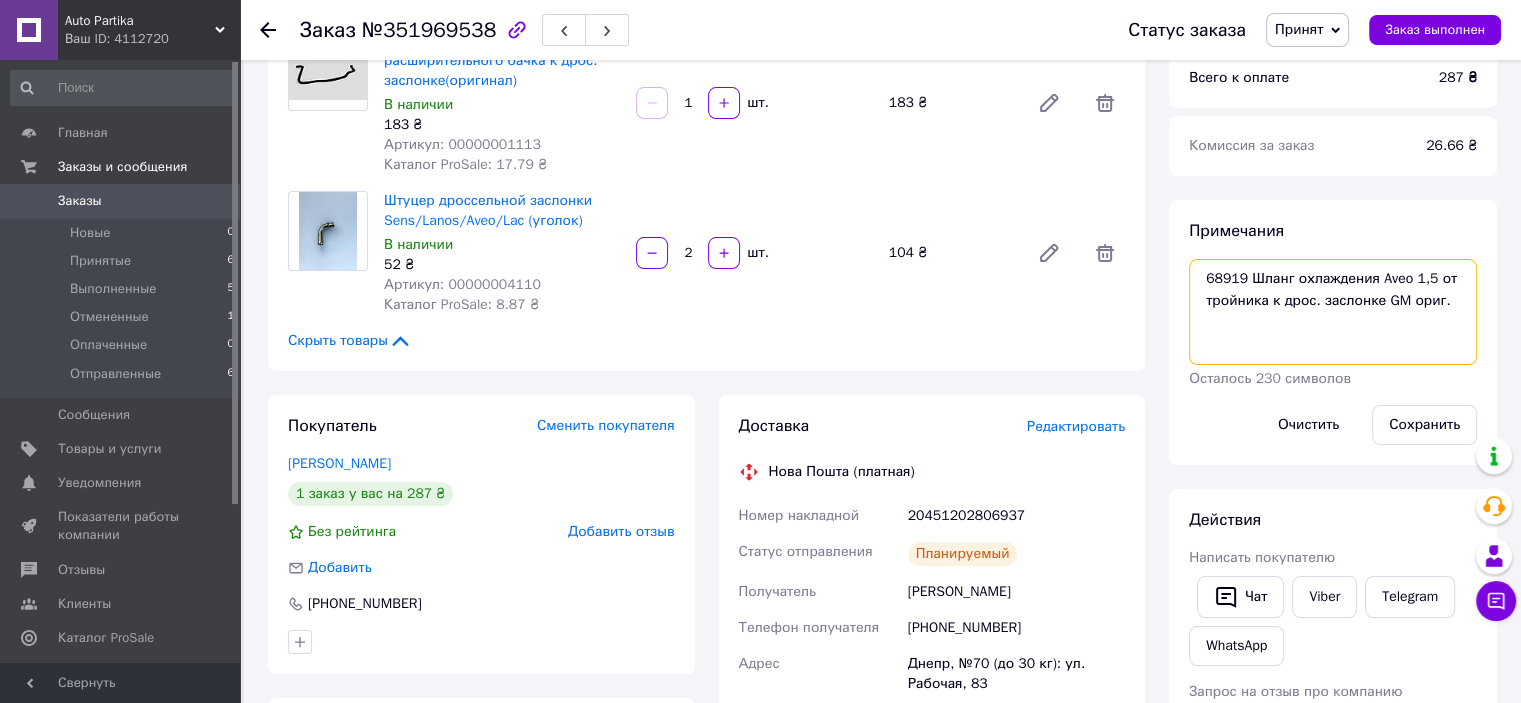 click on "68919 Шланг охлаждения Aveo 1,5 от тройника к дрос. заслонке GM ориг." at bounding box center [1333, 312] 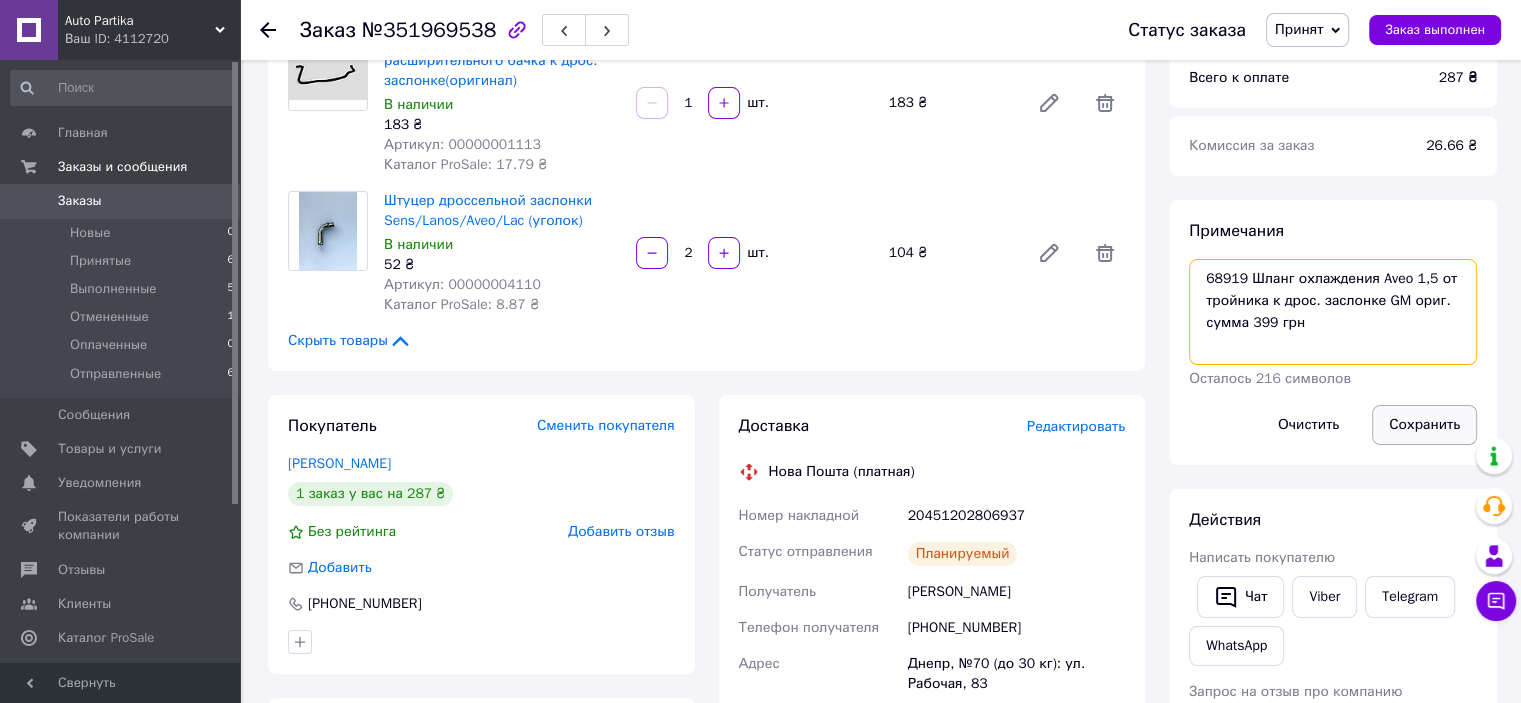 type on "68919 Шланг охлаждения Aveo 1,5 от тройника к дрос. заслонке GM ориг.
сумма 399 грн" 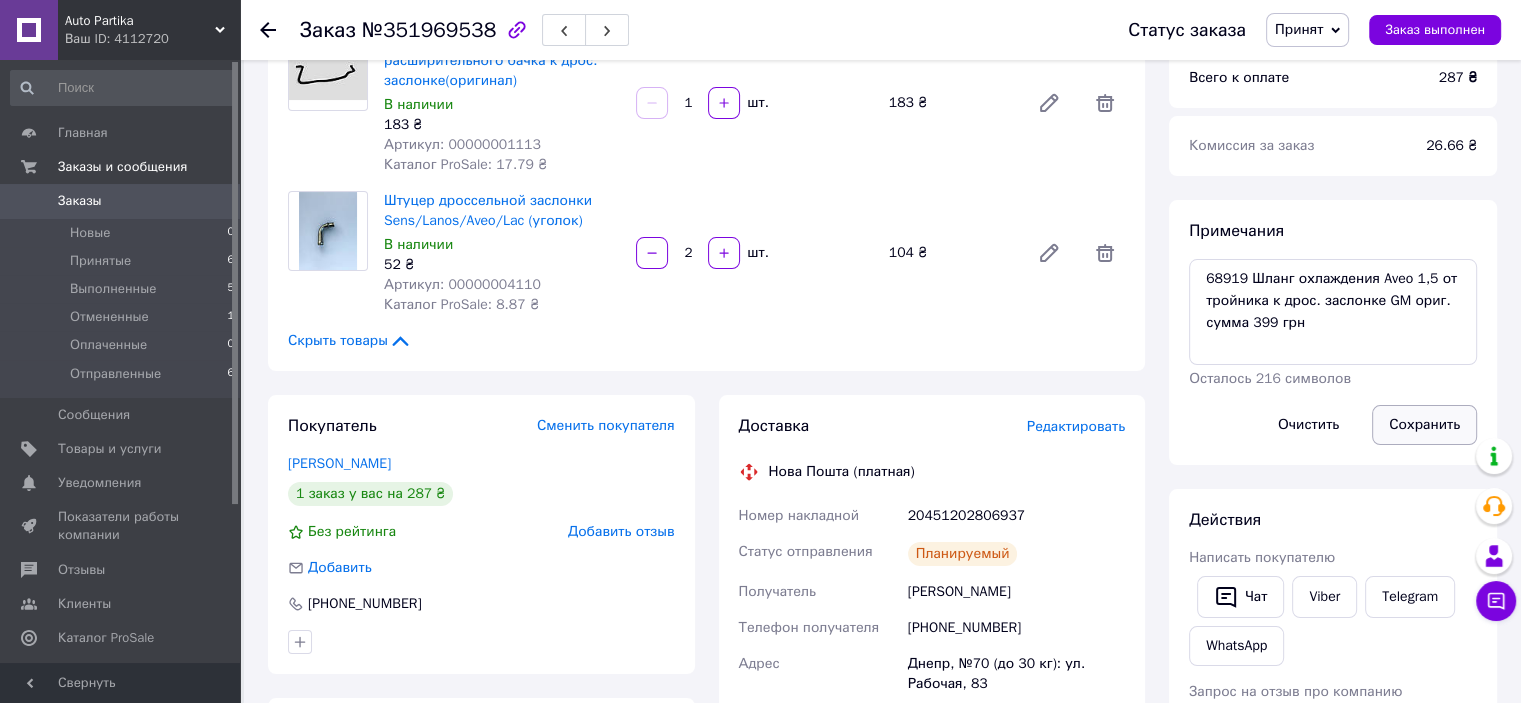 click on "Сохранить" at bounding box center (1424, 425) 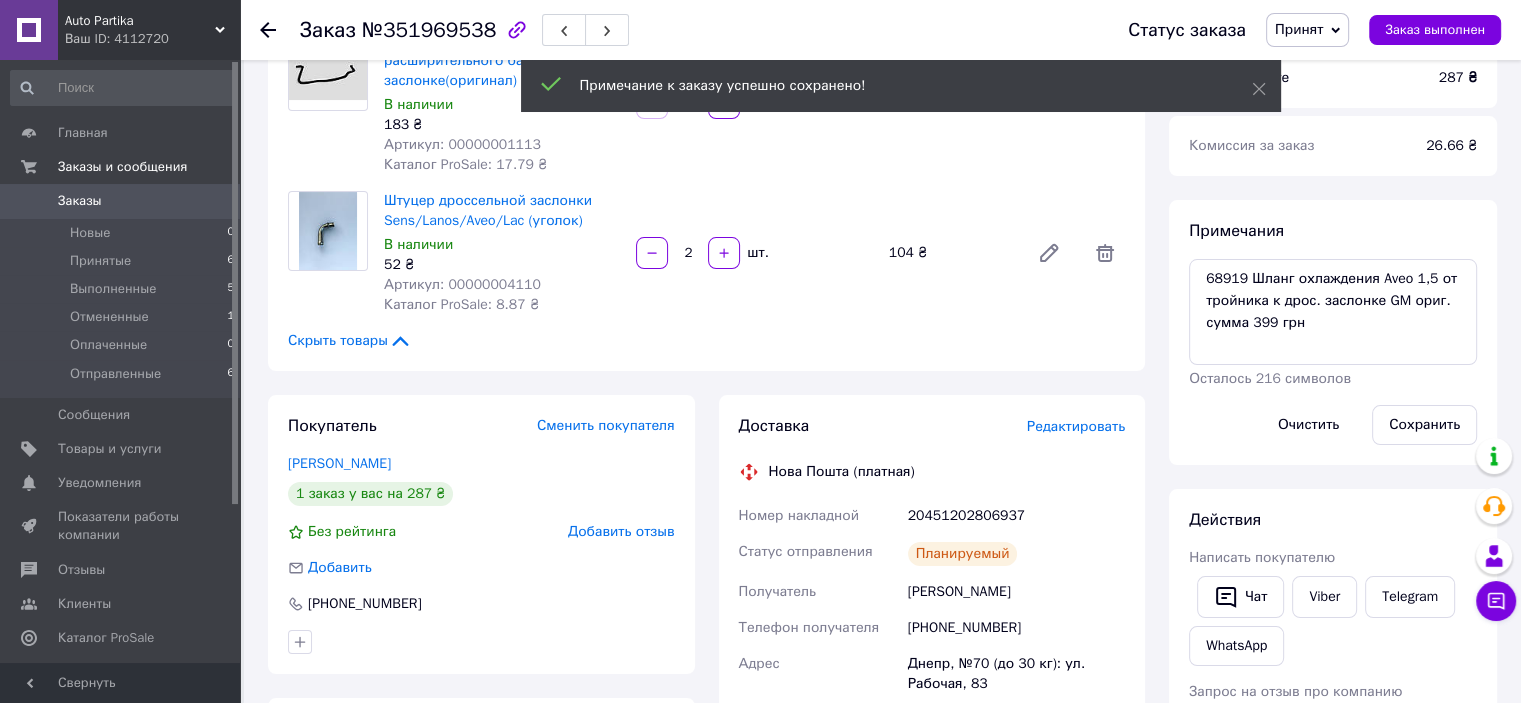 scroll, scrollTop: 44, scrollLeft: 0, axis: vertical 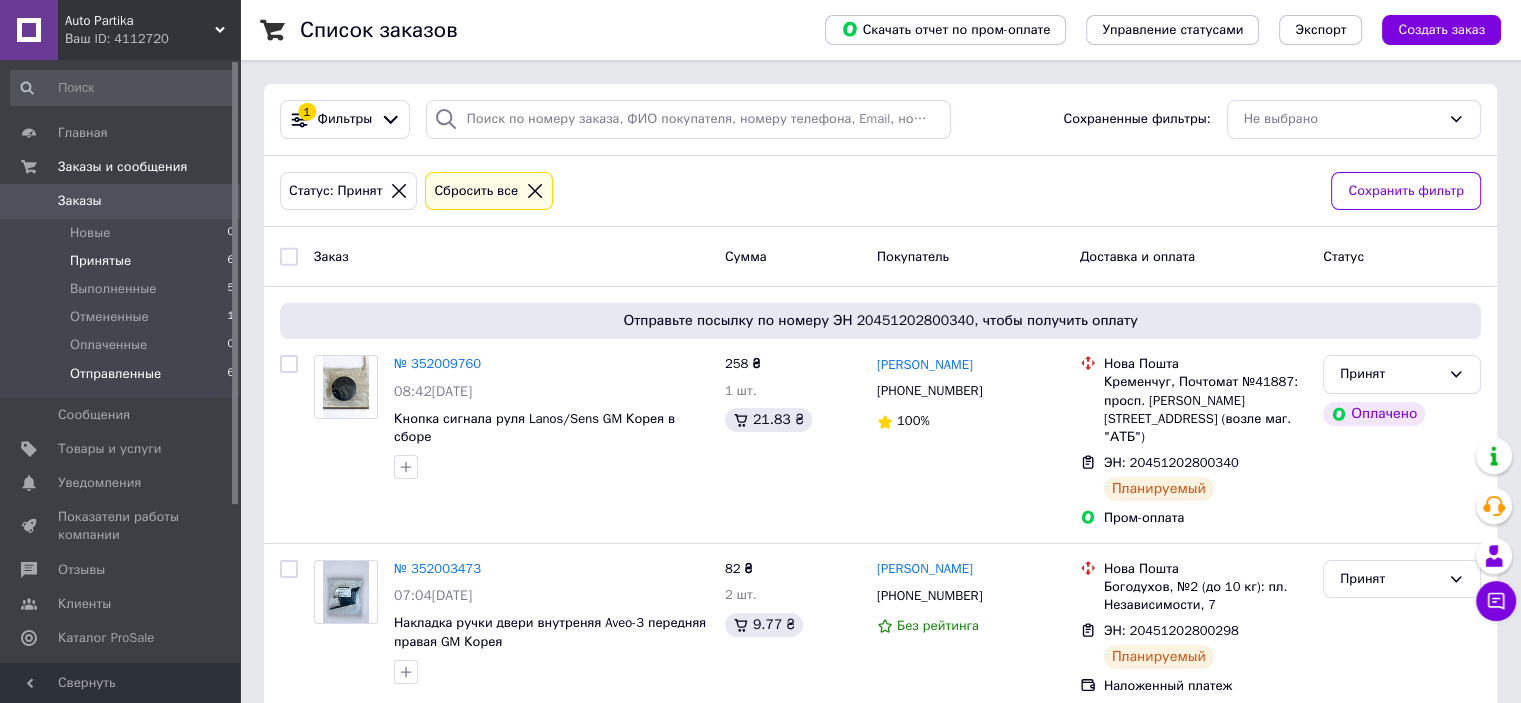 click on "Отправленные 6" at bounding box center (123, 379) 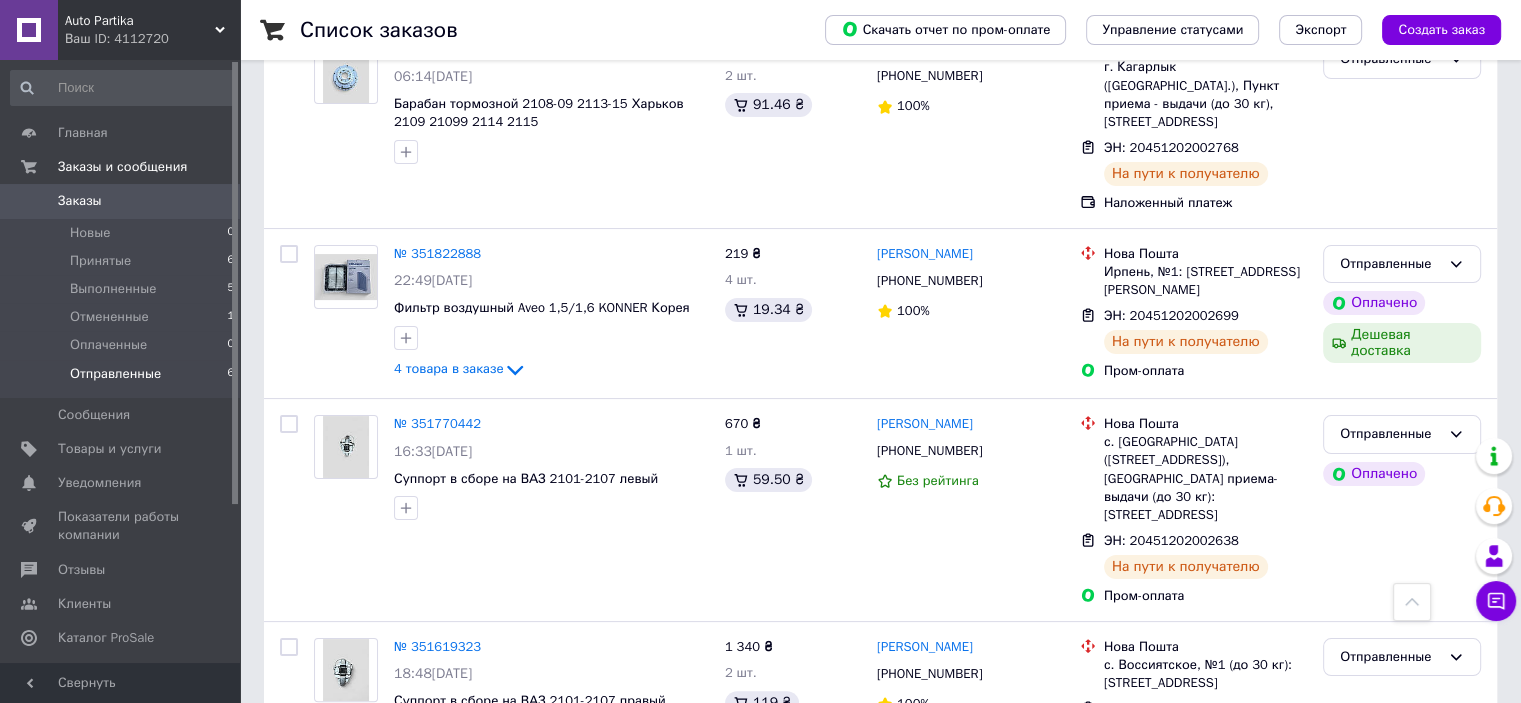 scroll, scrollTop: 0, scrollLeft: 0, axis: both 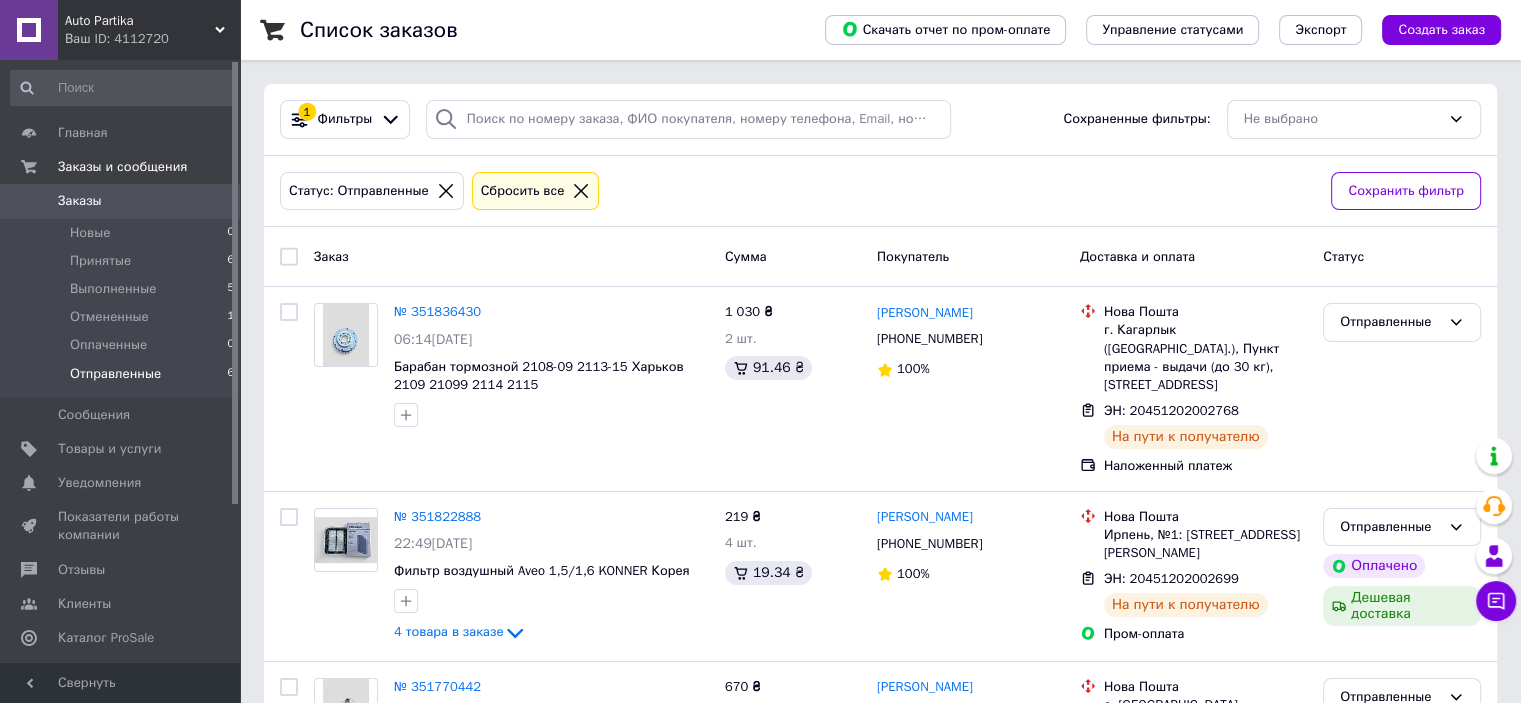 click on "Отправленные" at bounding box center [115, 374] 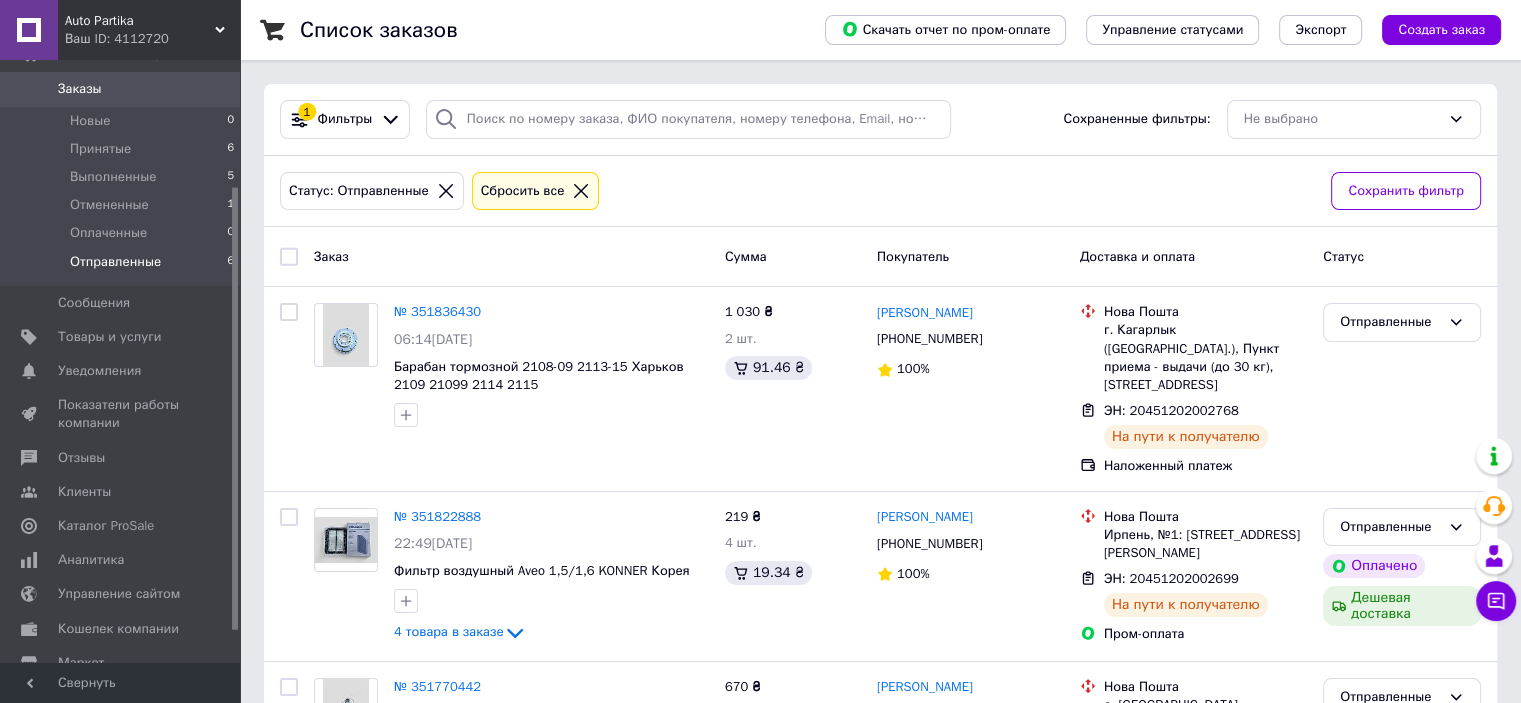 scroll, scrollTop: 215, scrollLeft: 0, axis: vertical 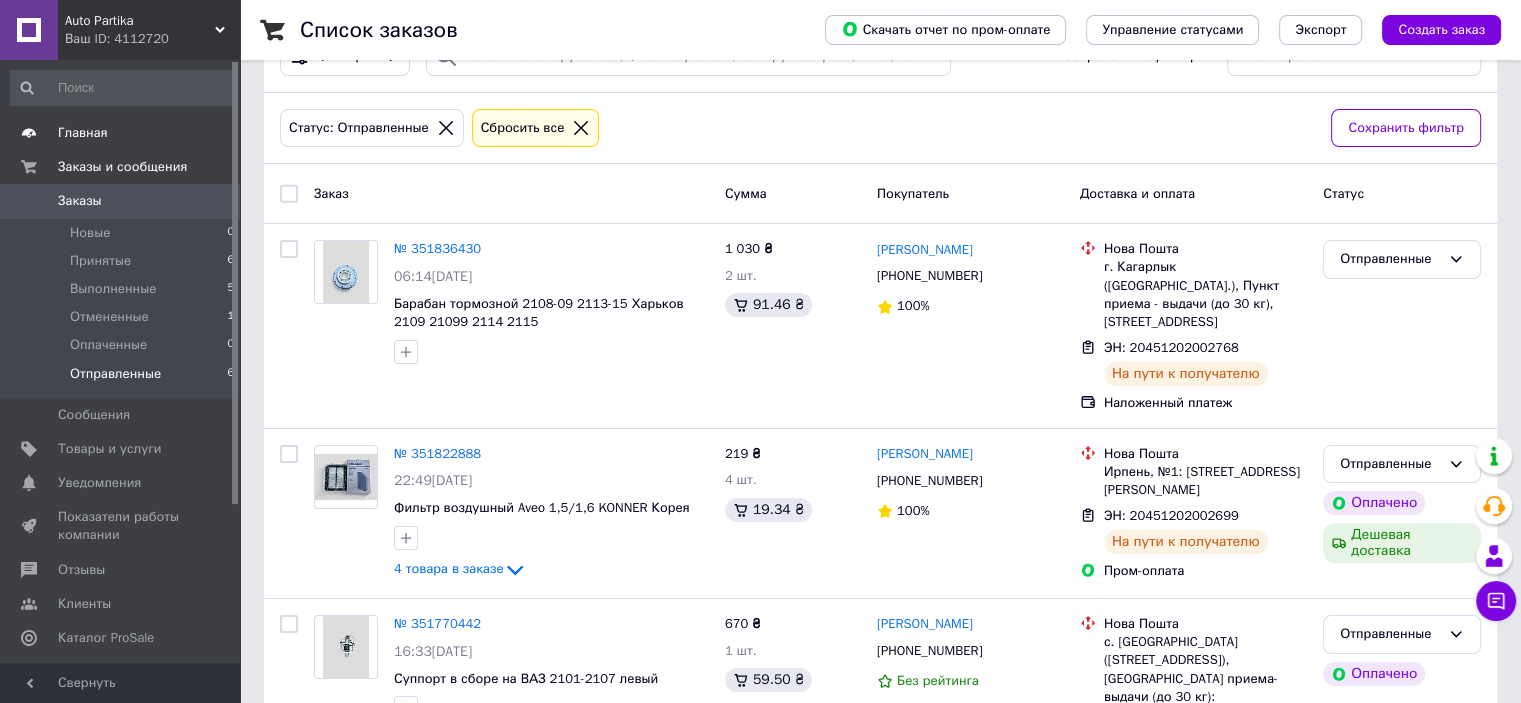 click on "Главная" at bounding box center (121, 133) 